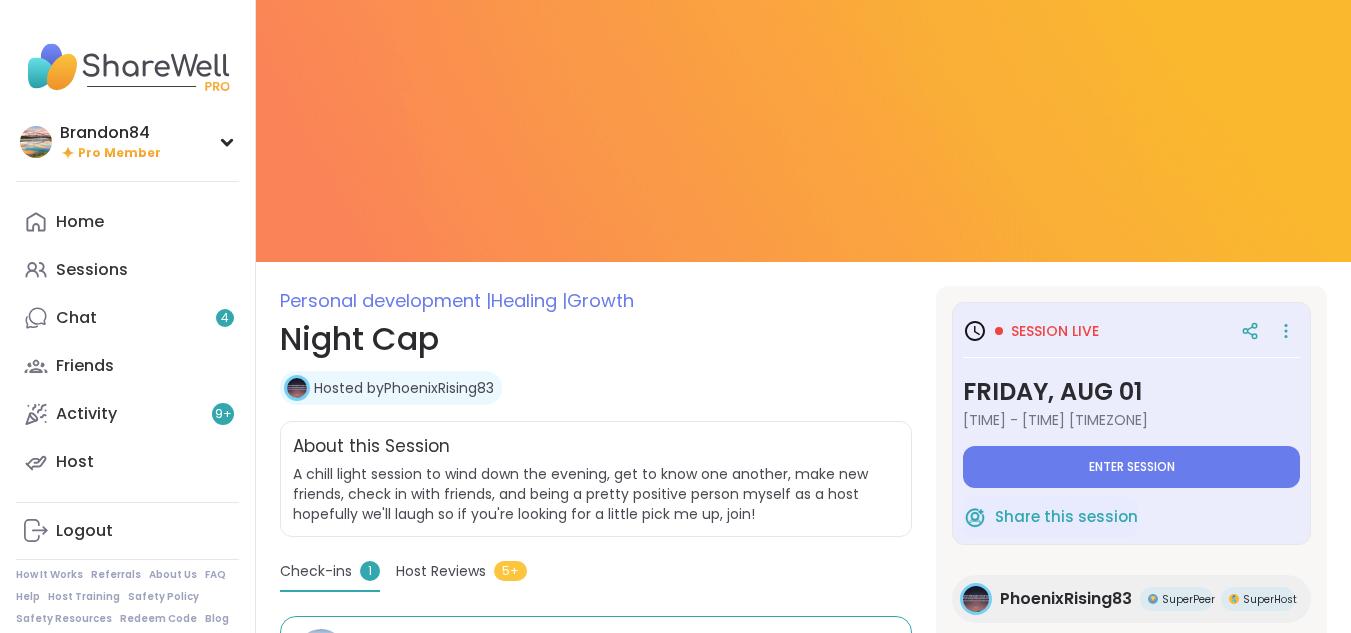 click on "Enter session" at bounding box center [1132, 467] 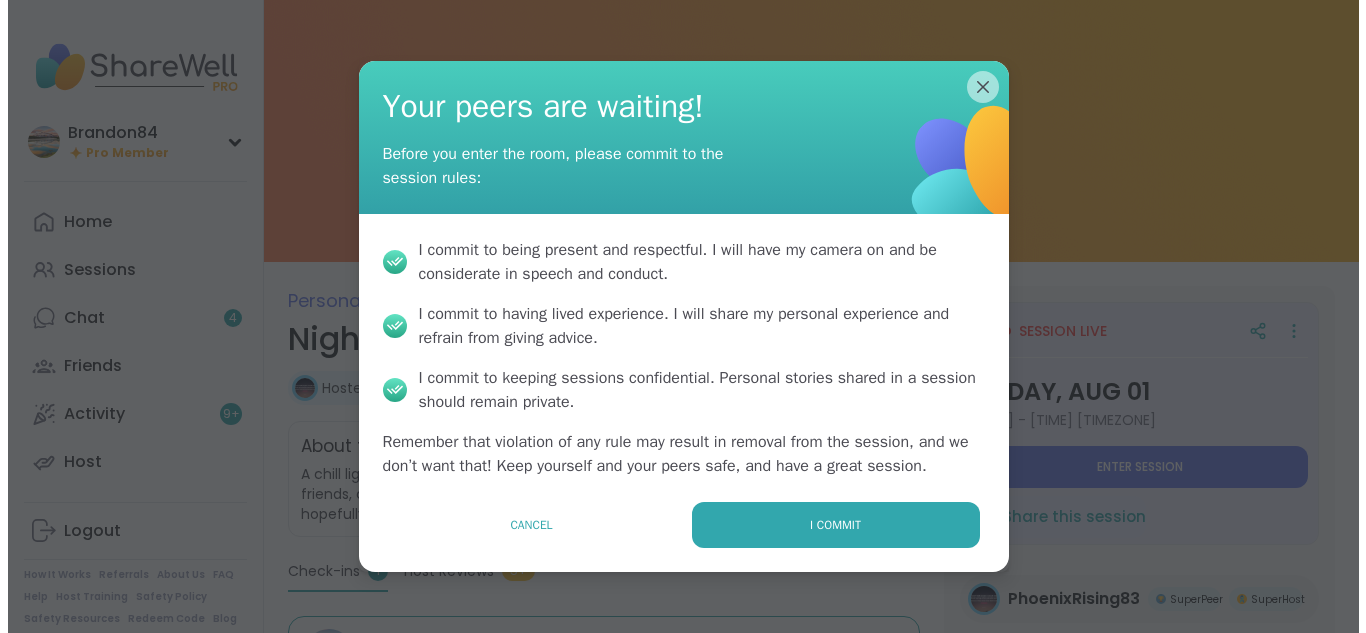 scroll, scrollTop: 0, scrollLeft: 0, axis: both 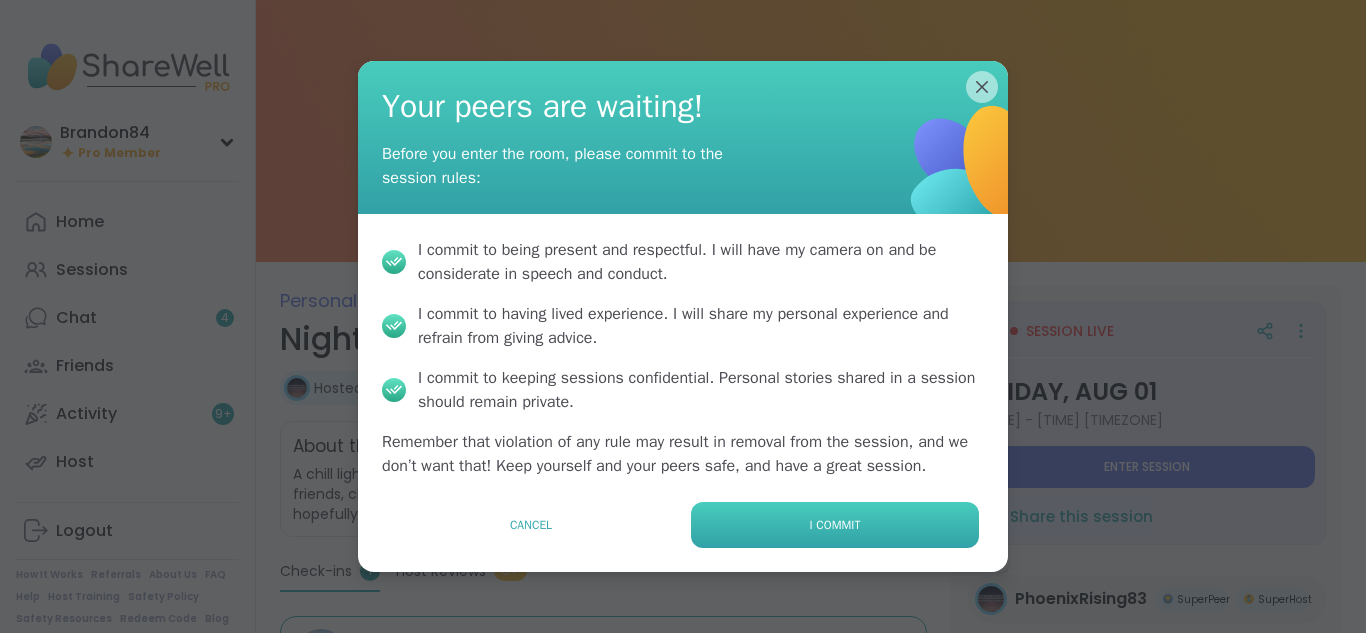 click on "I commit" at bounding box center (835, 525) 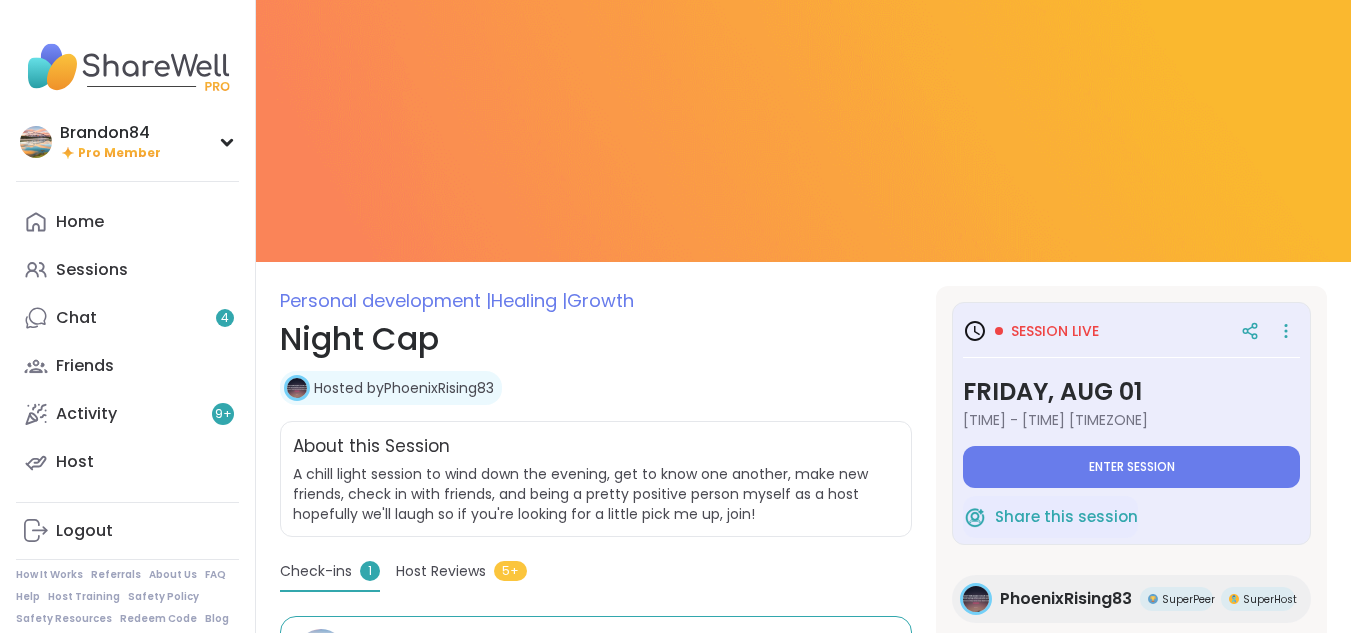 type on "*" 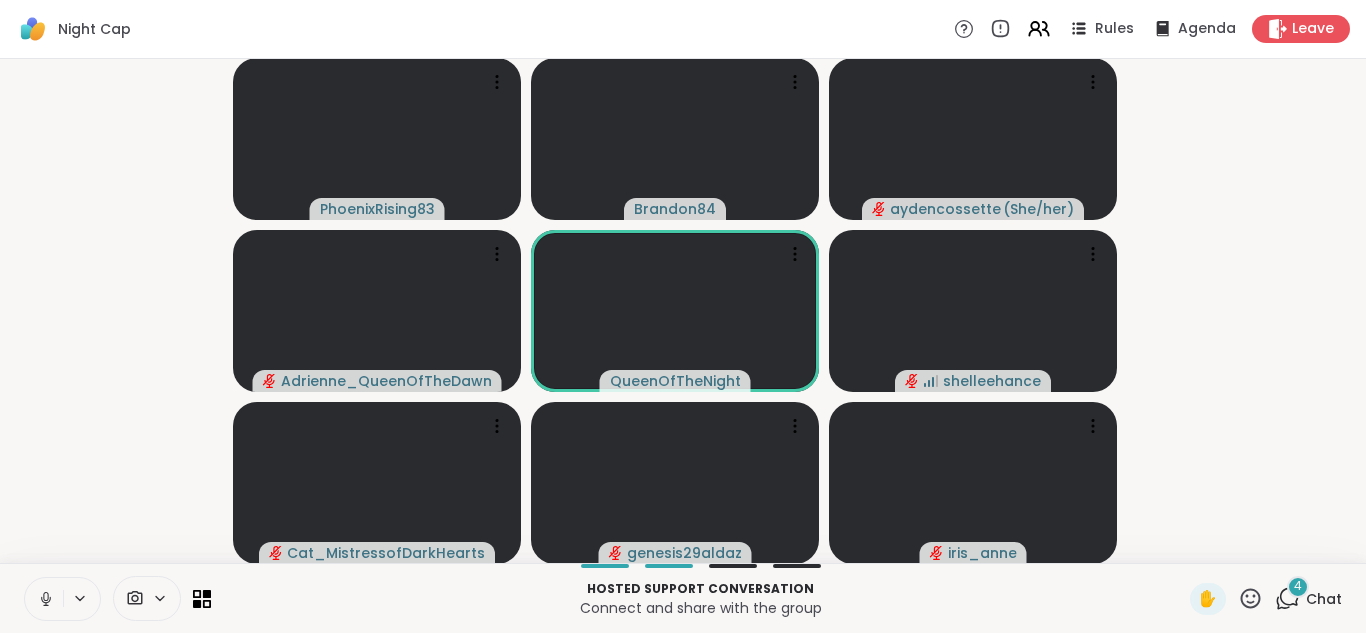 click 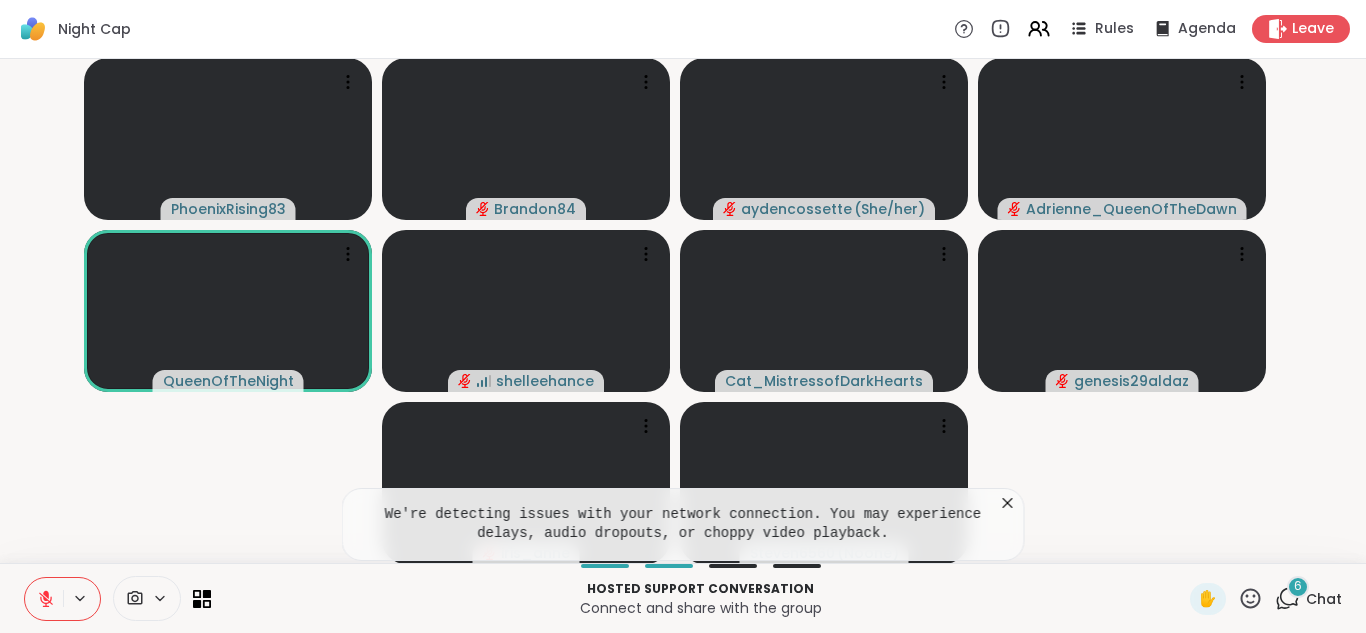type 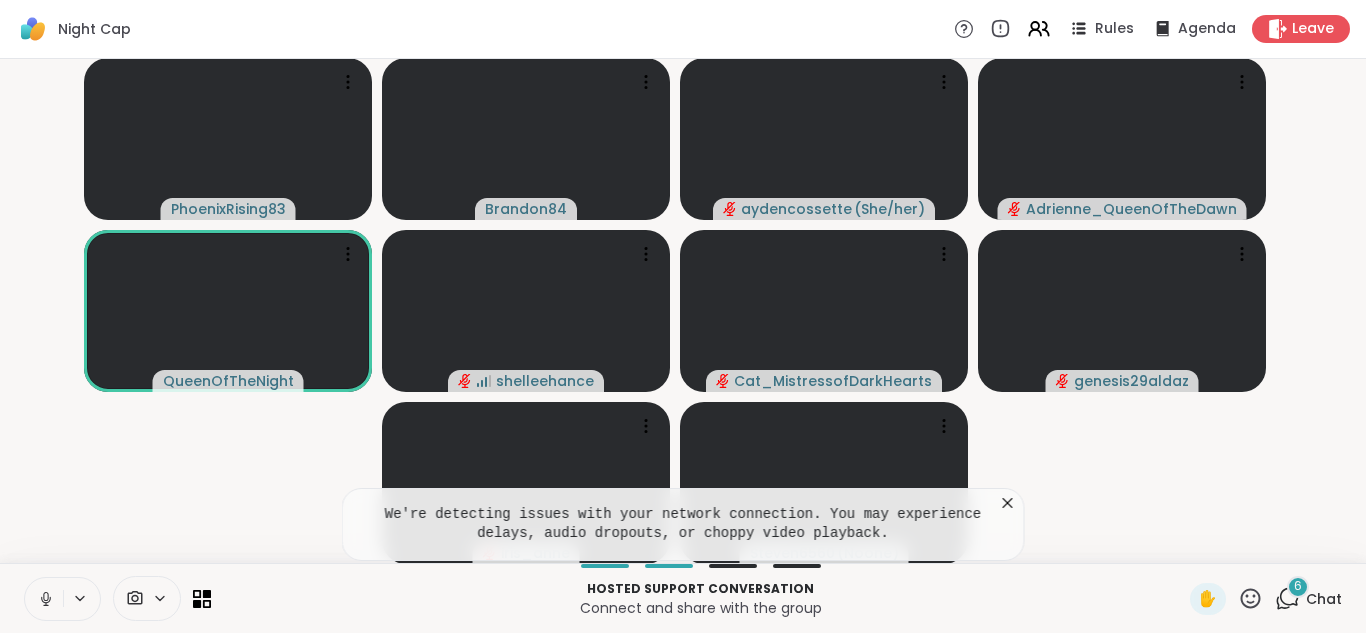 click at bounding box center (44, 599) 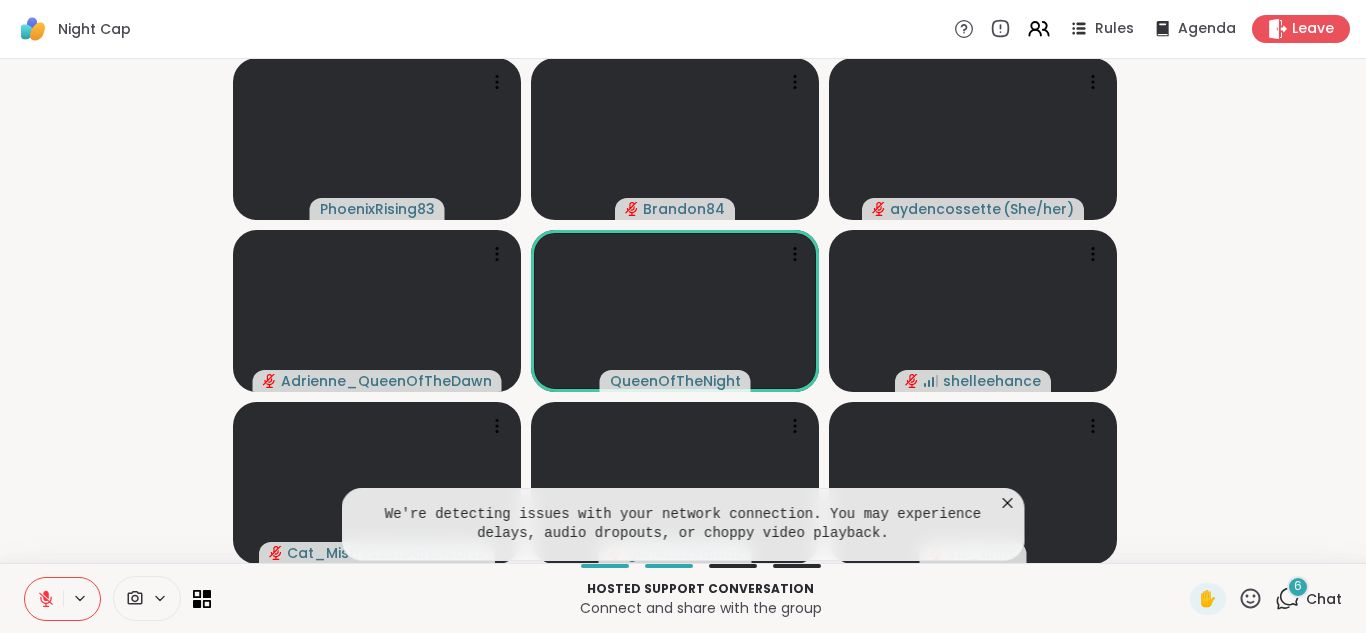 click 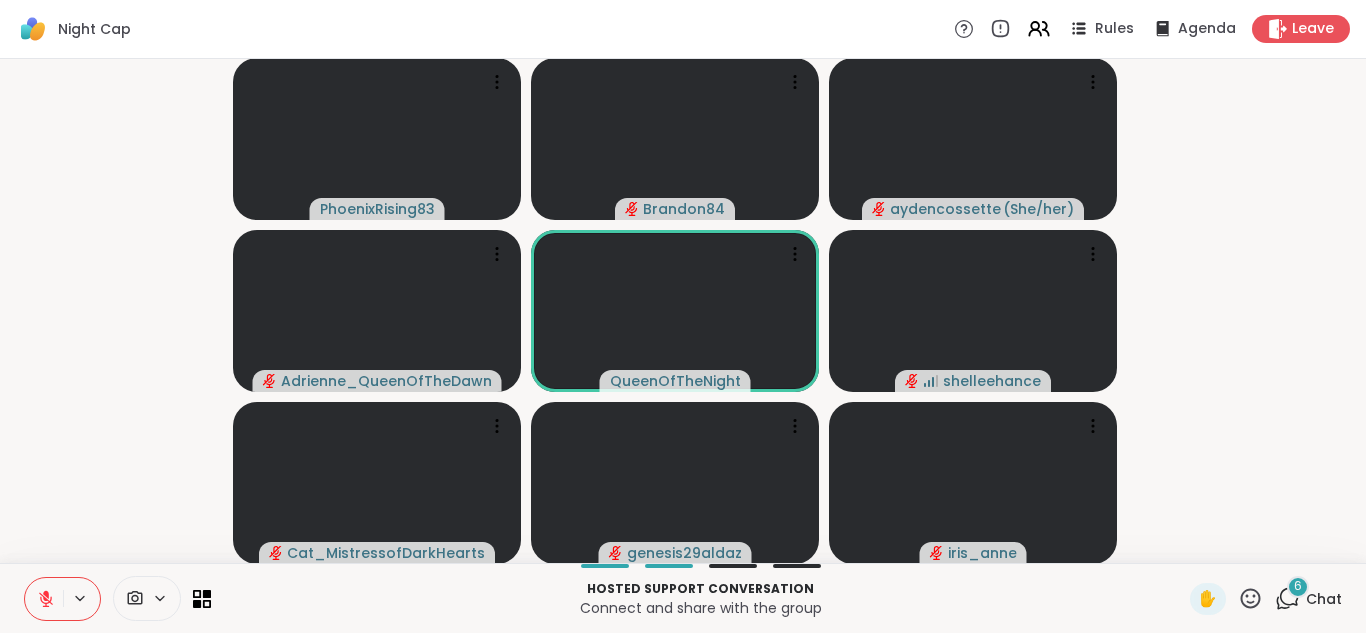 click on "6" at bounding box center (1298, 587) 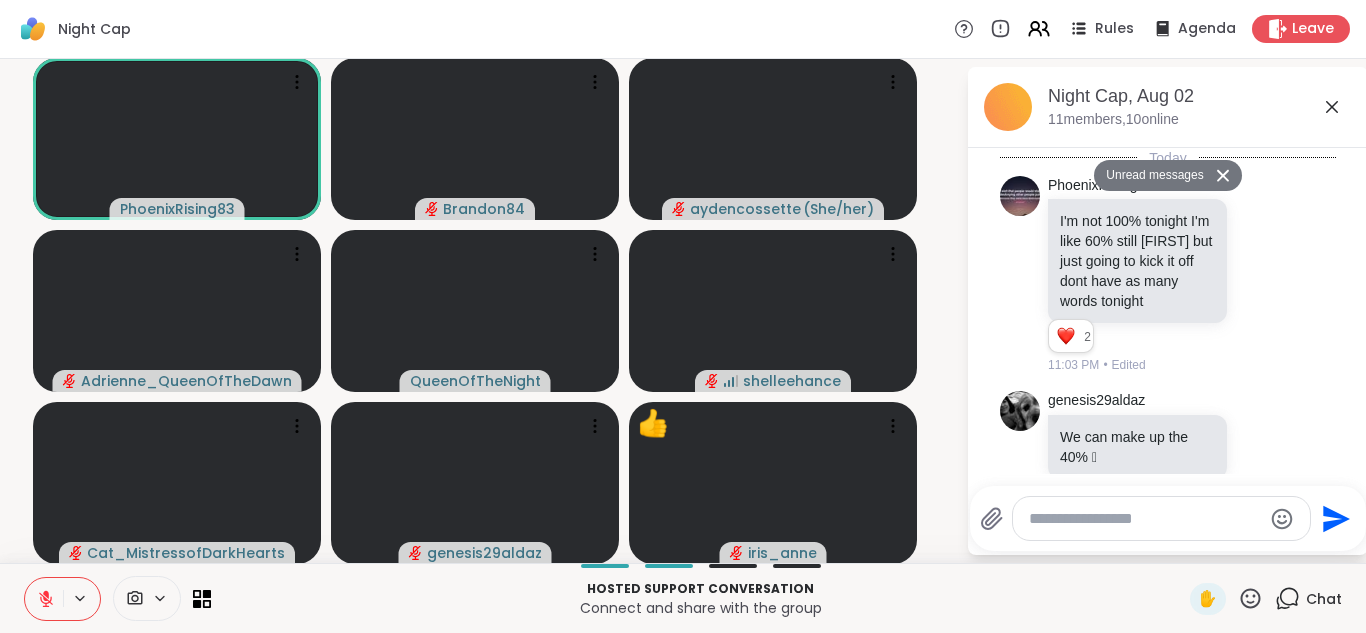 scroll, scrollTop: 7749, scrollLeft: 0, axis: vertical 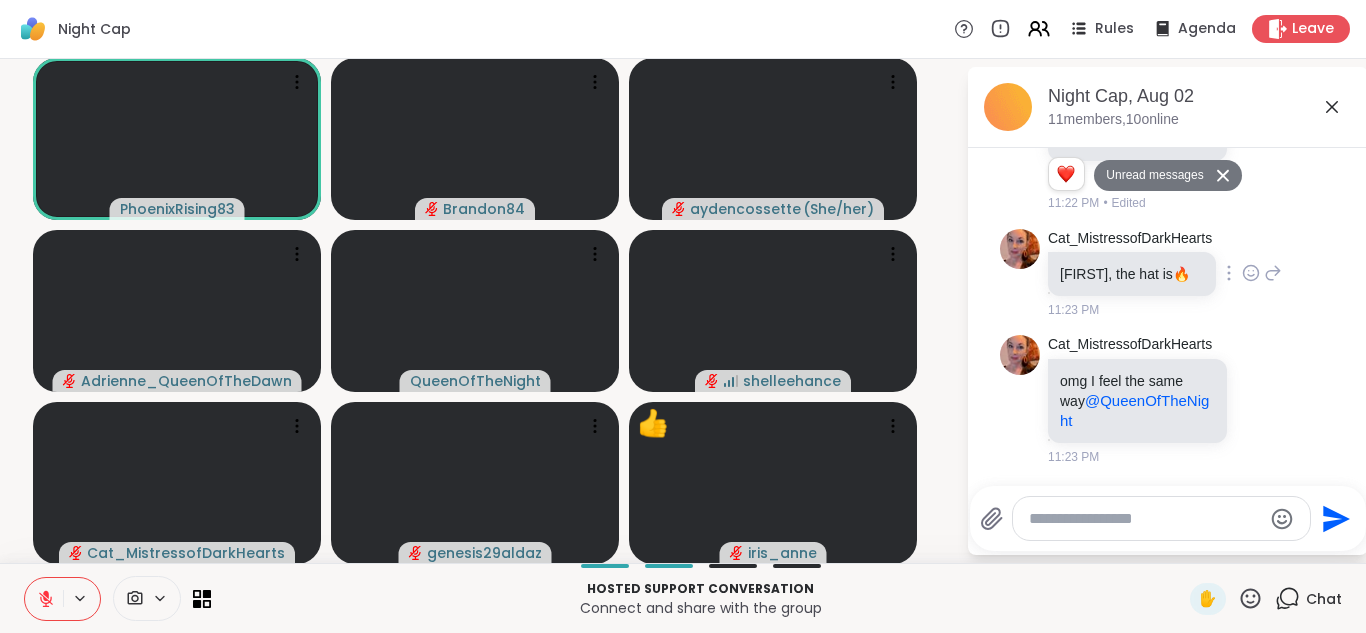 click 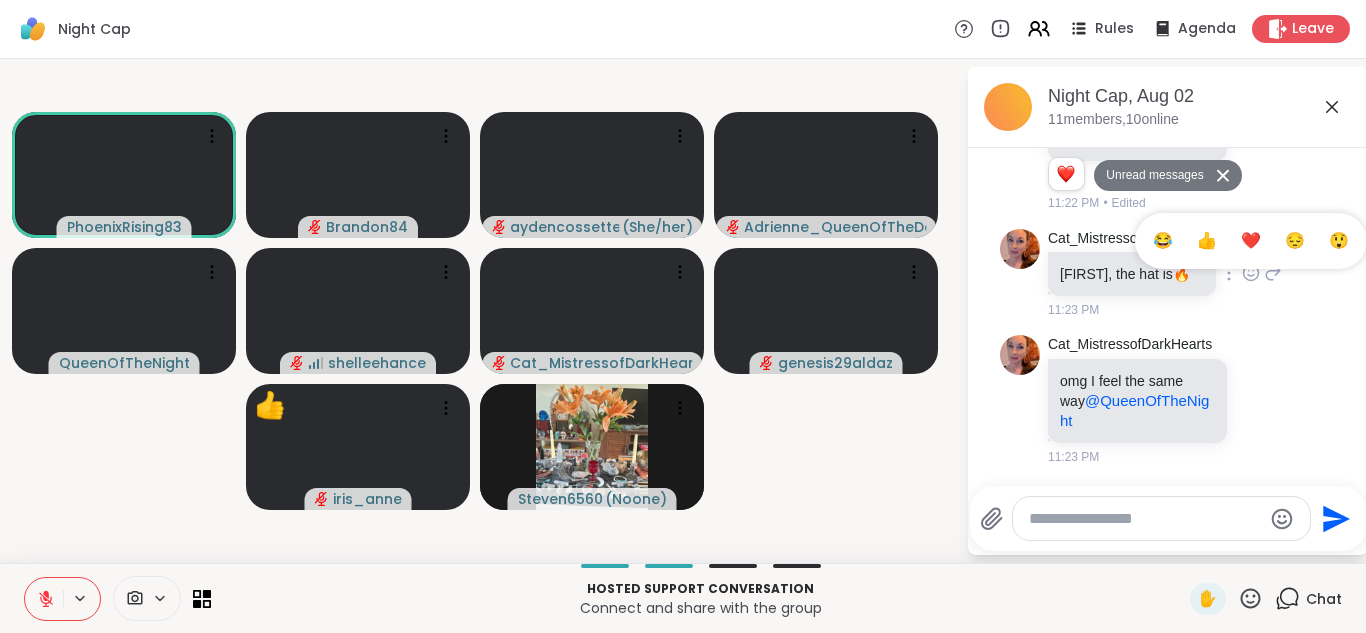 click on "❤️" at bounding box center (1251, 241) 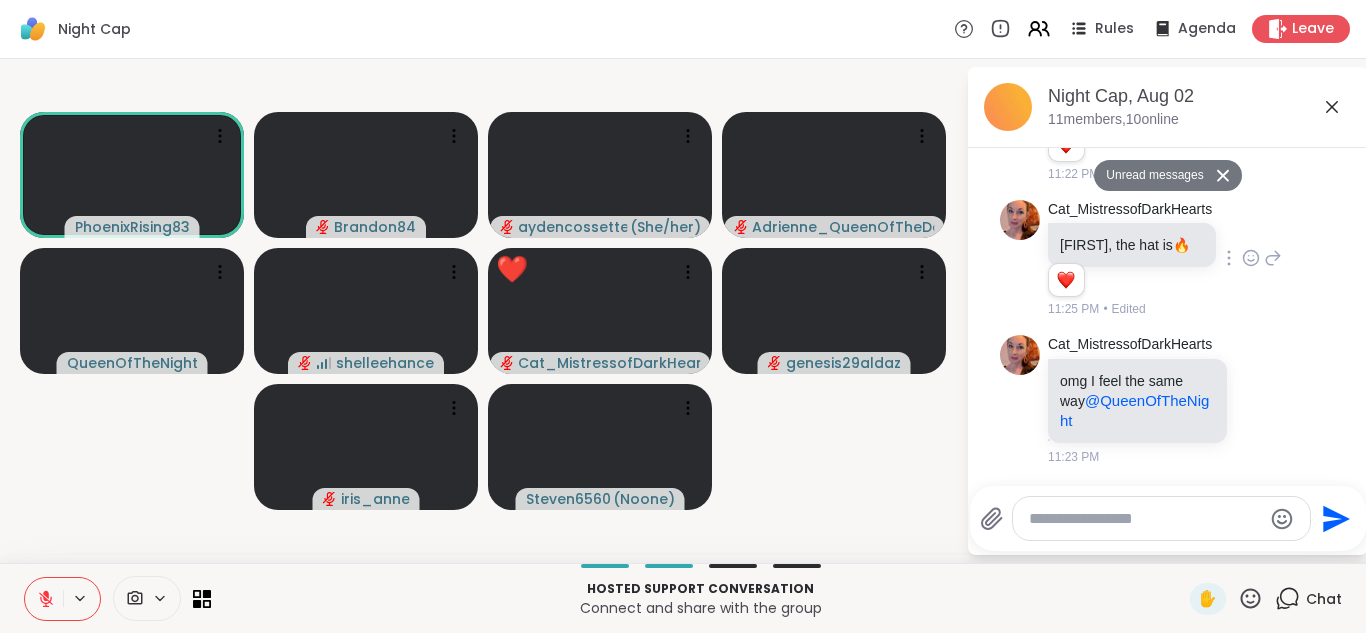 click at bounding box center (1145, 519) 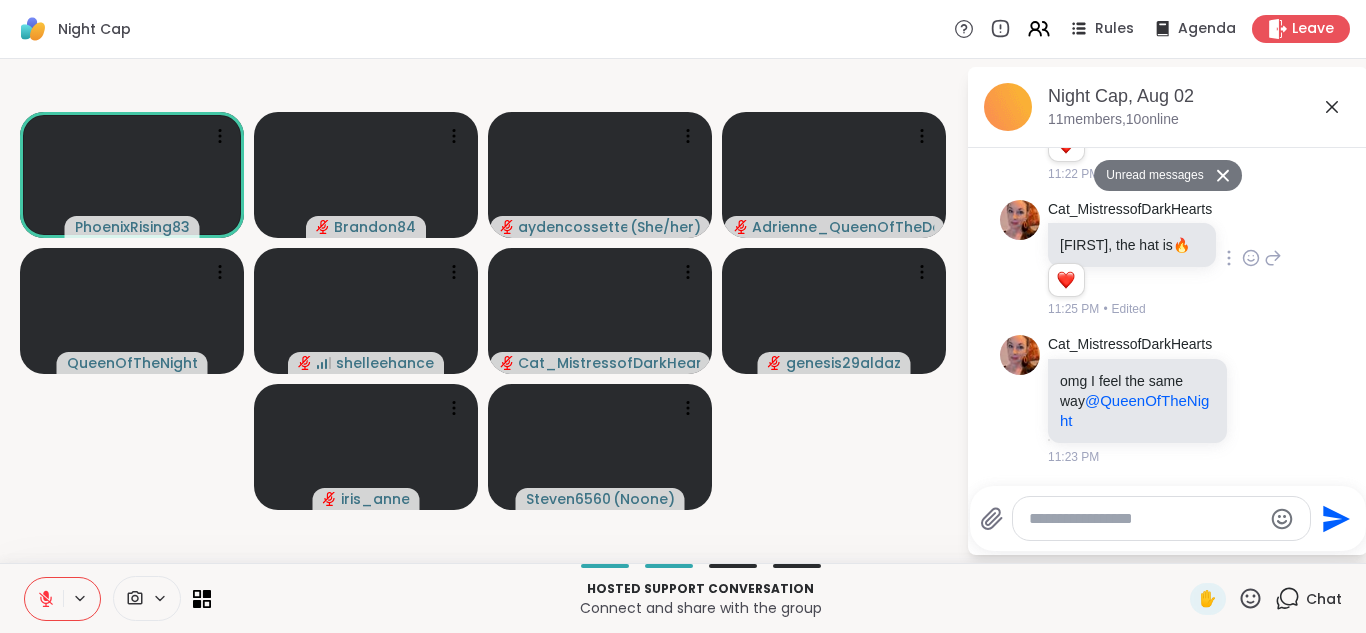 click 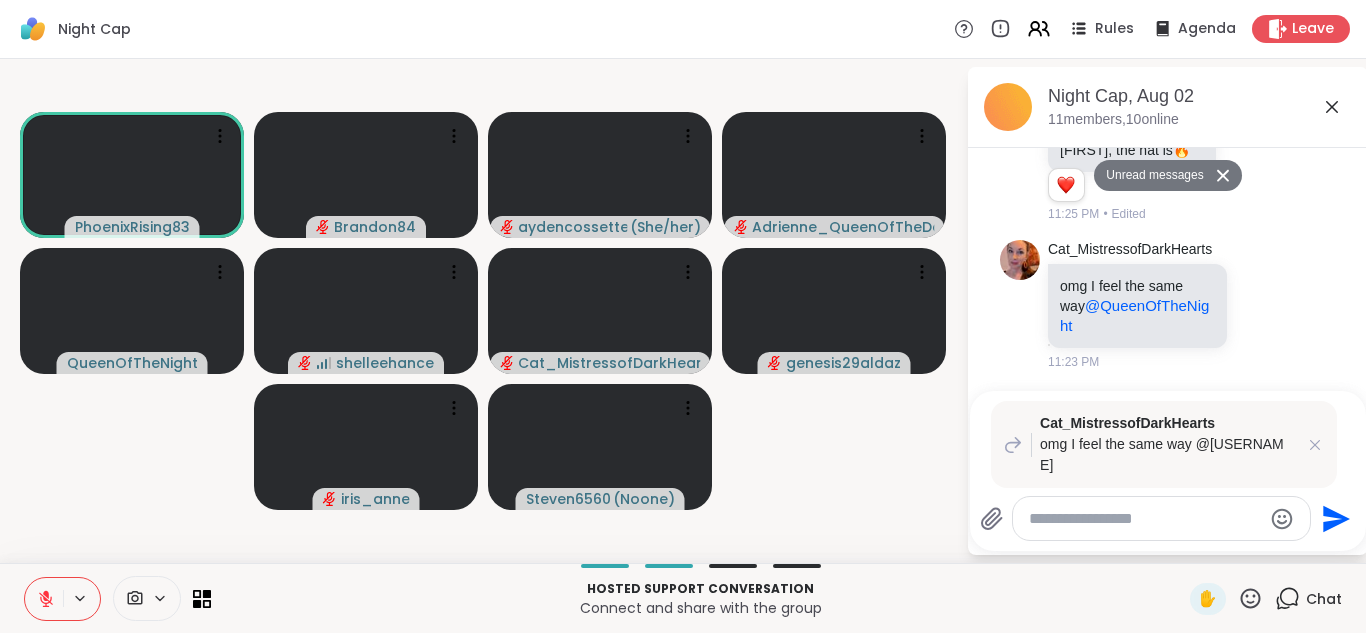 click on "[USERNAME] [FIRST], the hat is  🔥   1 1 11:25 PM • Edited" at bounding box center (1168, 164) 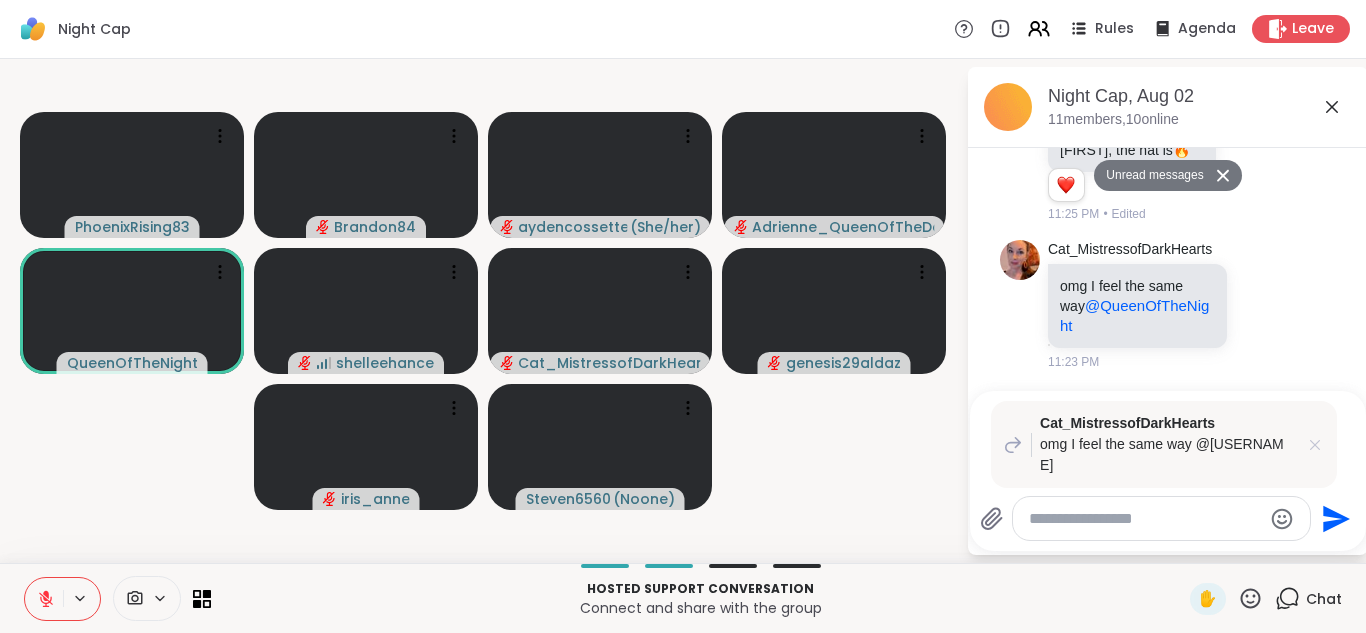 click 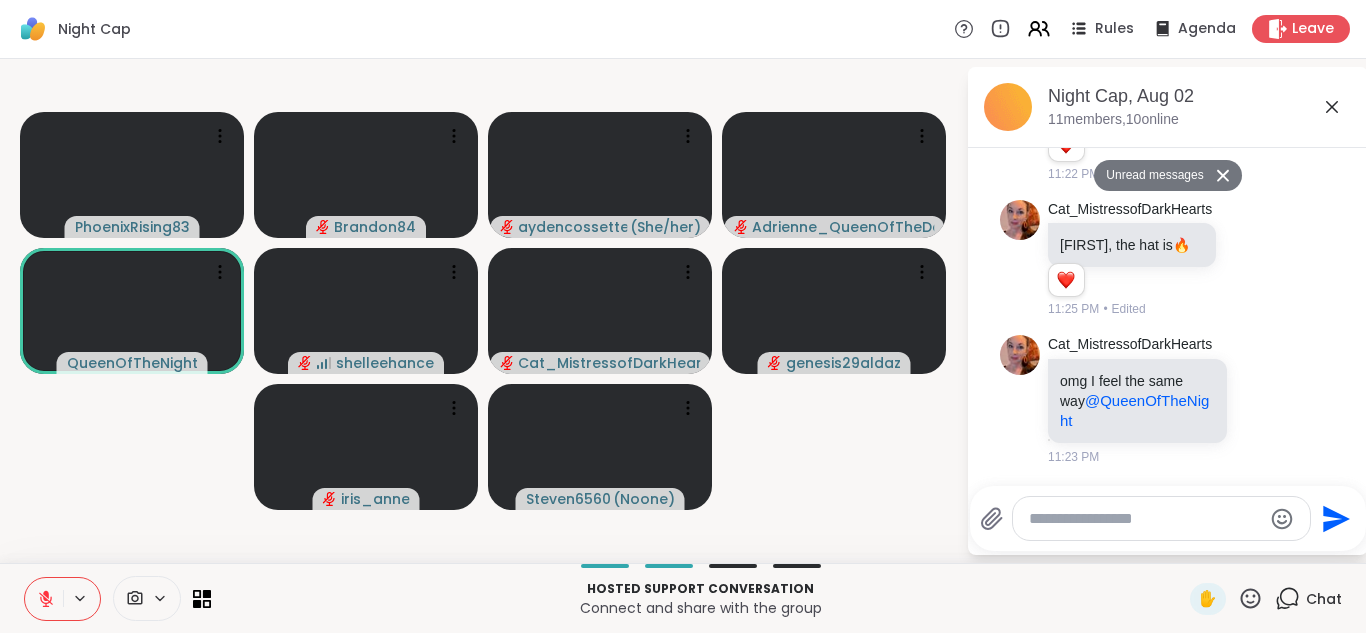 click 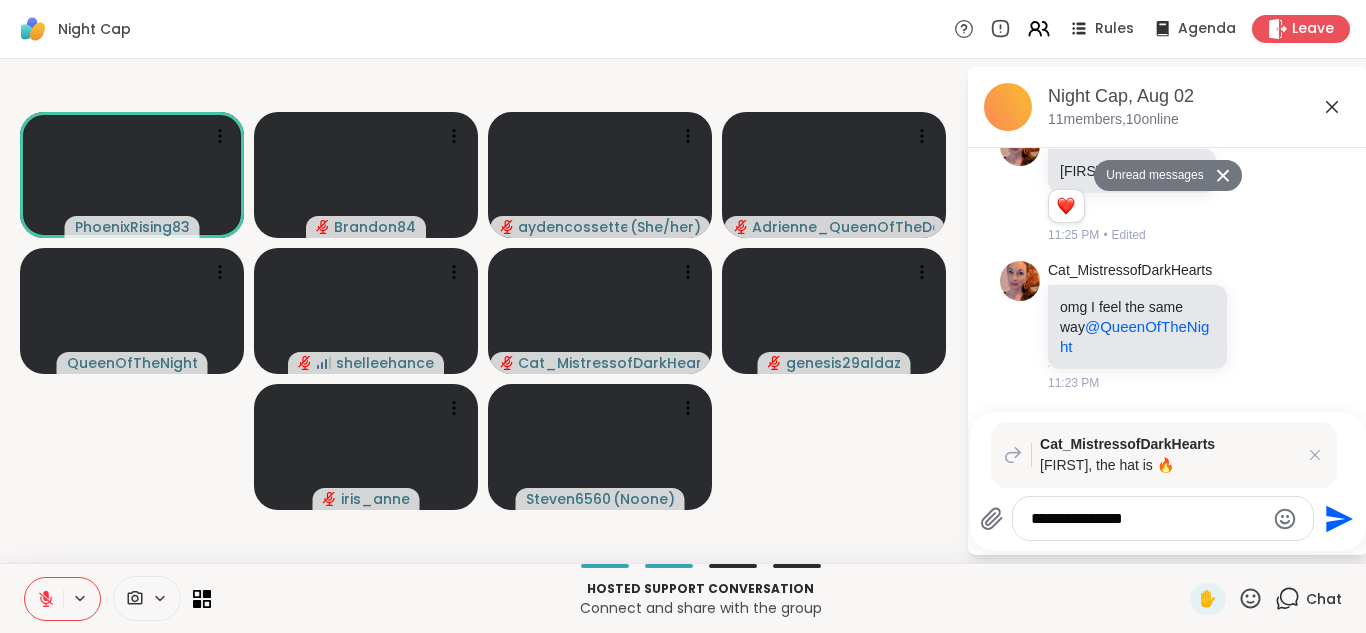 click 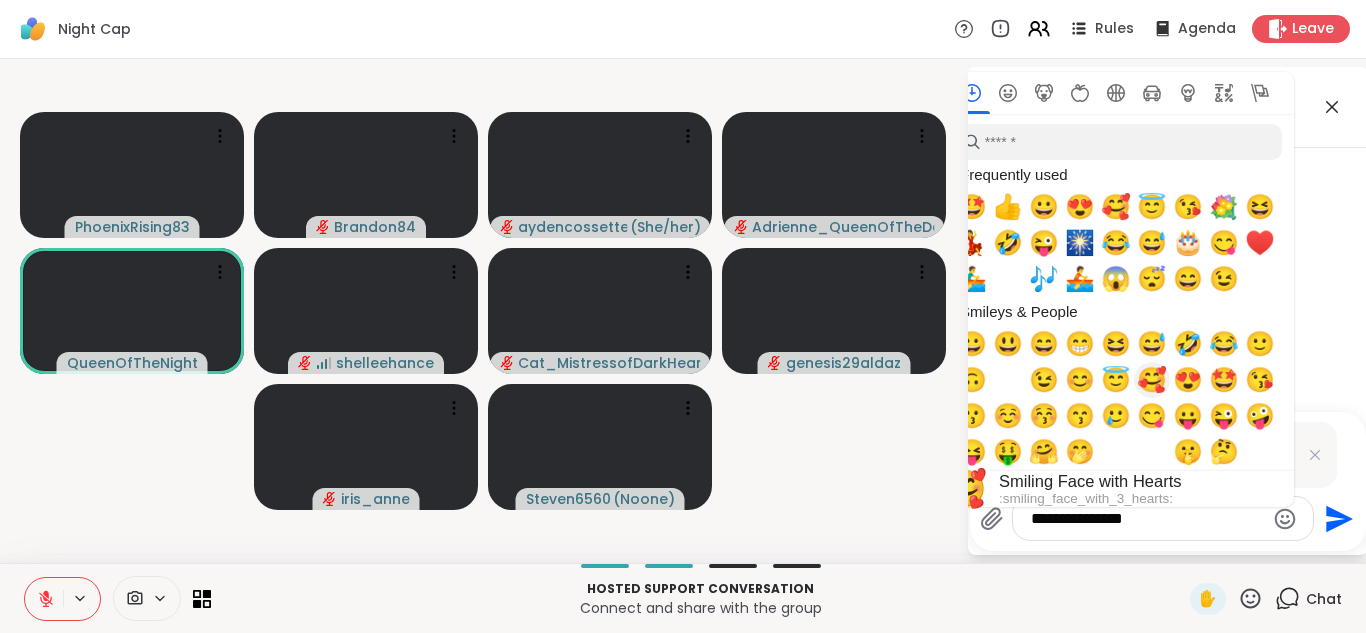 click on "🥰" at bounding box center (1152, 380) 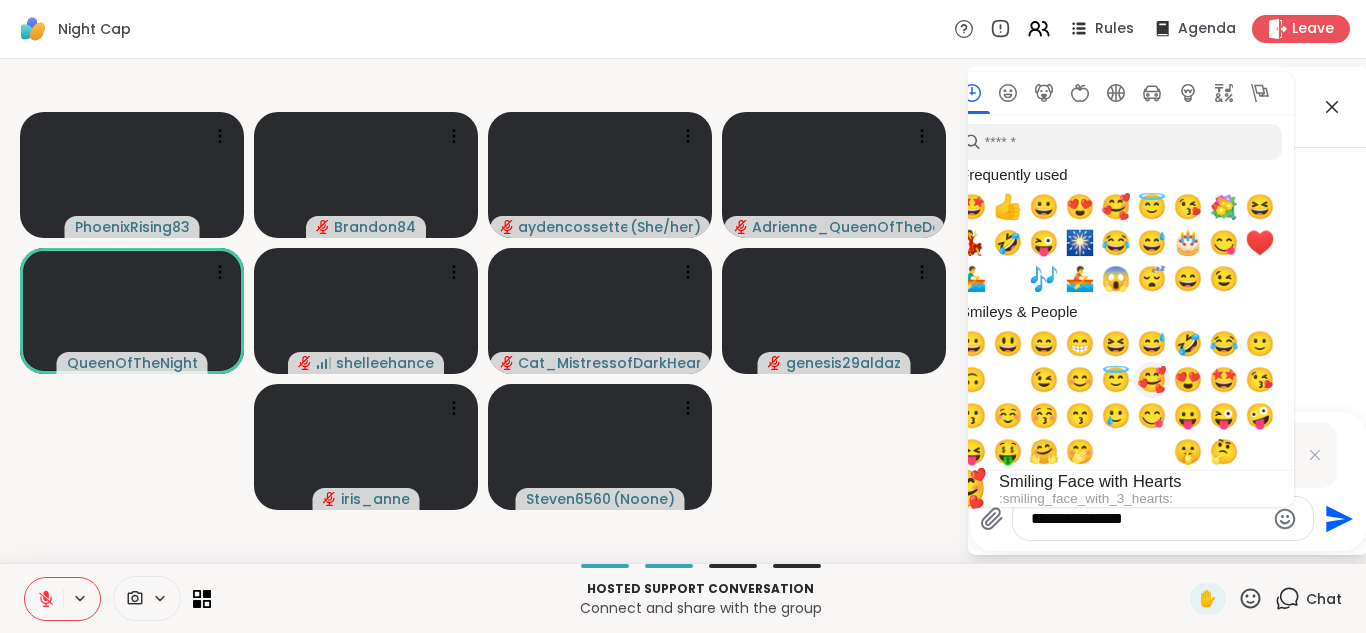 type on "**********" 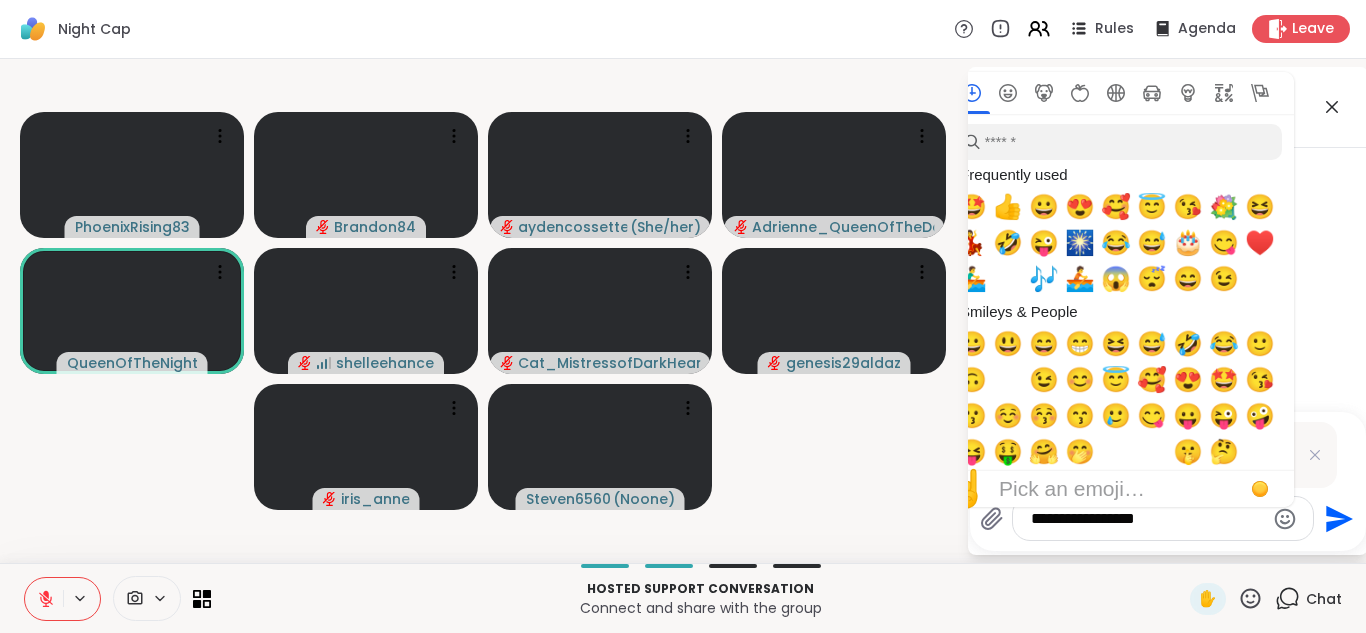 click 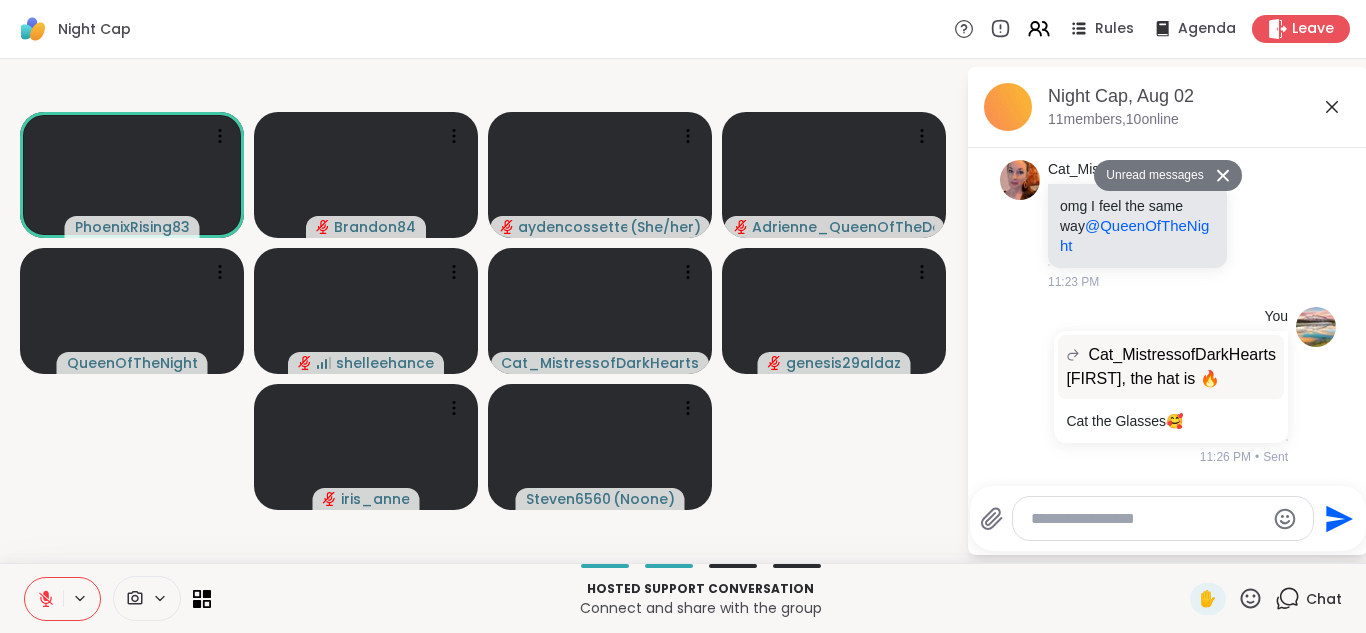 click 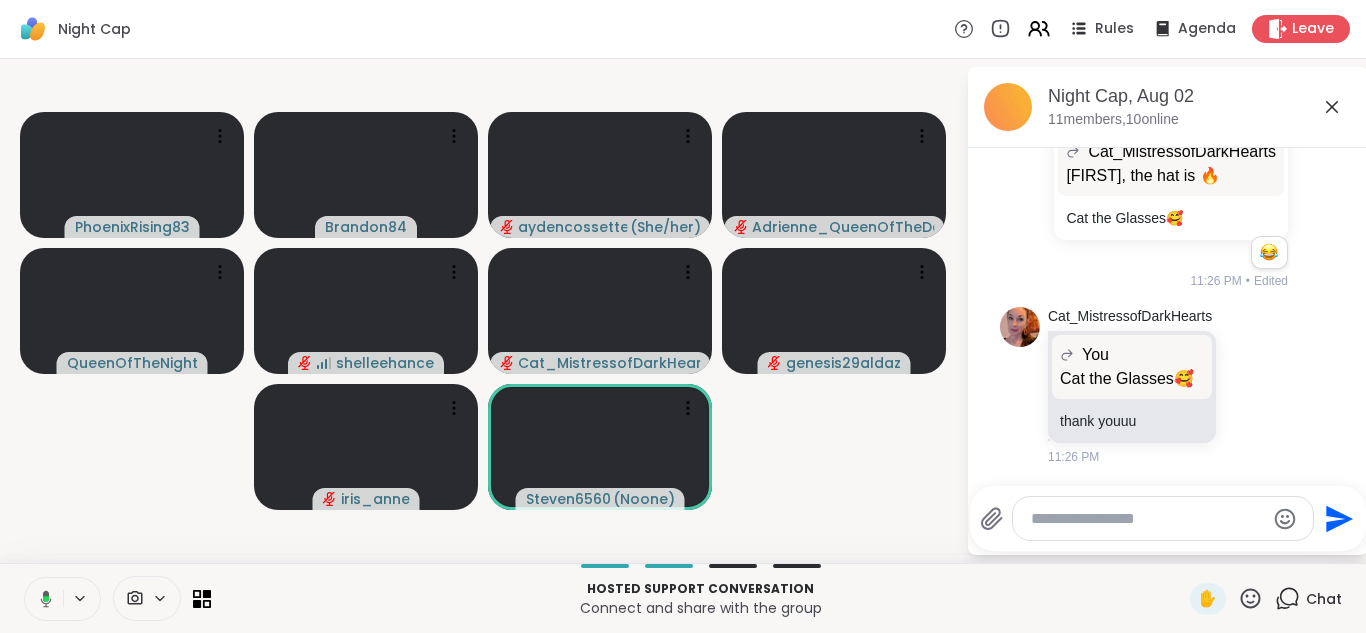 scroll, scrollTop: 8109, scrollLeft: 0, axis: vertical 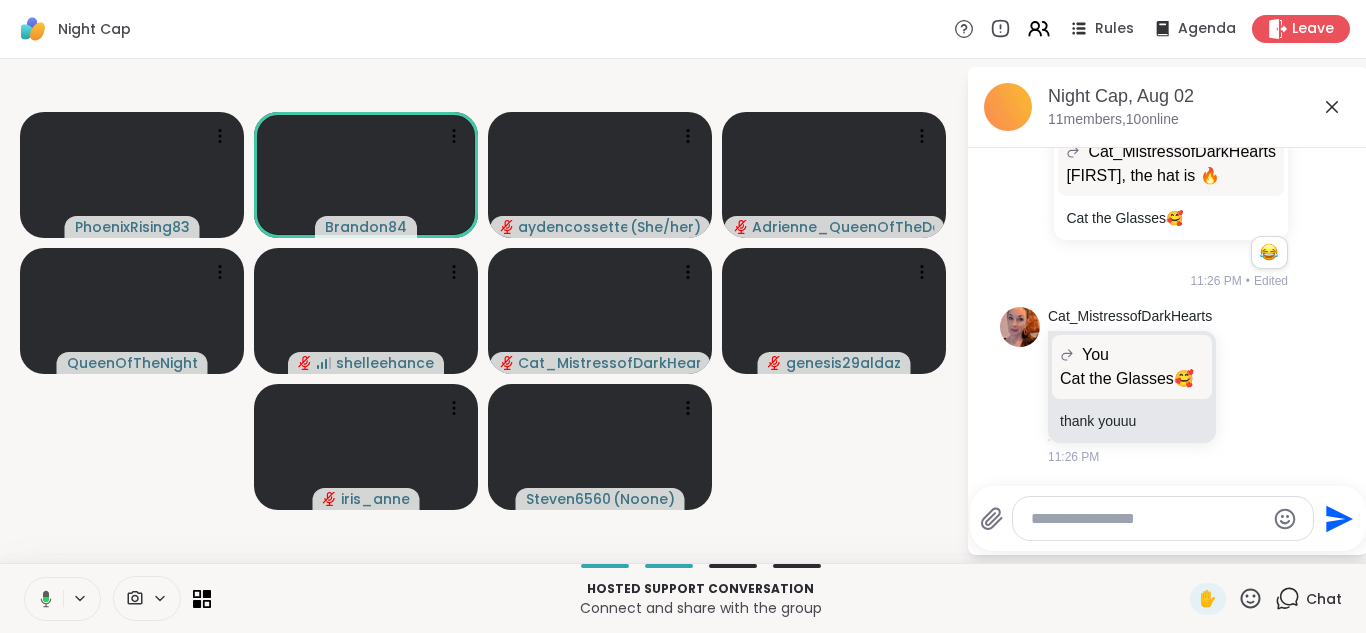 click at bounding box center [42, 599] 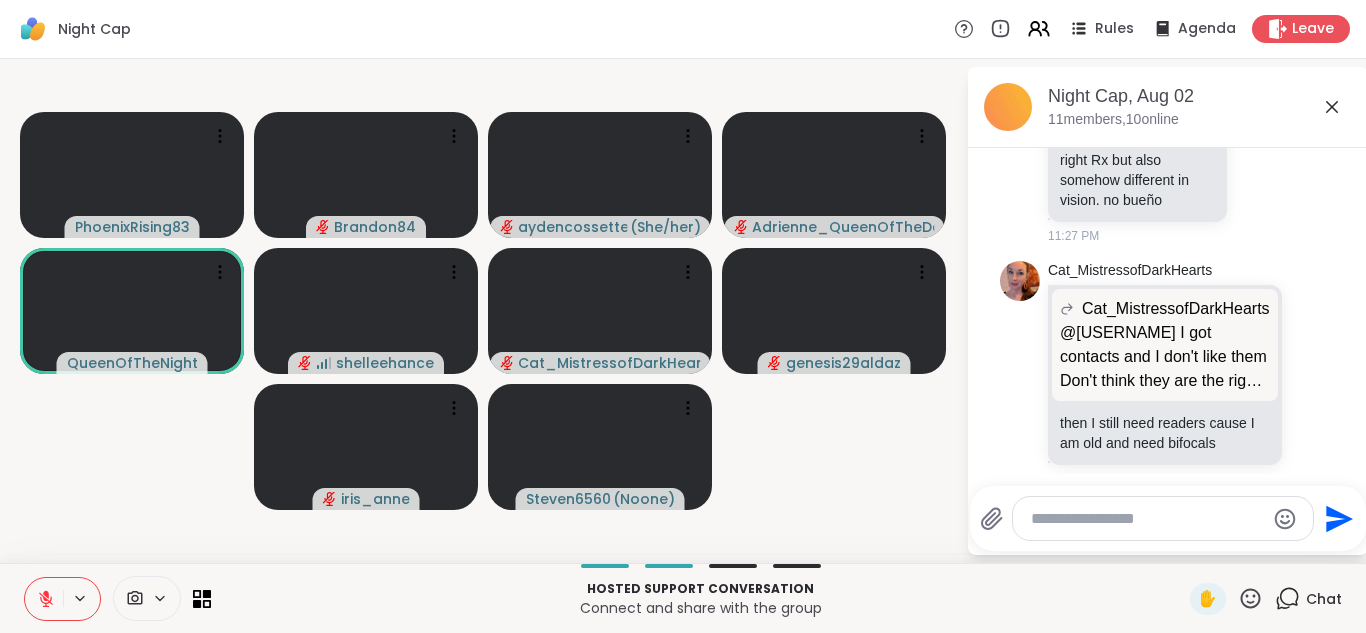 scroll, scrollTop: 8598, scrollLeft: 0, axis: vertical 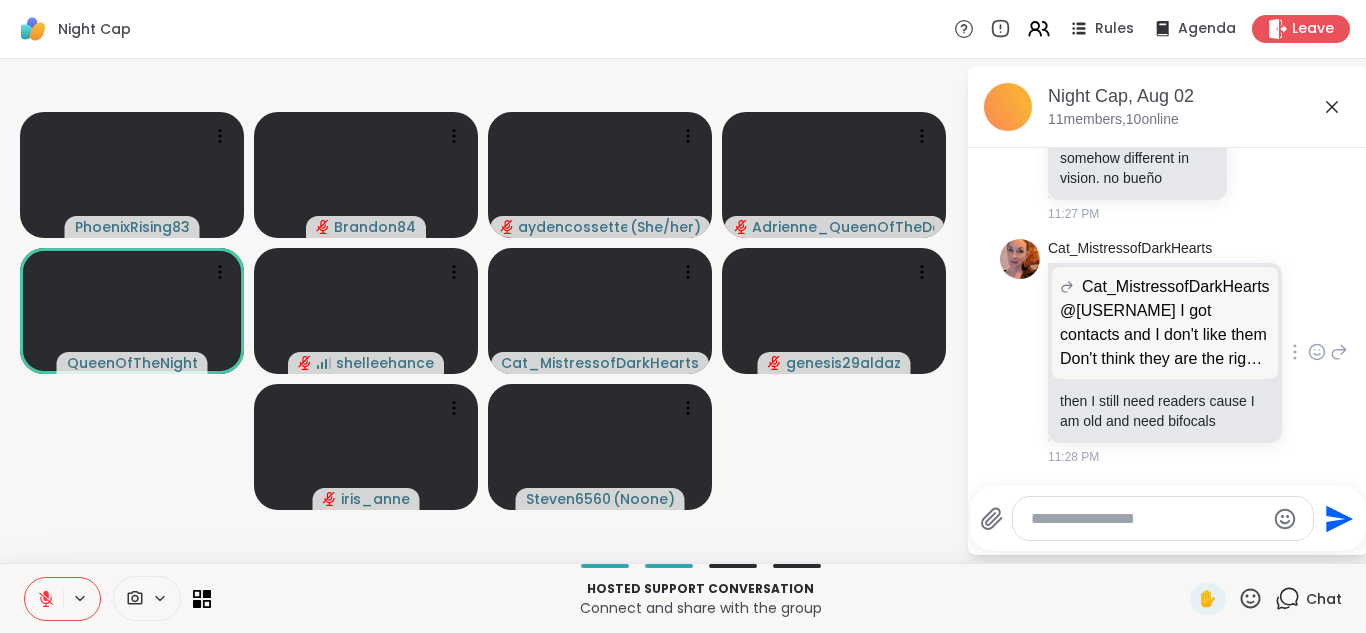 click 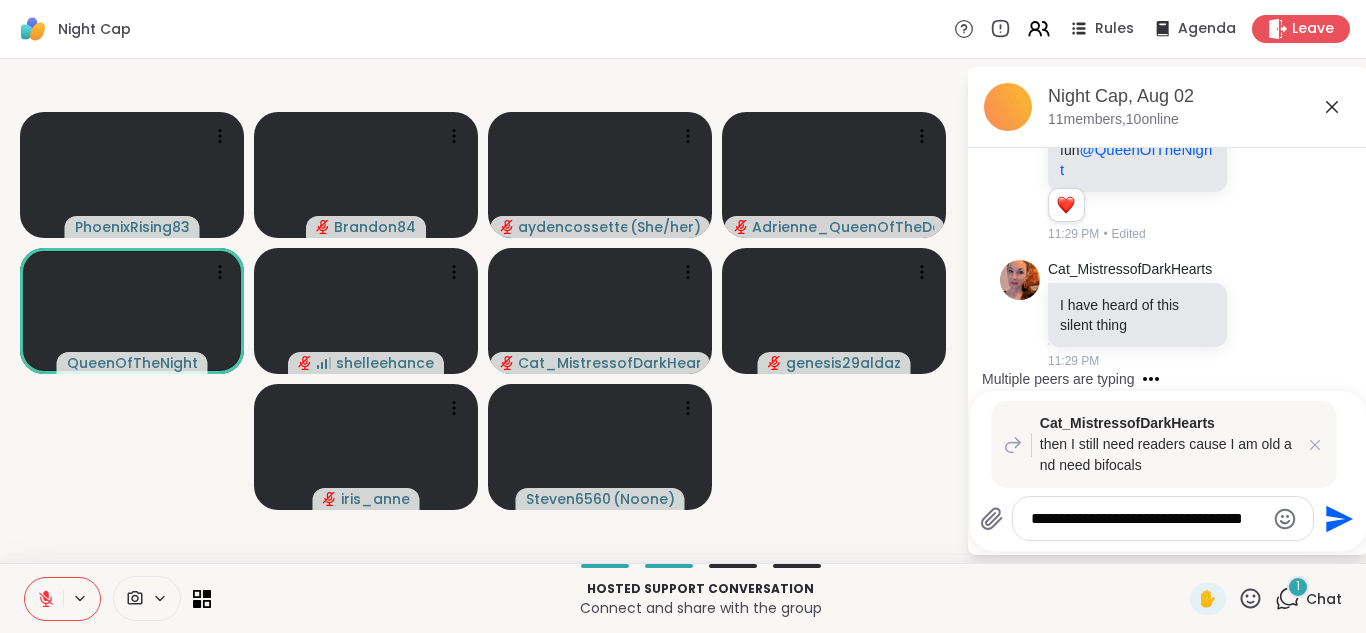 scroll, scrollTop: 9255, scrollLeft: 0, axis: vertical 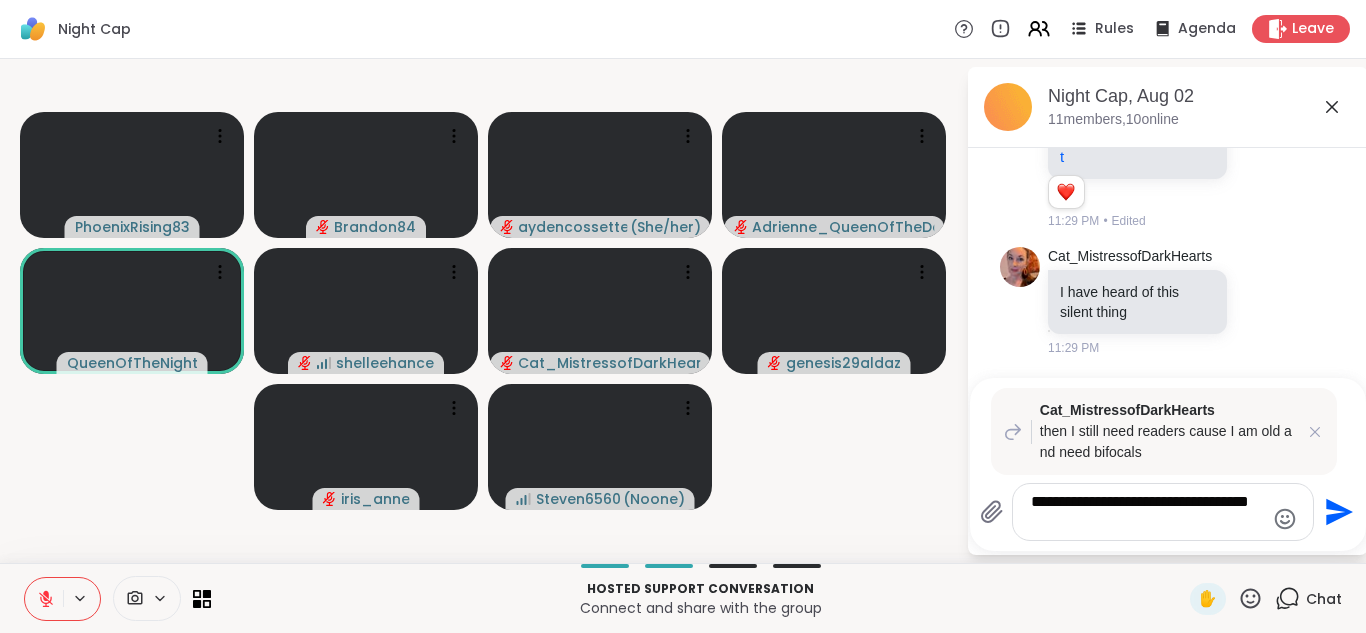type on "**********" 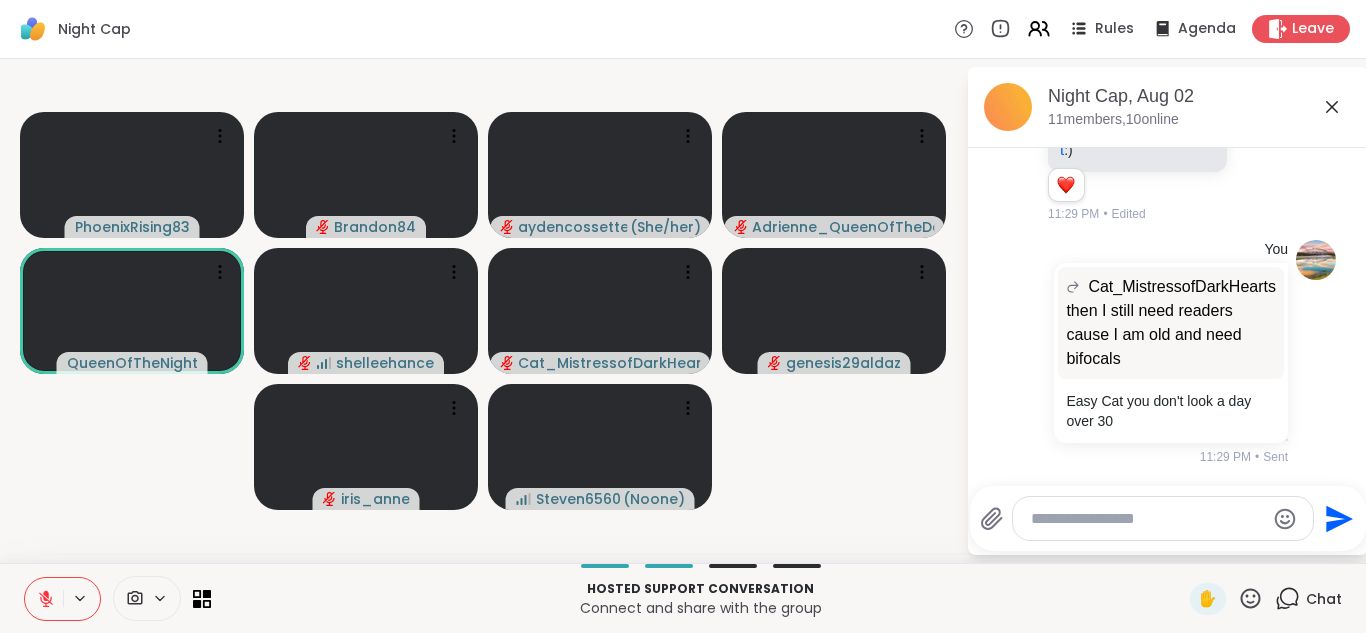 scroll, scrollTop: 9584, scrollLeft: 0, axis: vertical 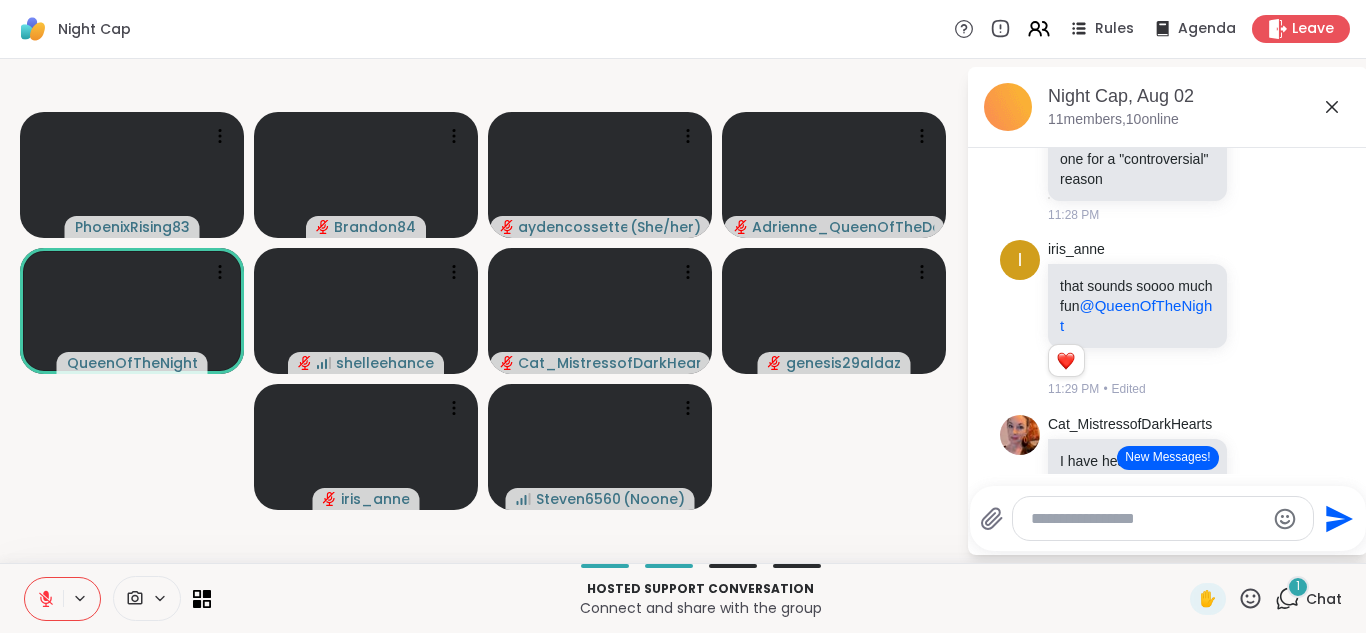 click on "New Messages!" at bounding box center [1167, 458] 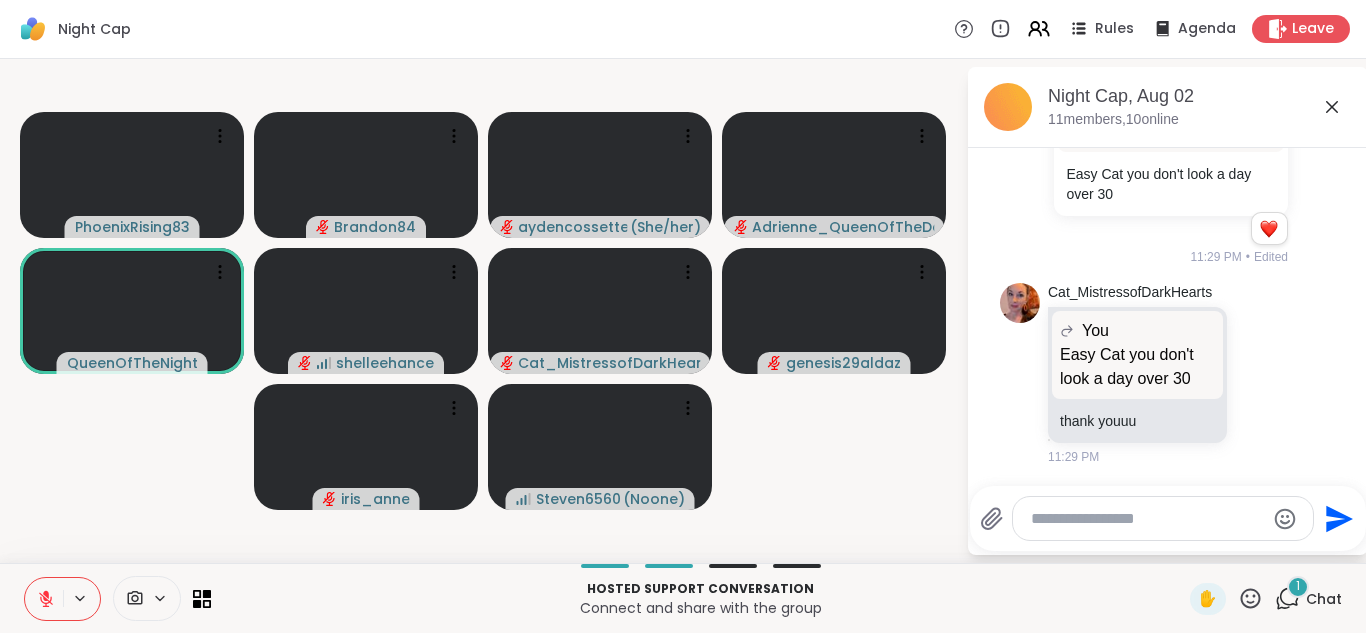 scroll, scrollTop: 9840, scrollLeft: 0, axis: vertical 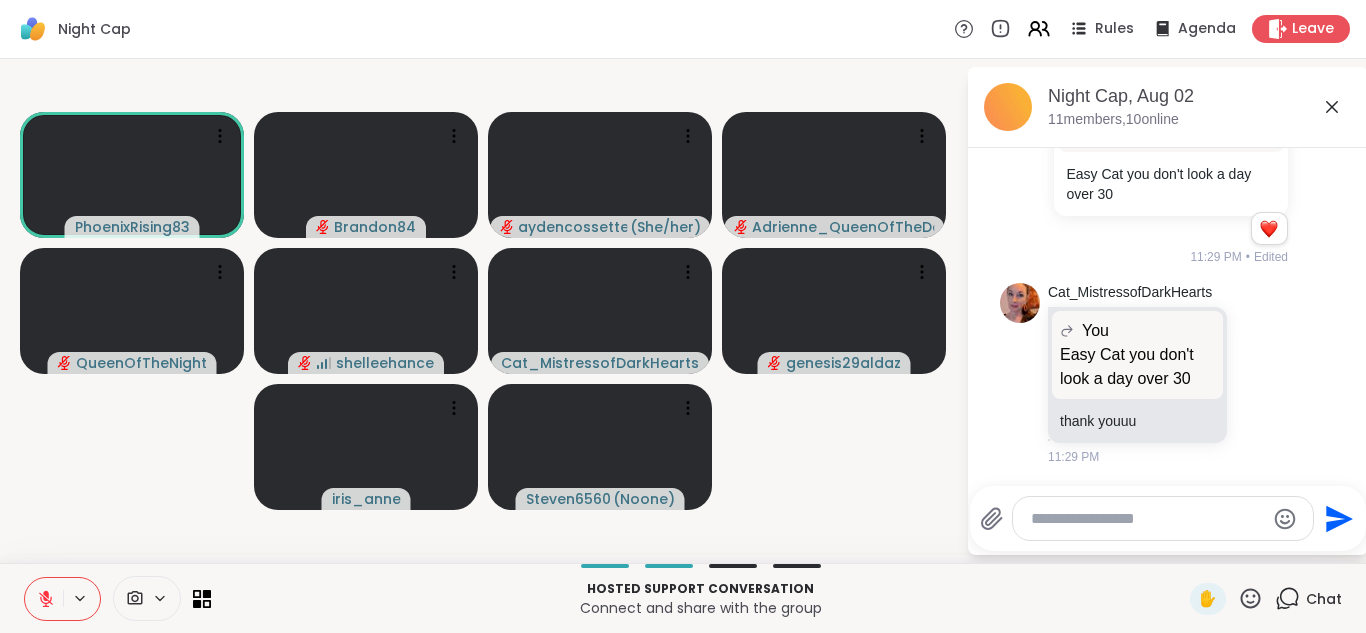 click 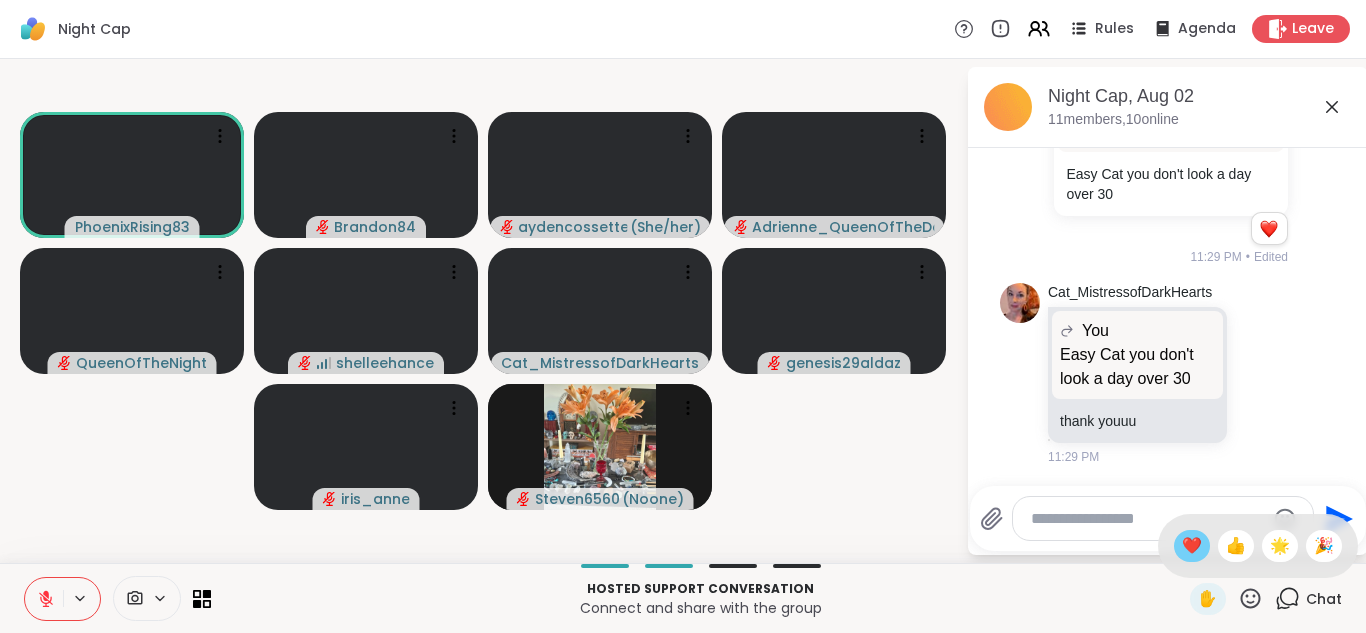 click on "❤️" at bounding box center (1192, 546) 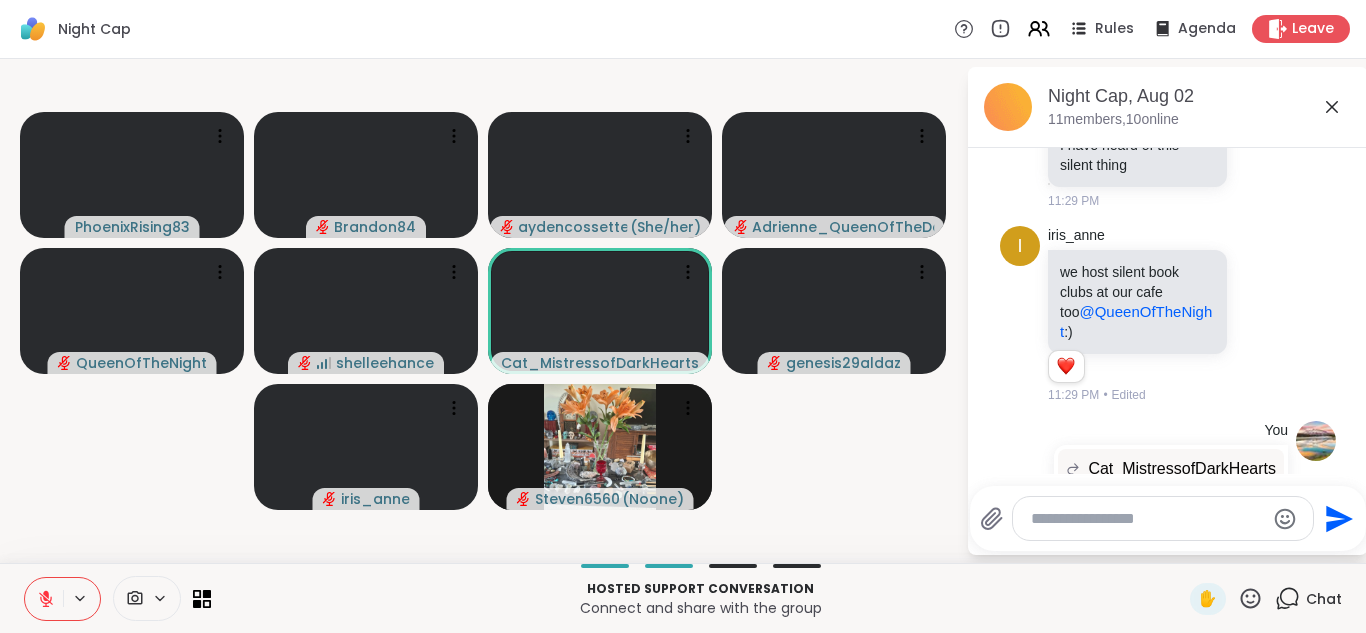 scroll, scrollTop: 9155, scrollLeft: 0, axis: vertical 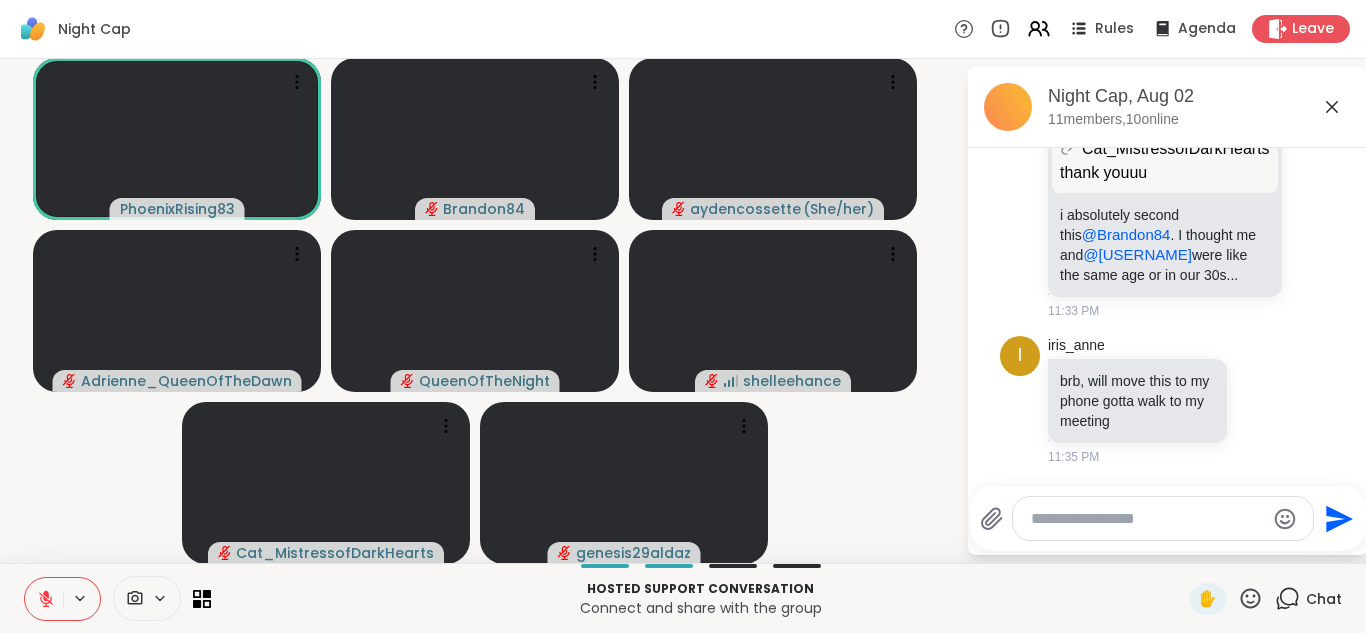 click 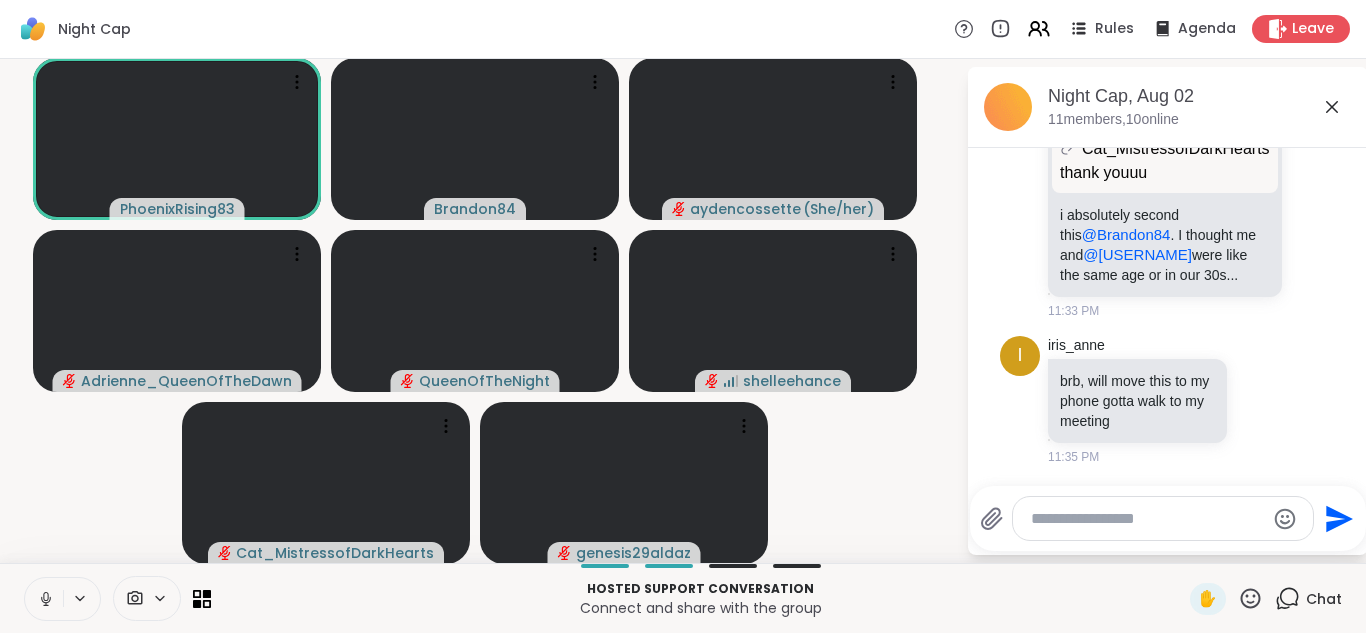 click at bounding box center (44, 599) 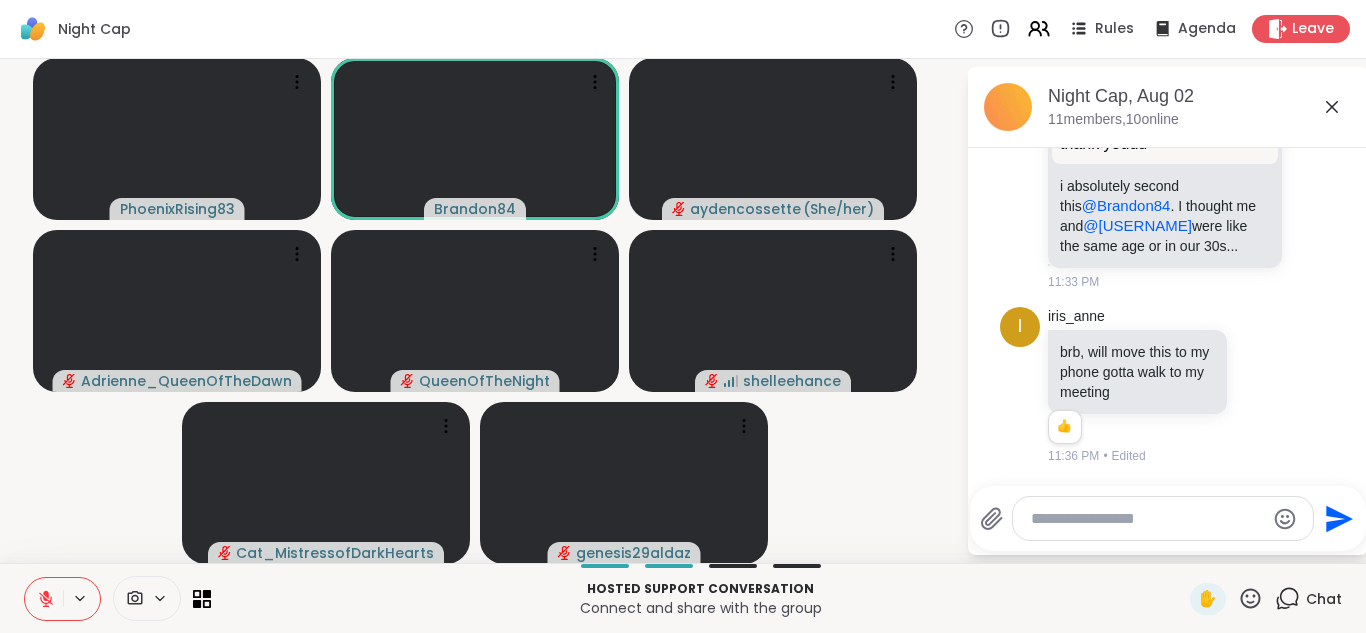 scroll, scrollTop: 10290, scrollLeft: 0, axis: vertical 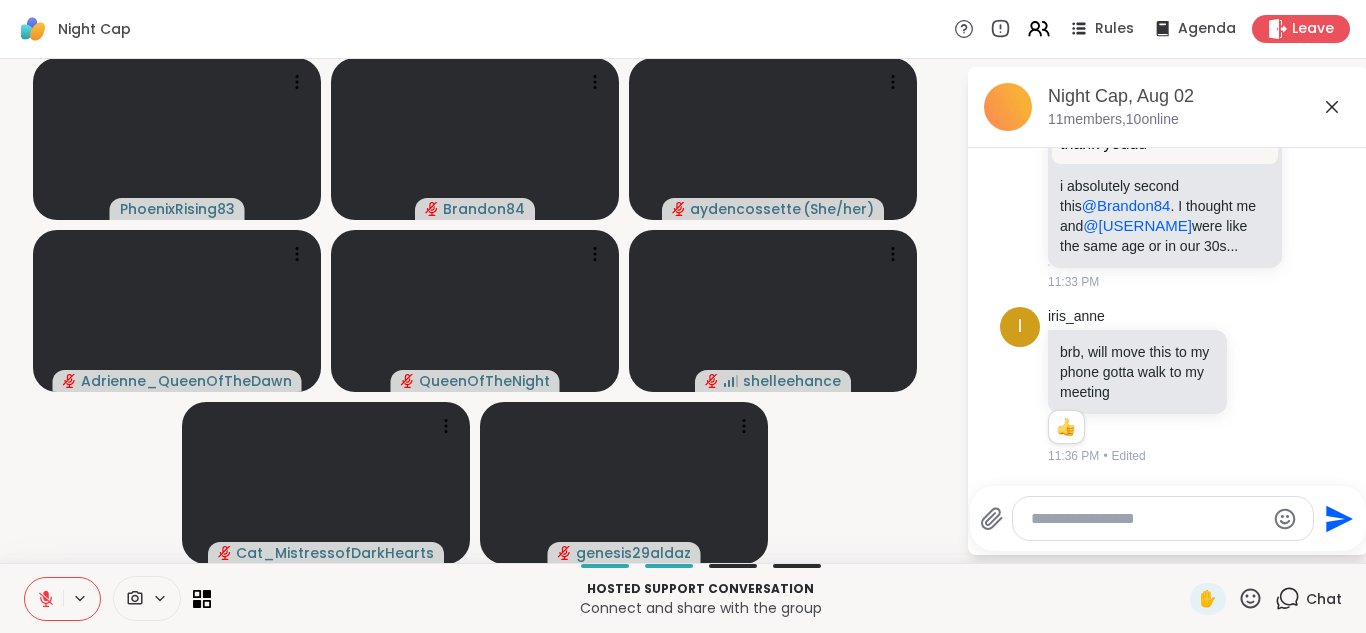 click at bounding box center [44, 599] 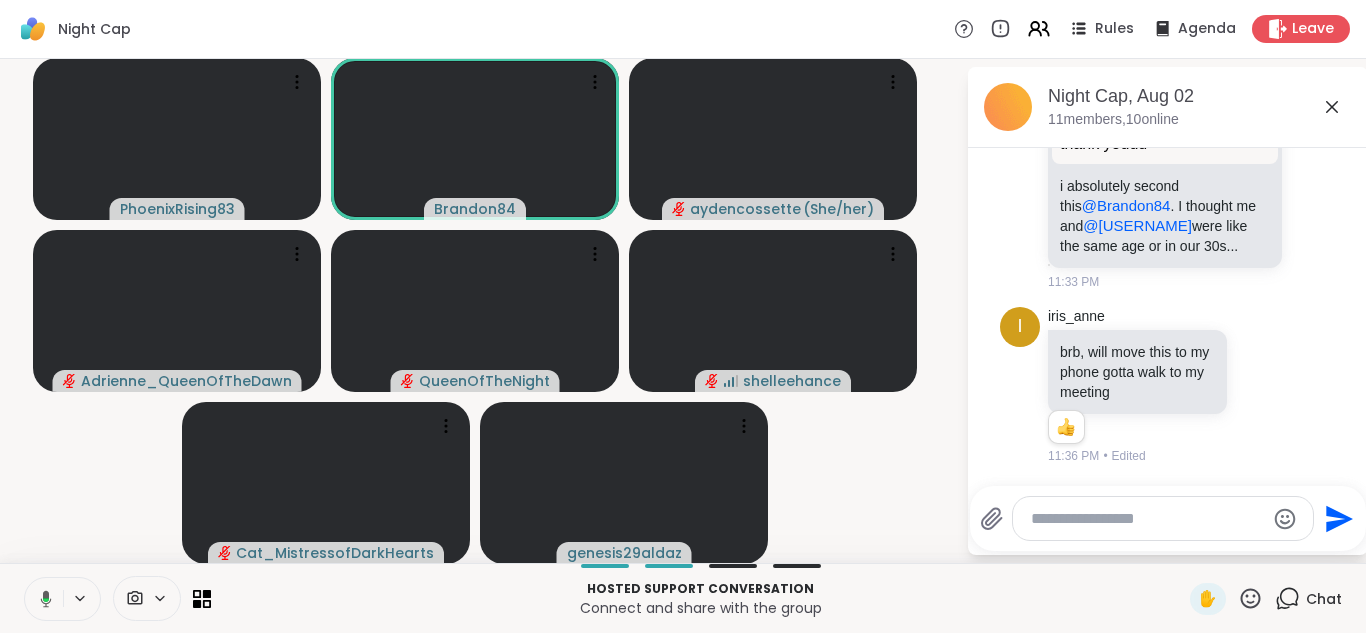 click at bounding box center [42, 599] 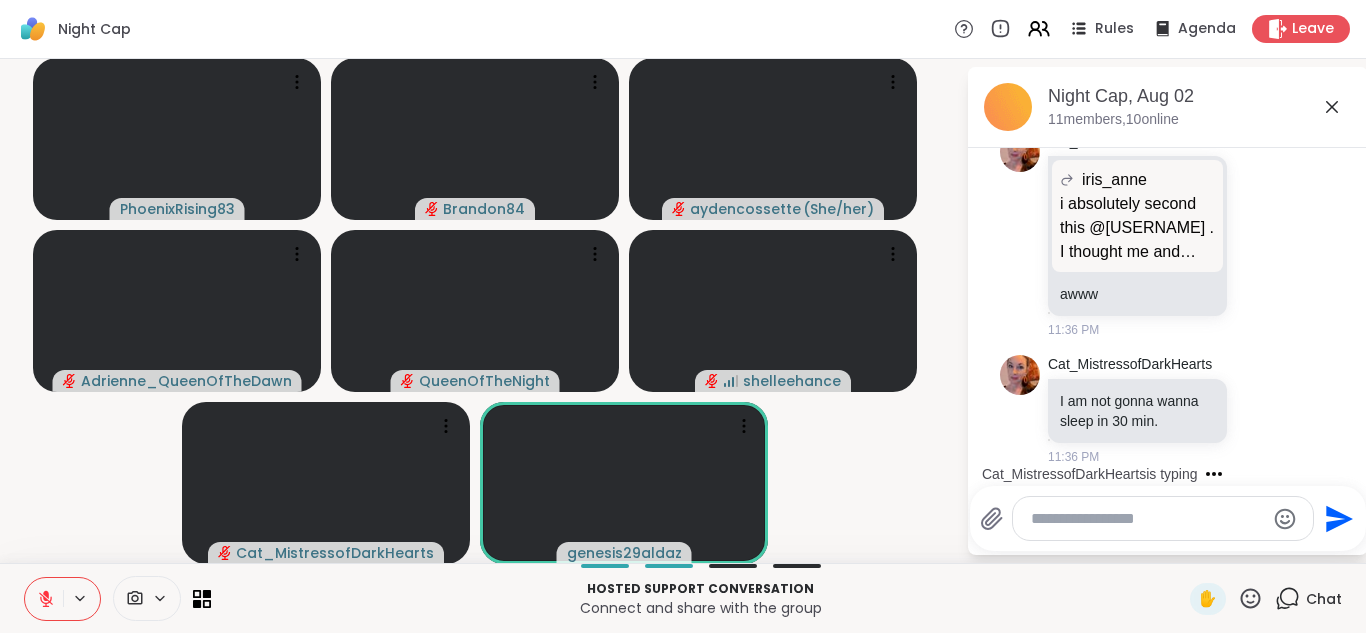 scroll, scrollTop: 10668, scrollLeft: 0, axis: vertical 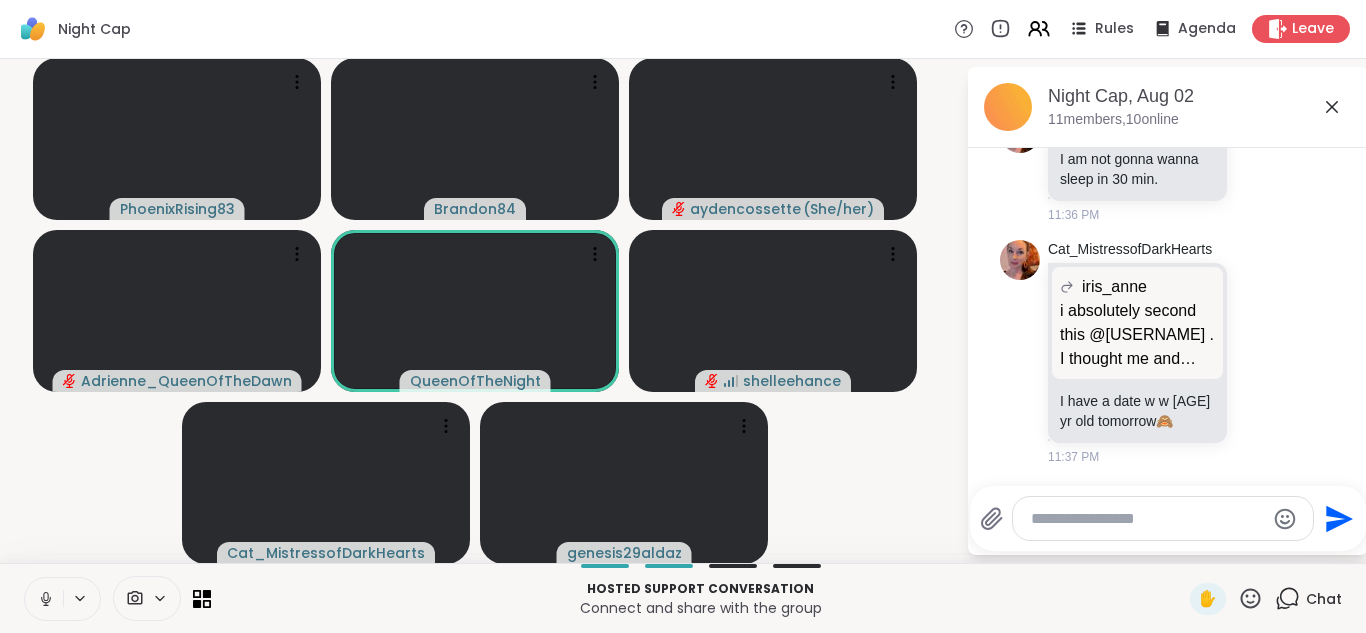 click at bounding box center (44, 599) 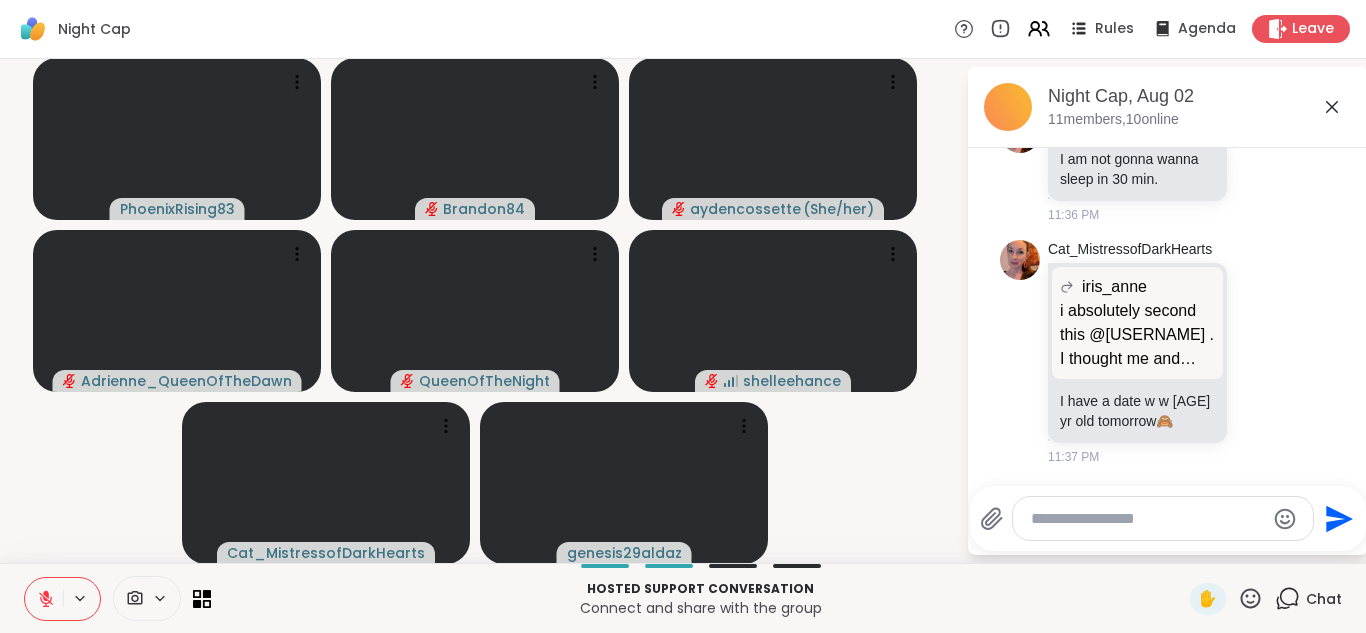 click at bounding box center (44, 599) 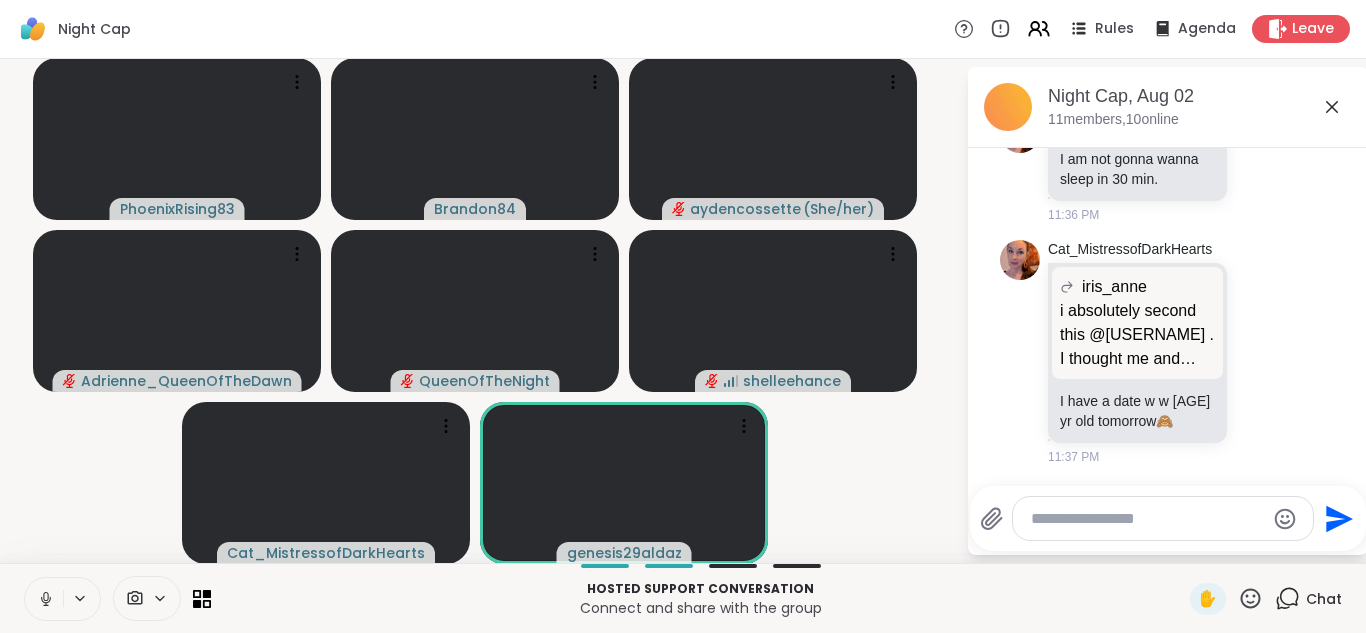 click at bounding box center (44, 599) 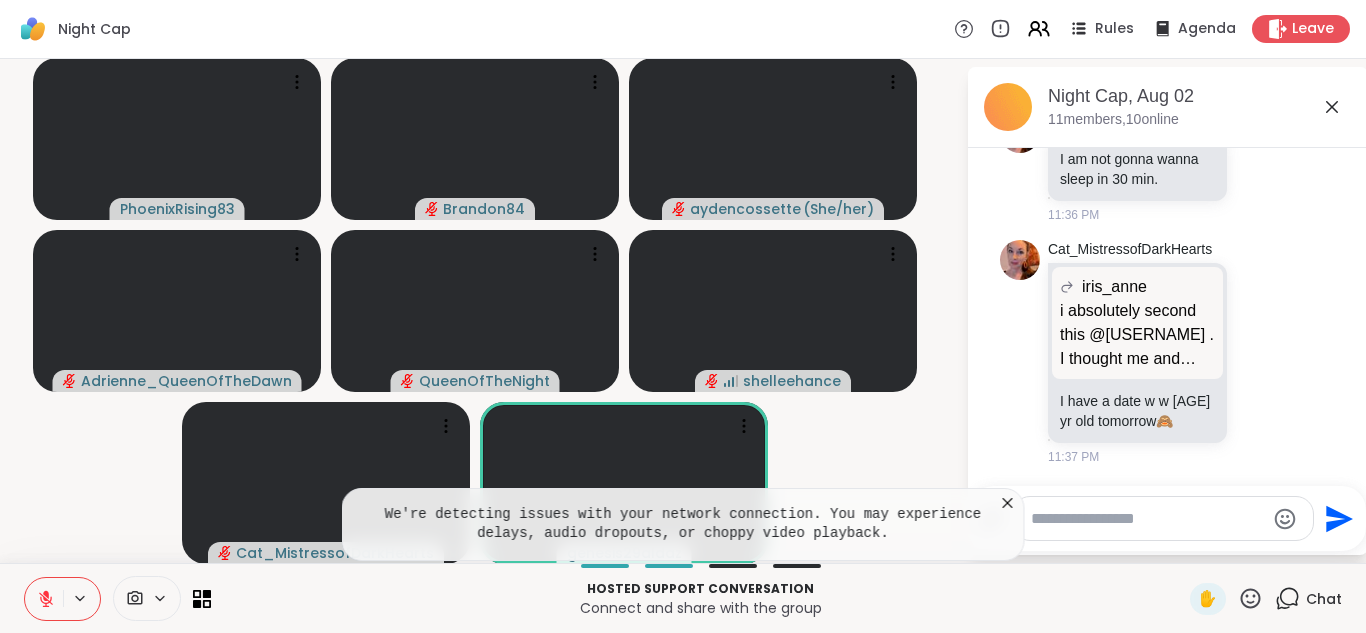 click 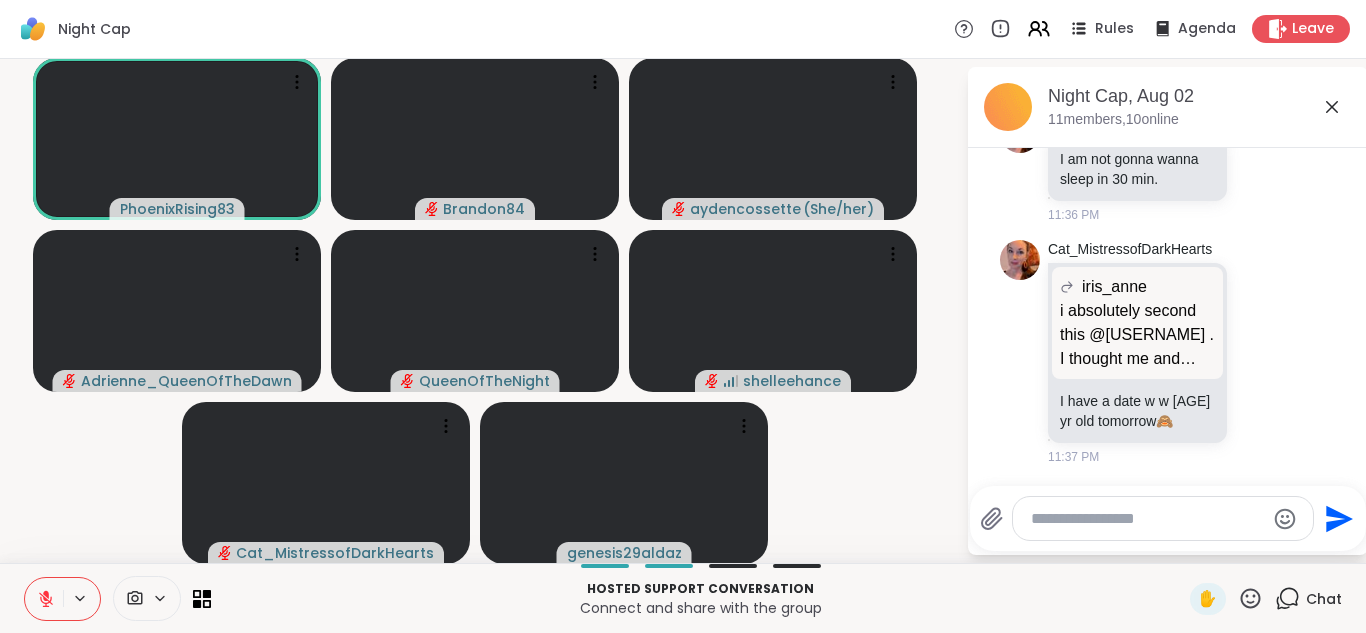 click 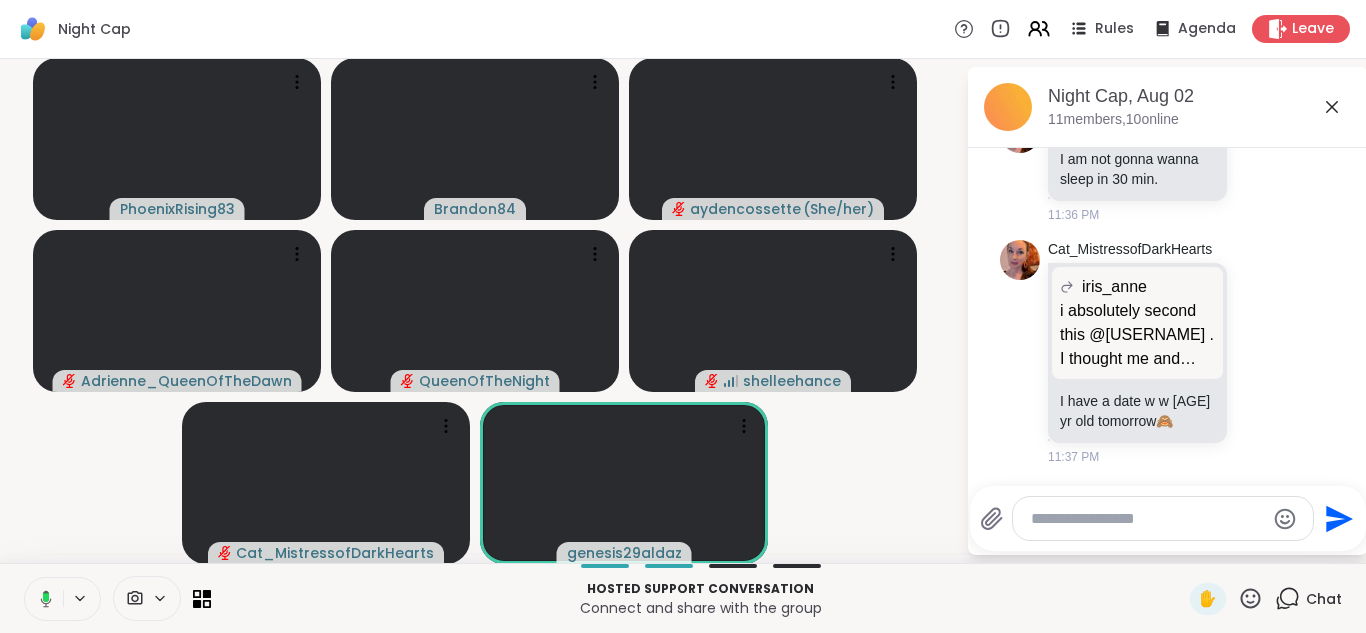 click at bounding box center [42, 599] 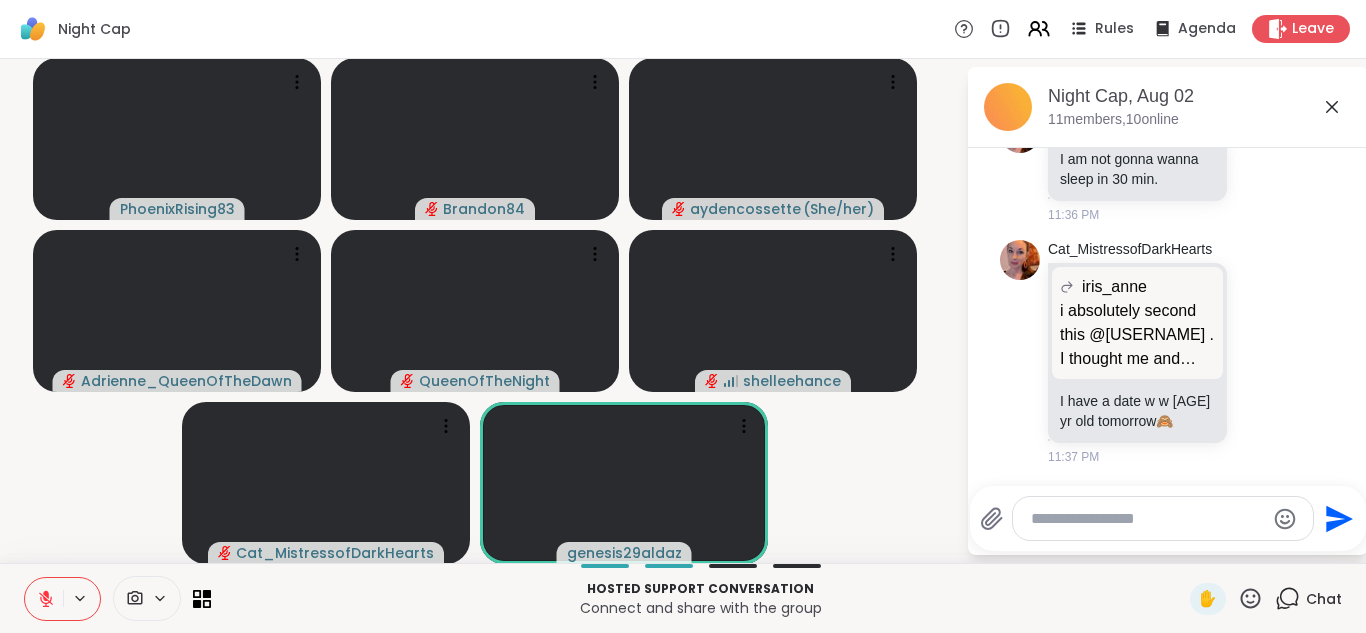 click at bounding box center (44, 599) 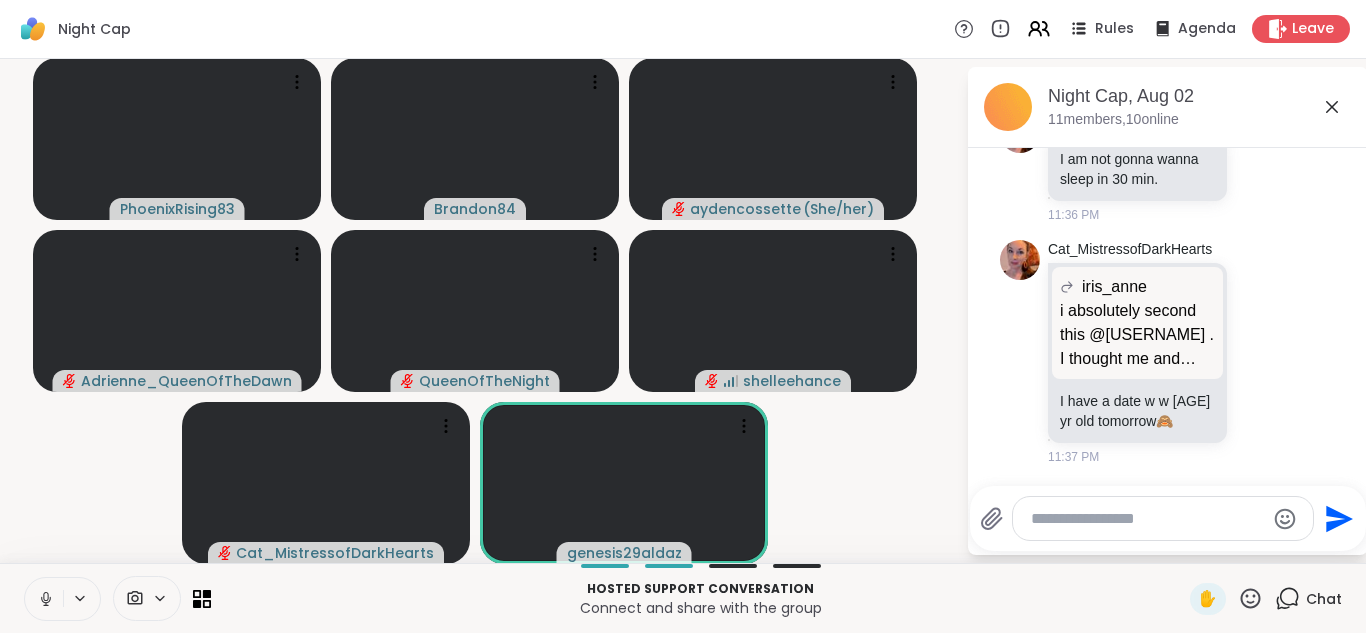 click at bounding box center (44, 599) 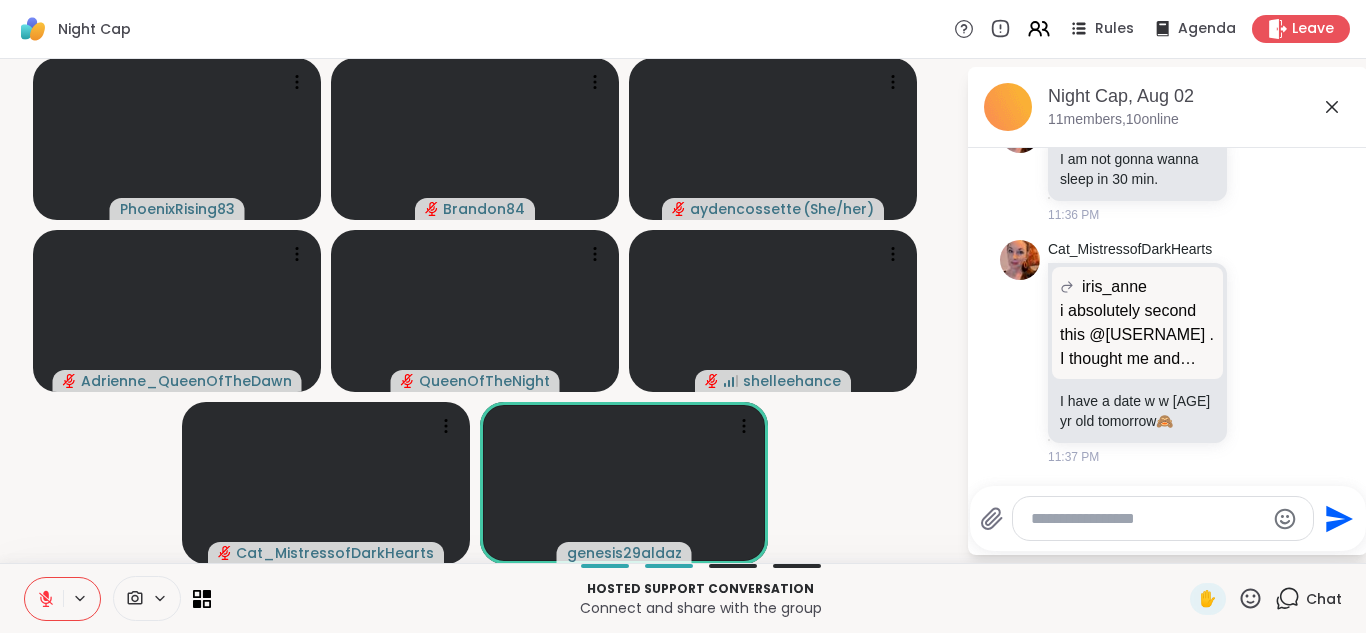 click at bounding box center (44, 599) 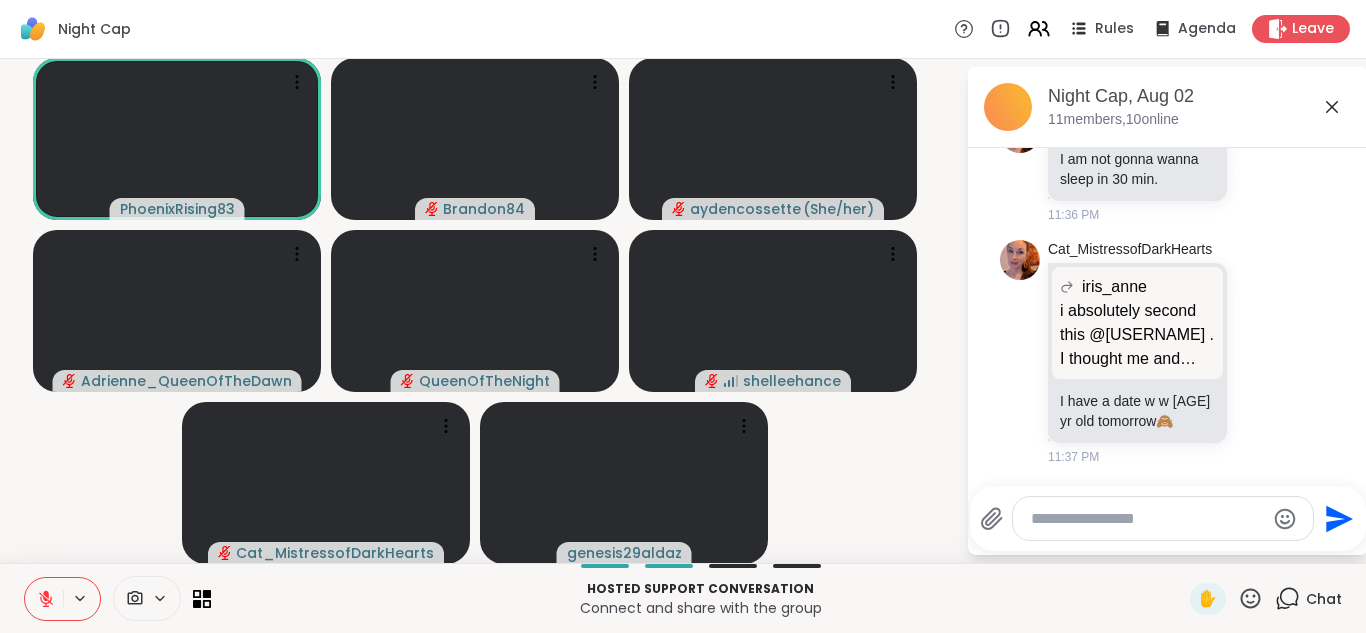 click at bounding box center (44, 599) 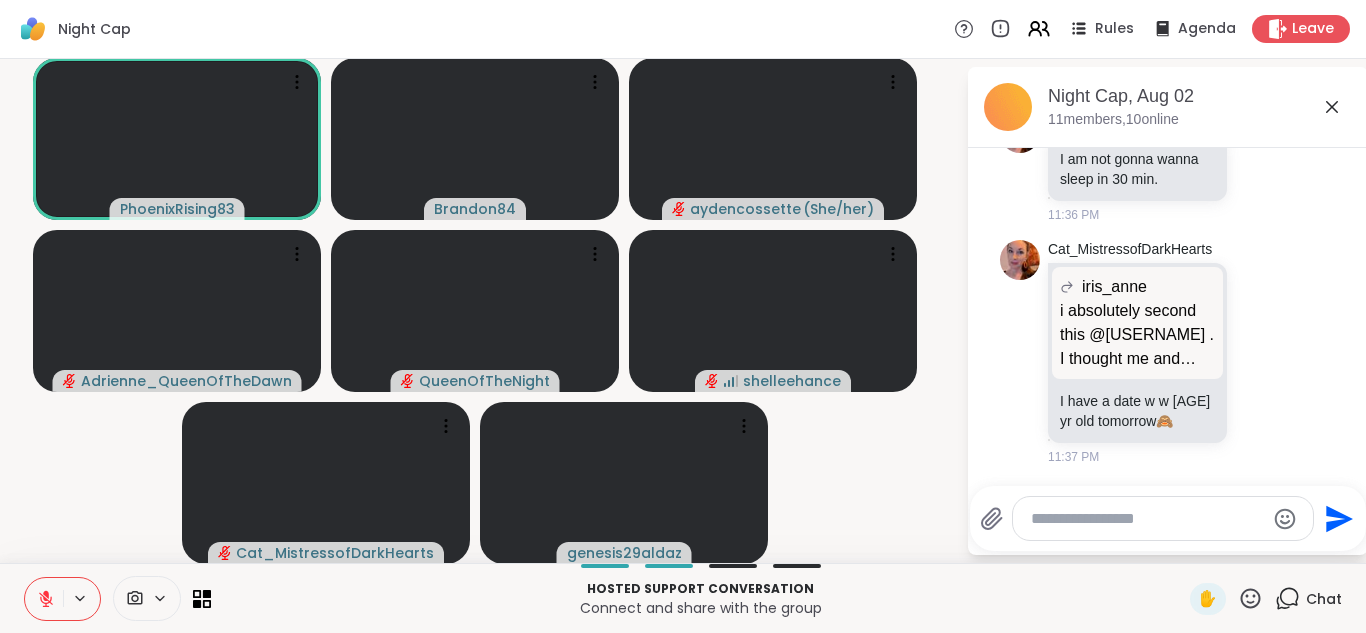 click at bounding box center [44, 599] 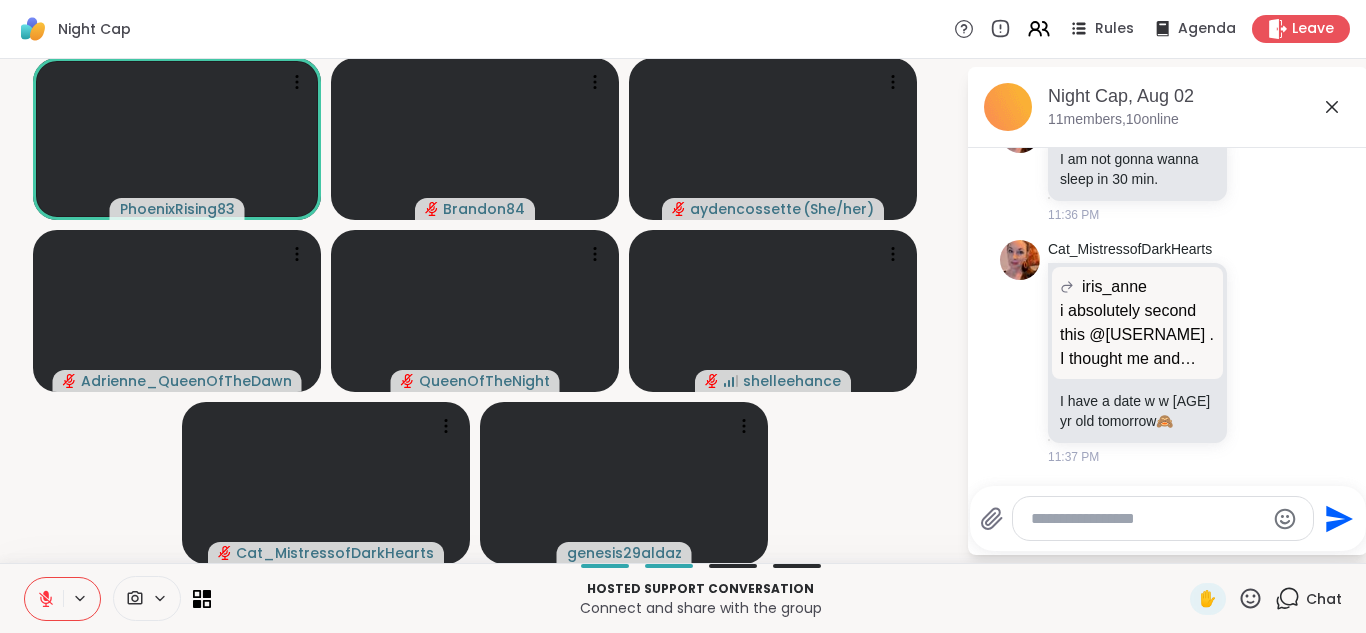 click at bounding box center [44, 599] 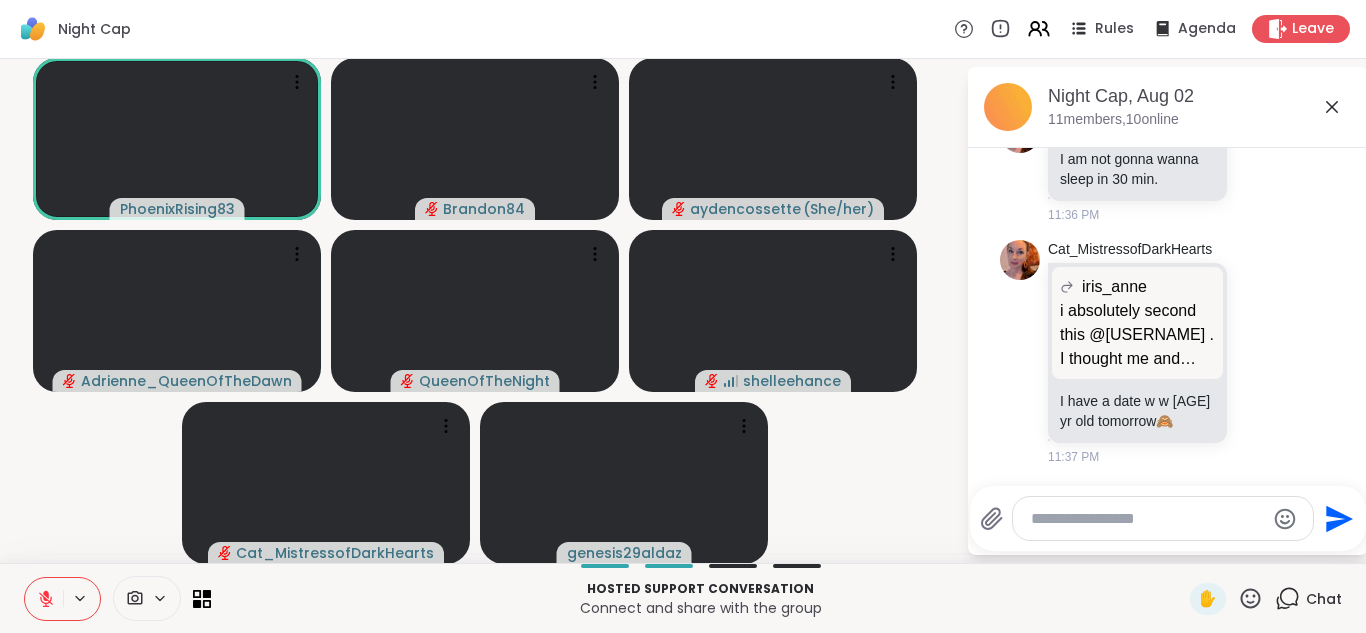 click at bounding box center (44, 599) 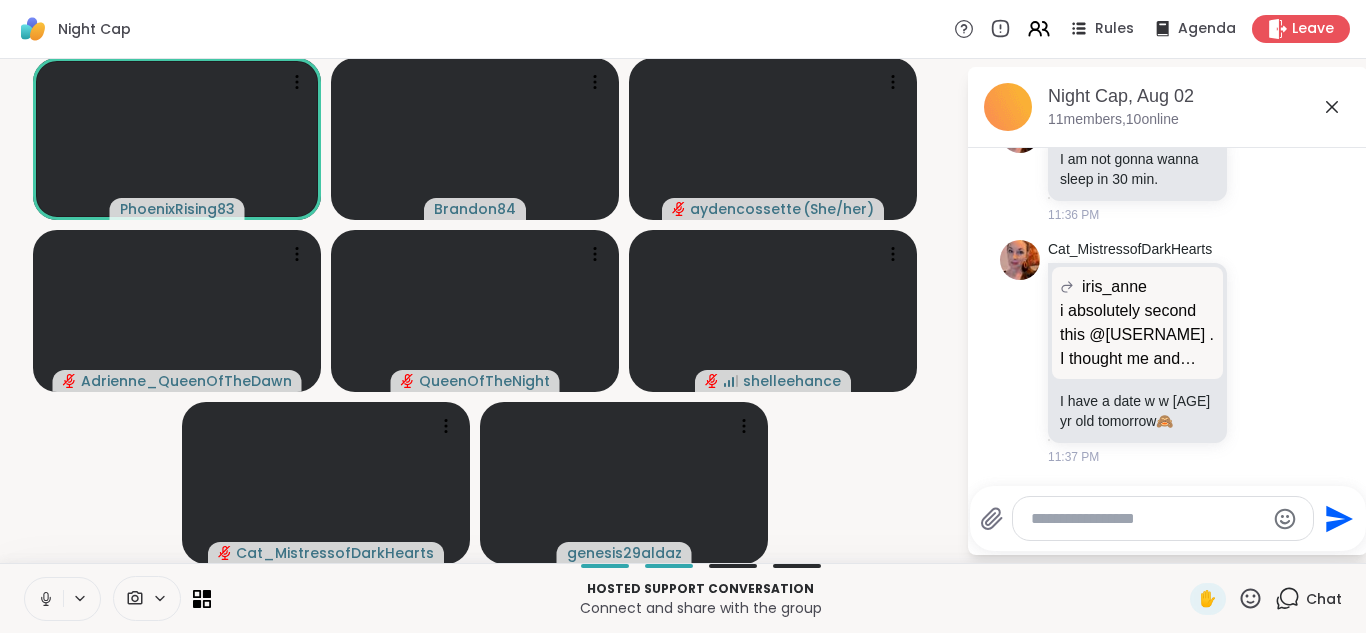 click at bounding box center (44, 599) 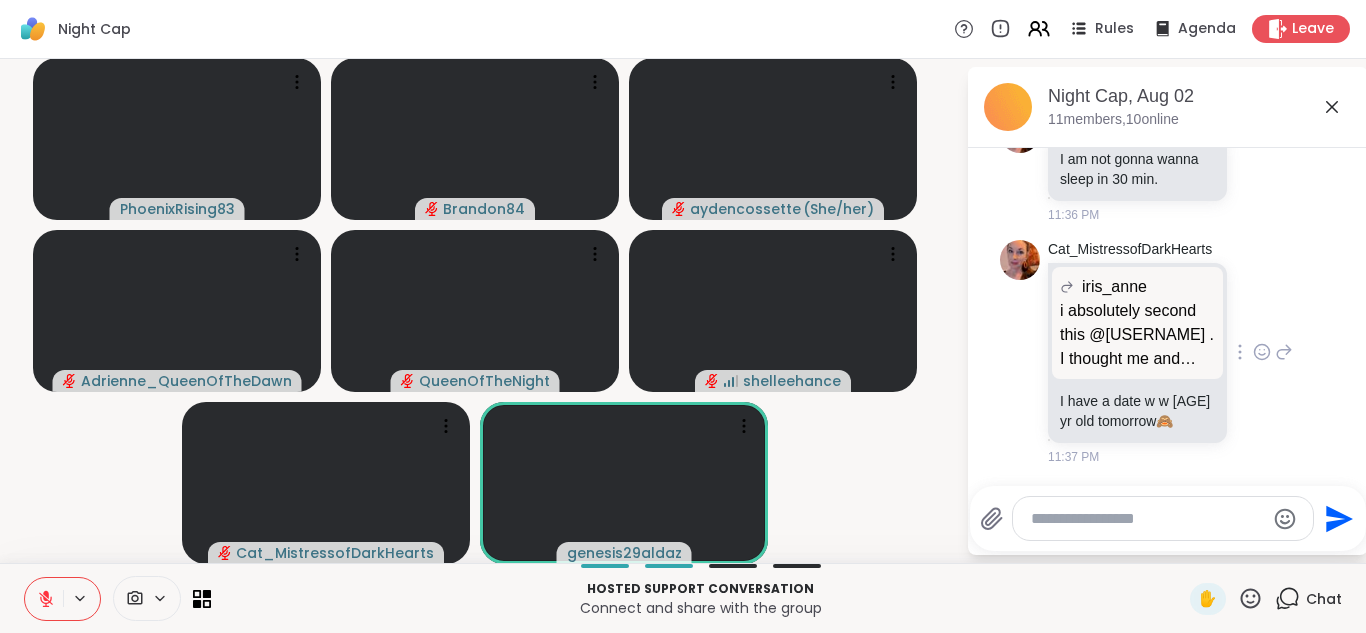 click 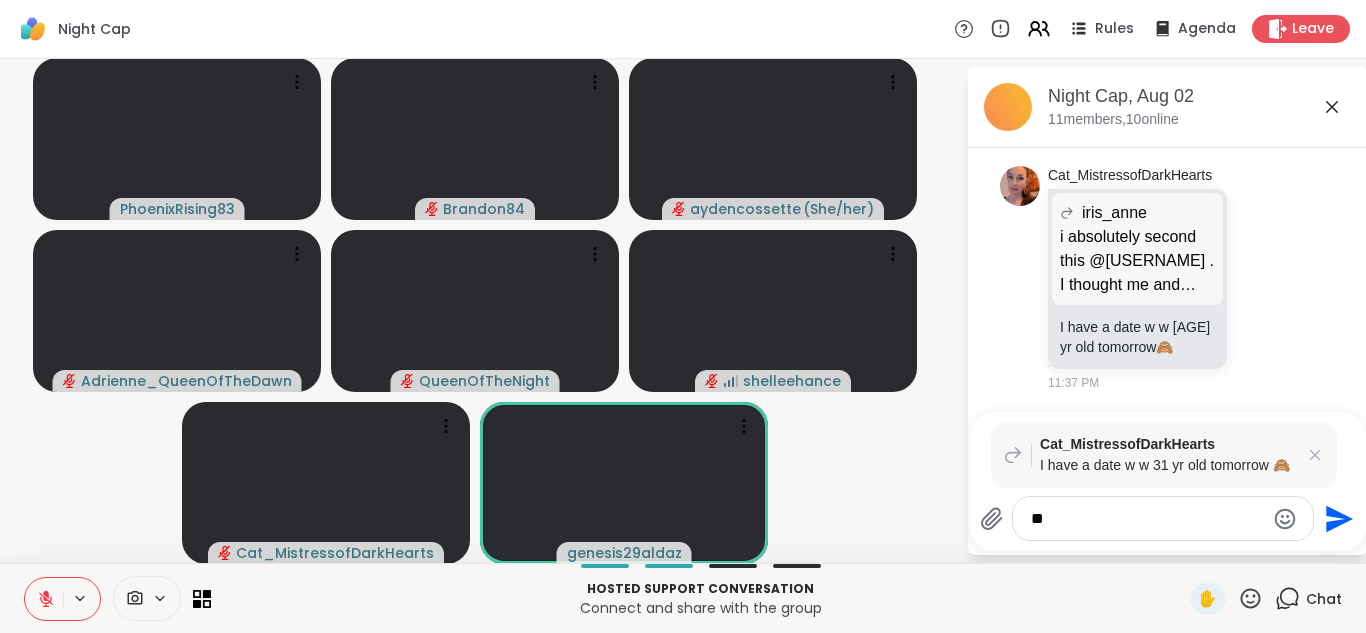 type on "*" 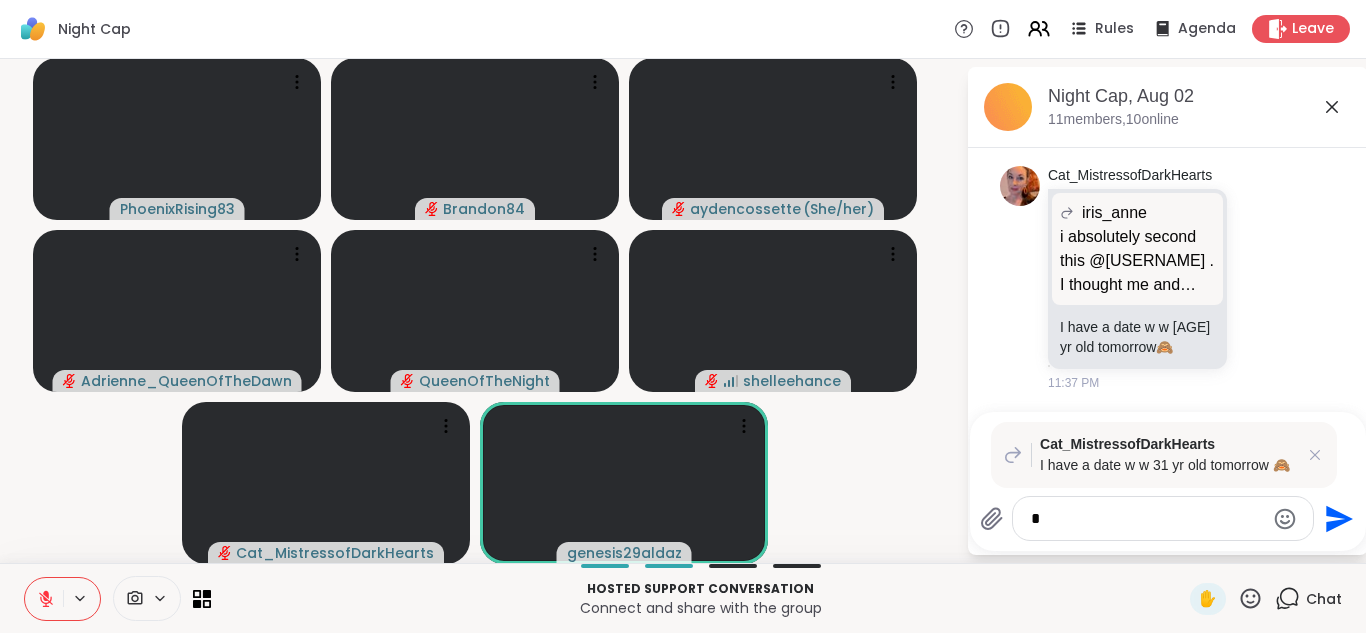 type 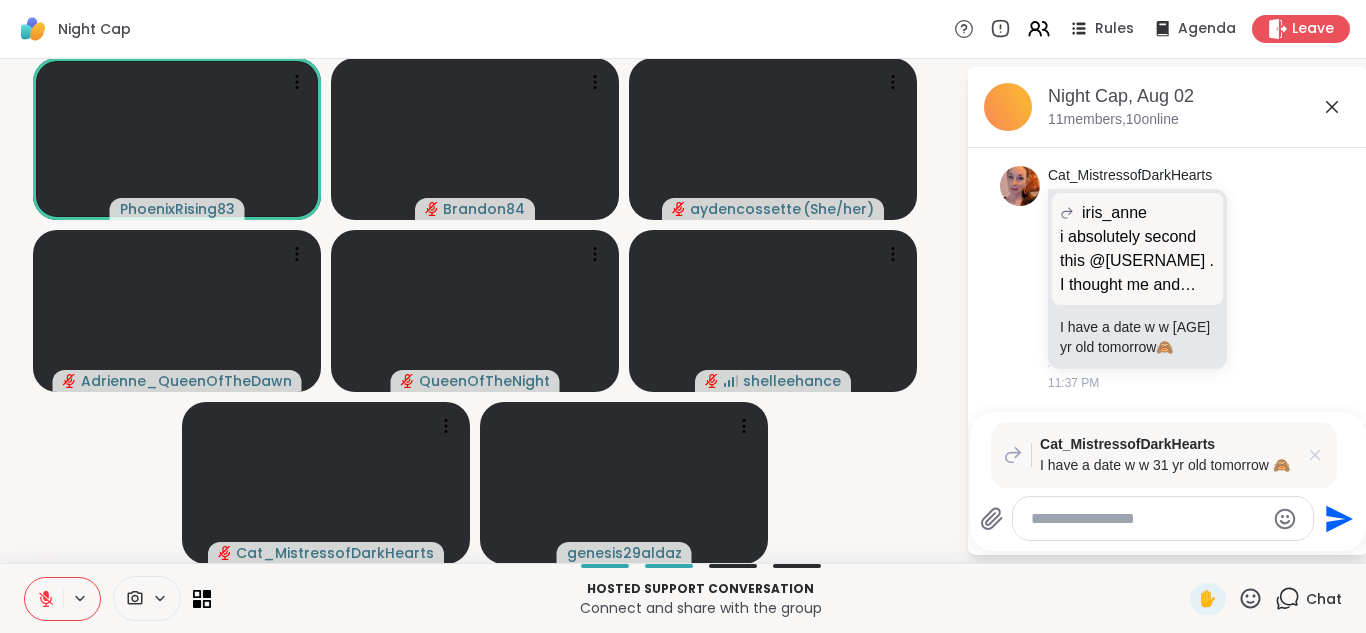 click 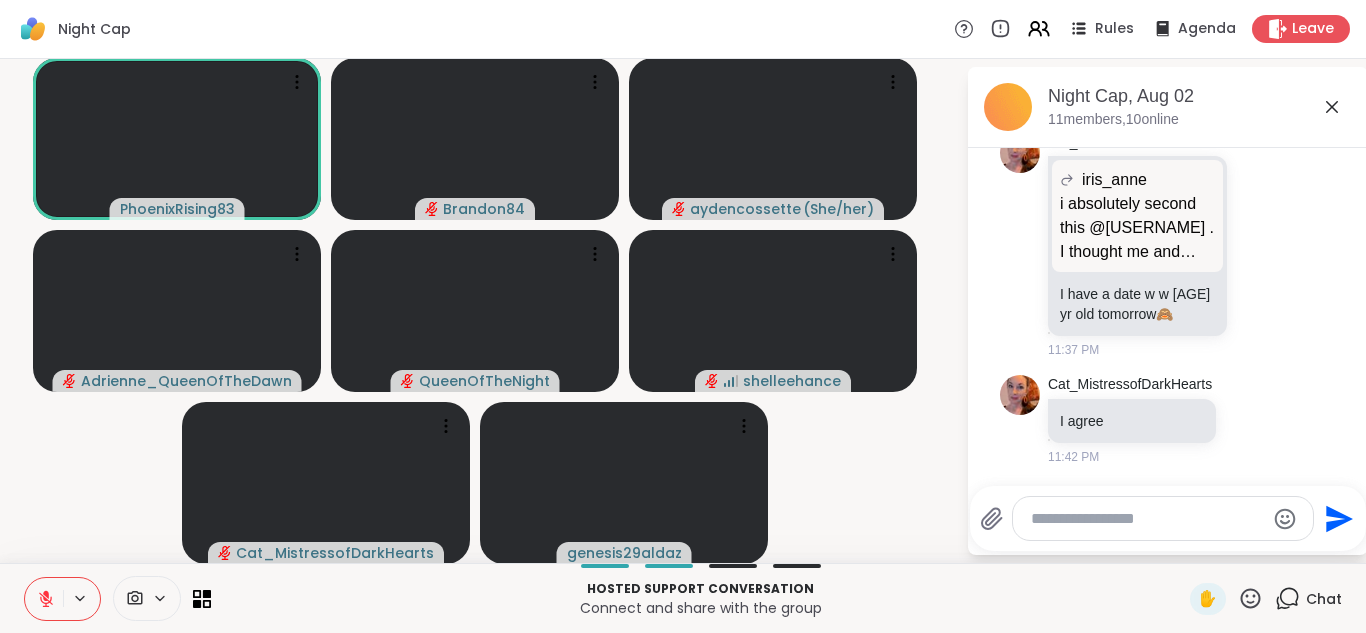 scroll, scrollTop: 11017, scrollLeft: 0, axis: vertical 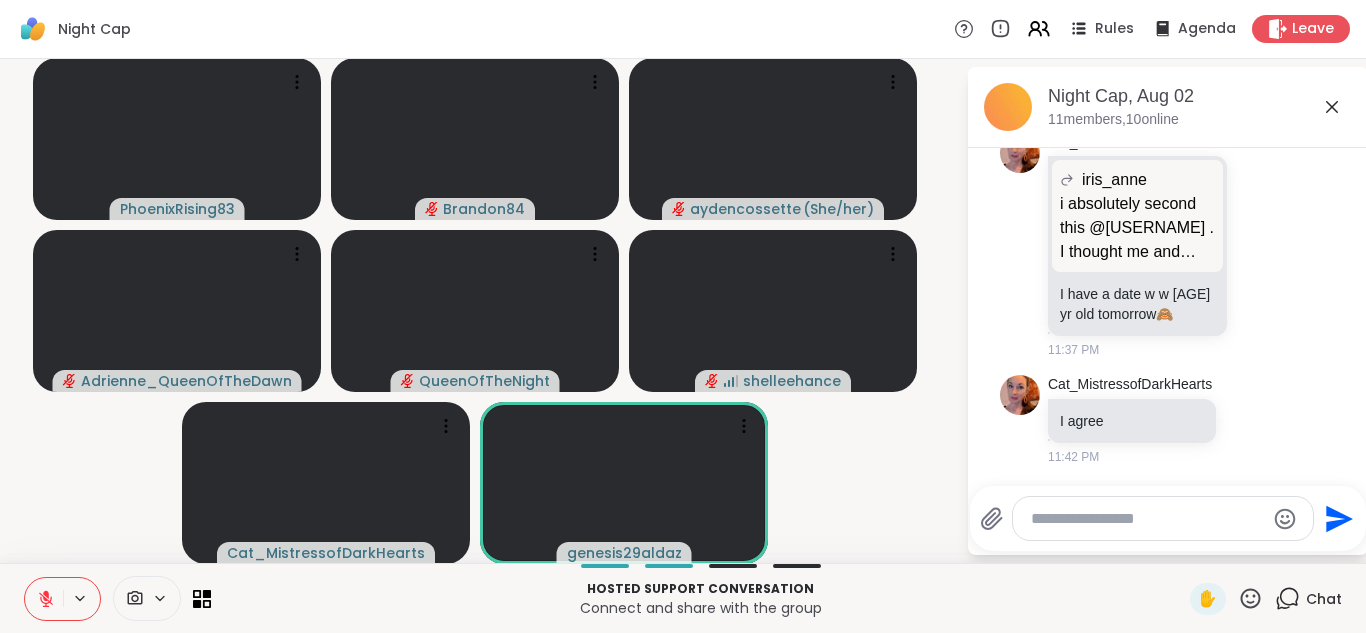 click 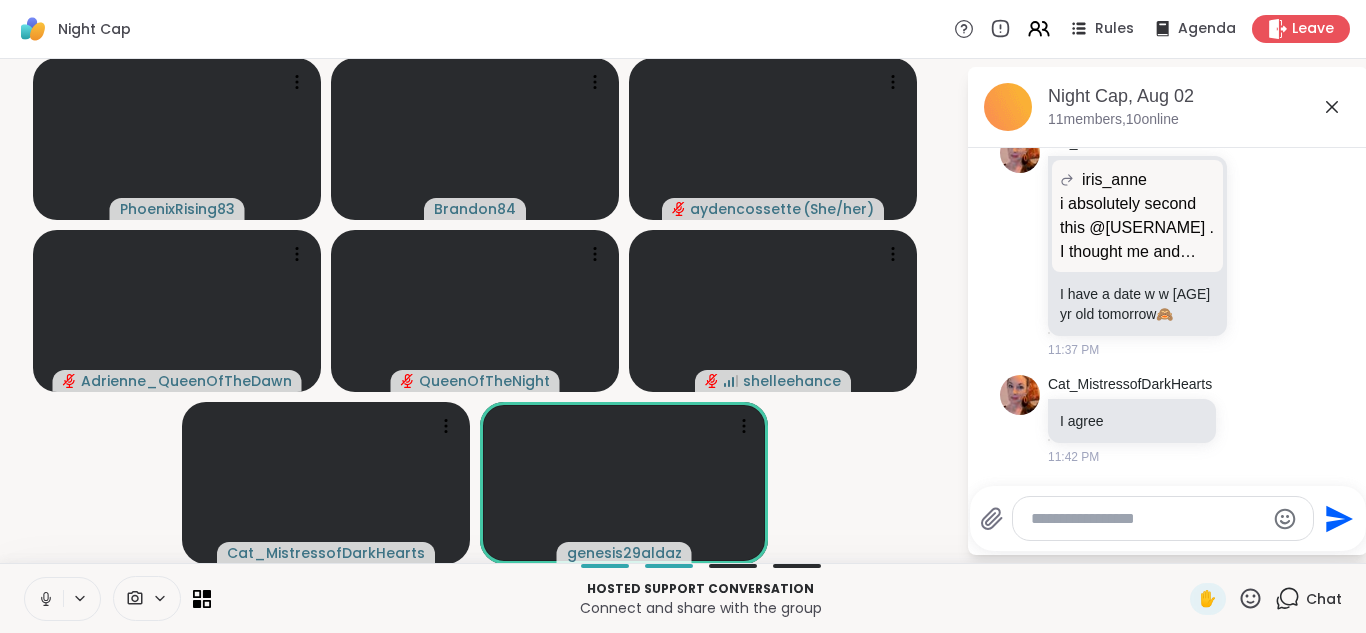 click at bounding box center (44, 599) 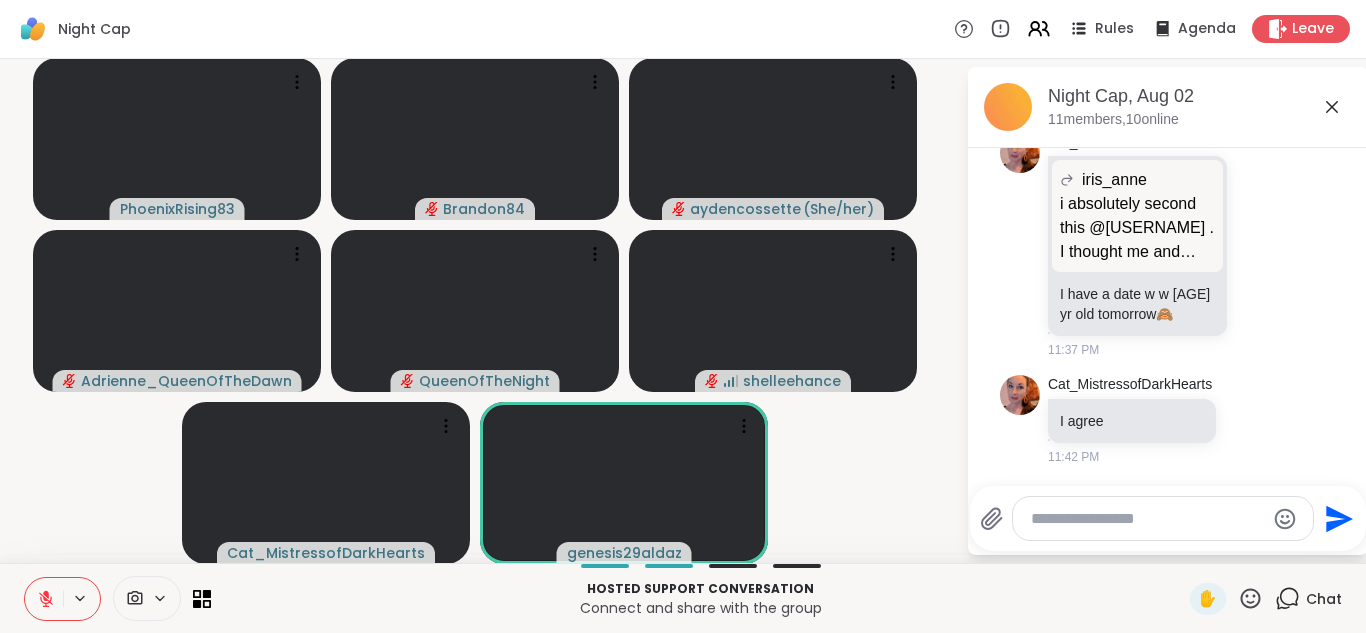 click at bounding box center [44, 599] 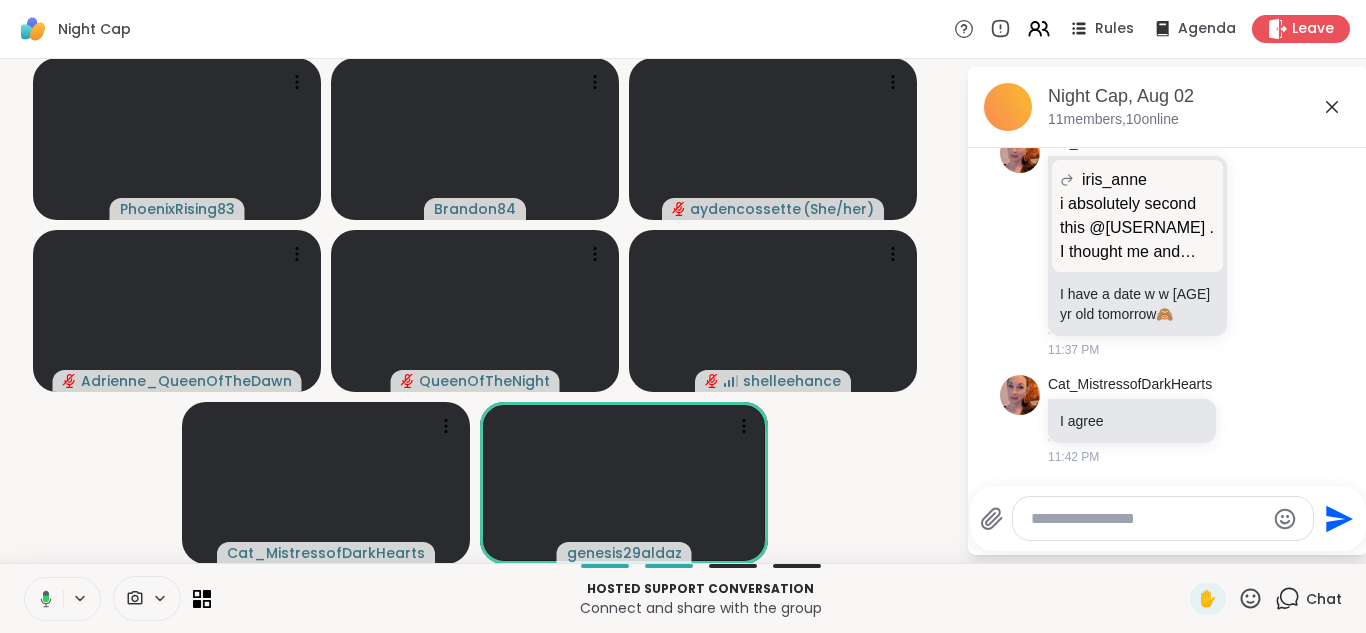 click at bounding box center (42, 599) 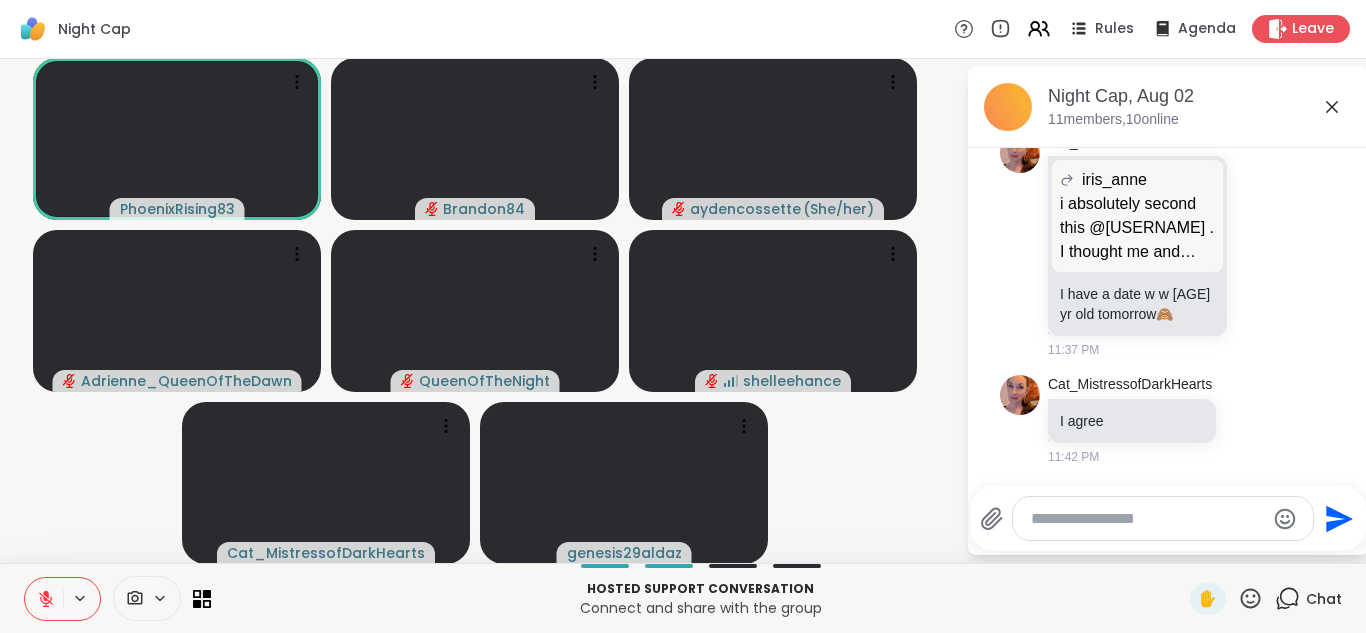 click 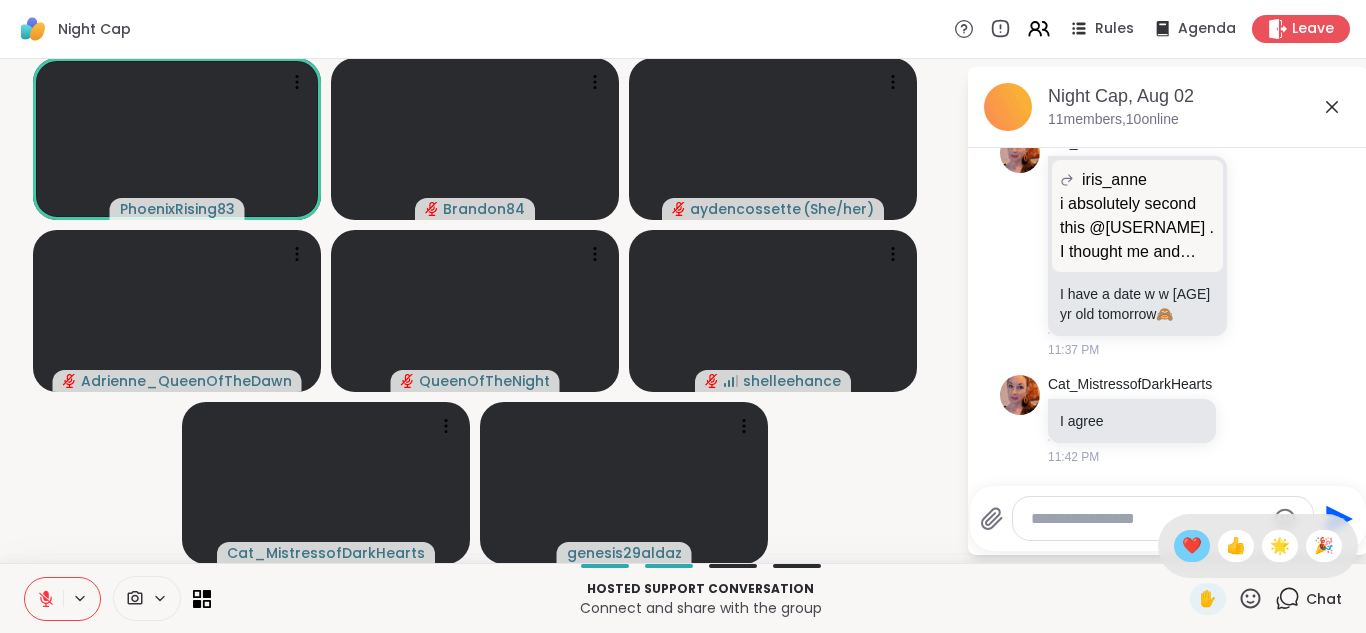 click on "❤️" at bounding box center (1192, 546) 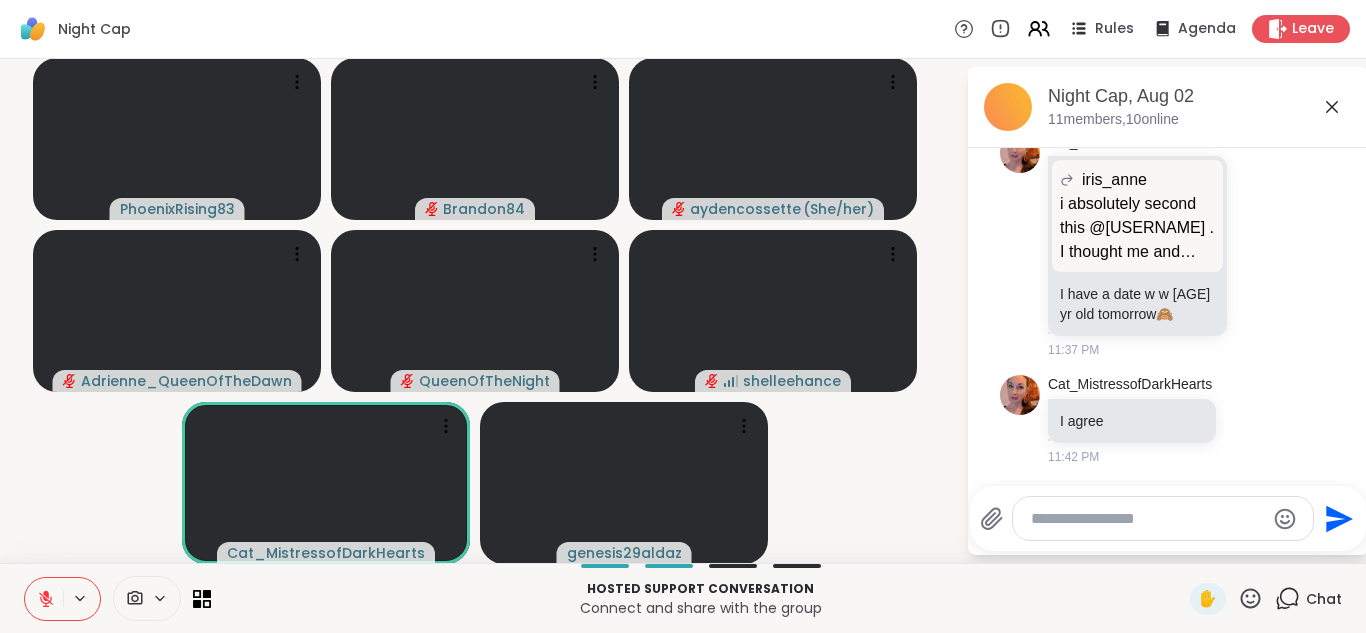 click at bounding box center (44, 599) 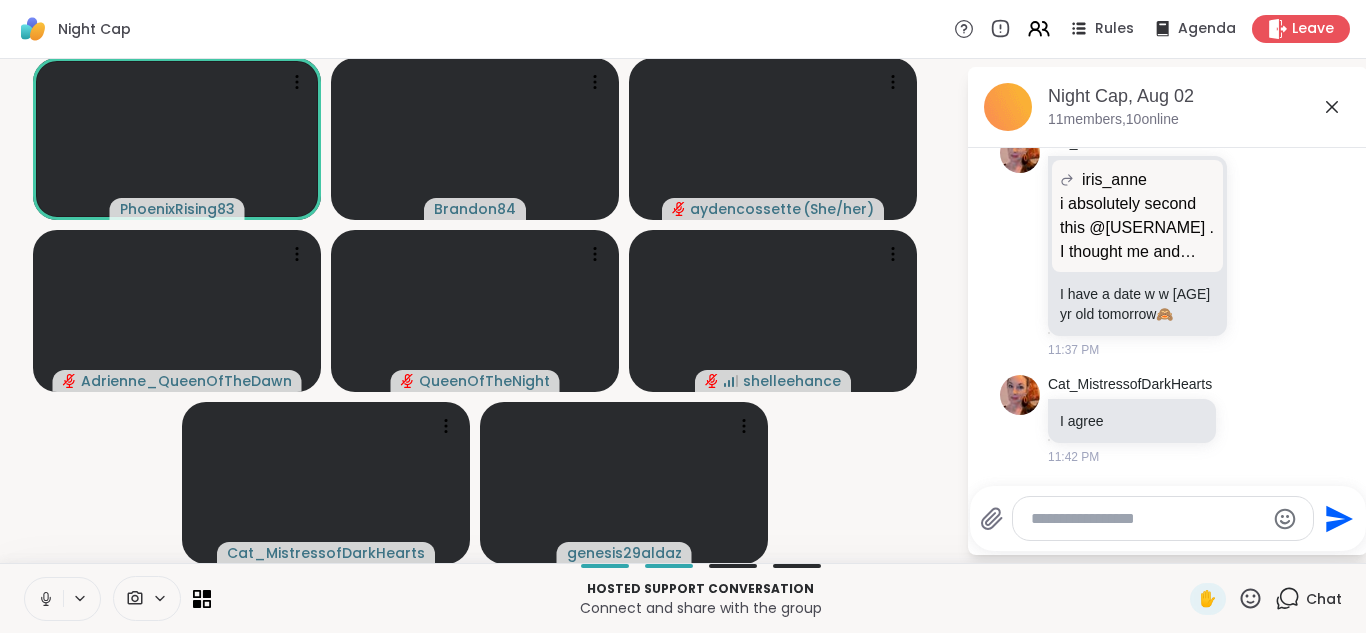 click at bounding box center [44, 599] 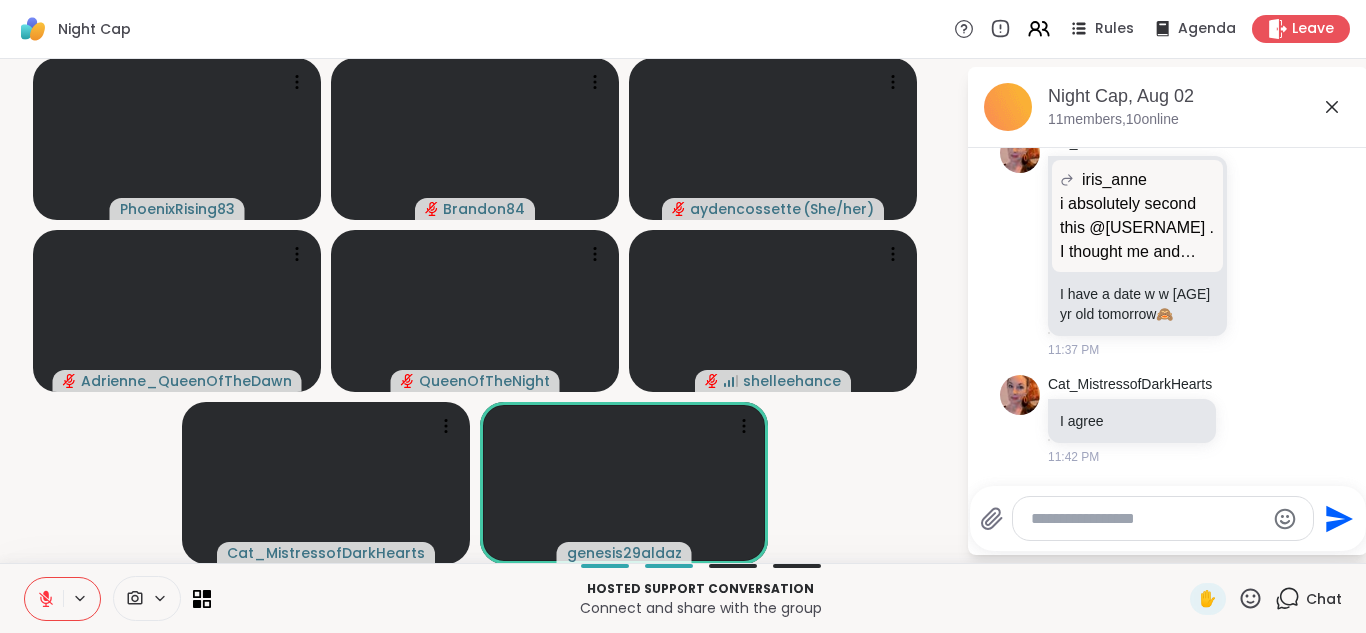 click at bounding box center (44, 599) 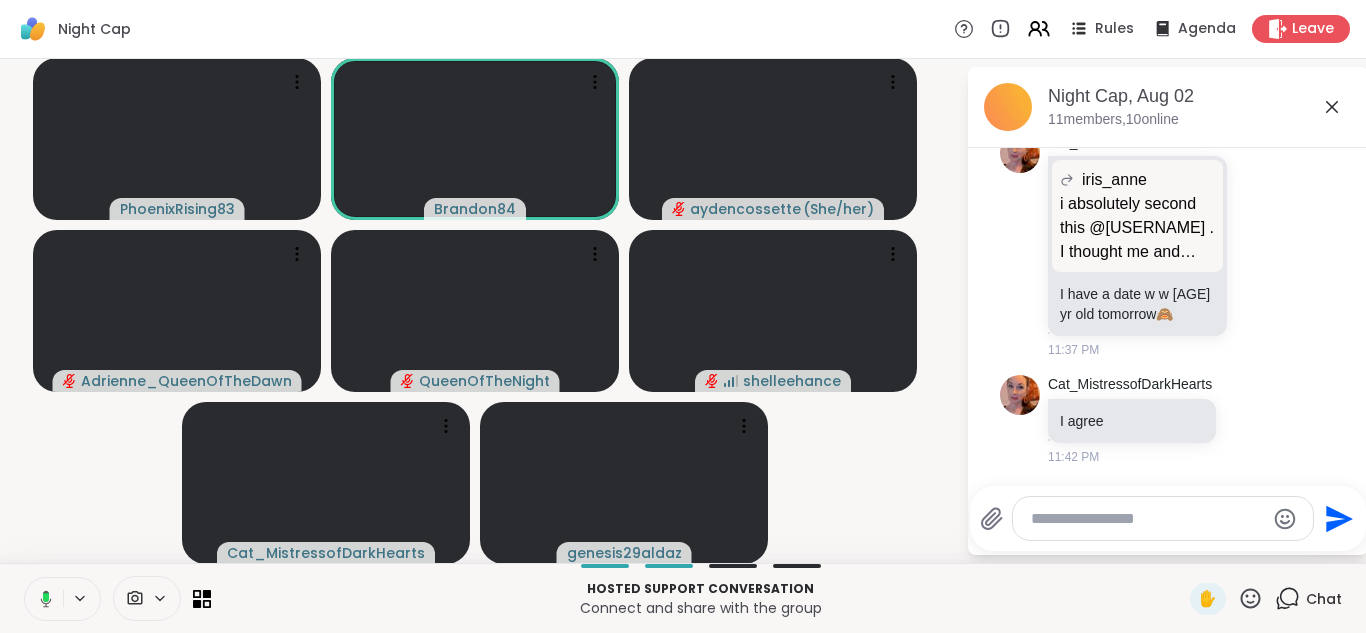 click at bounding box center [42, 599] 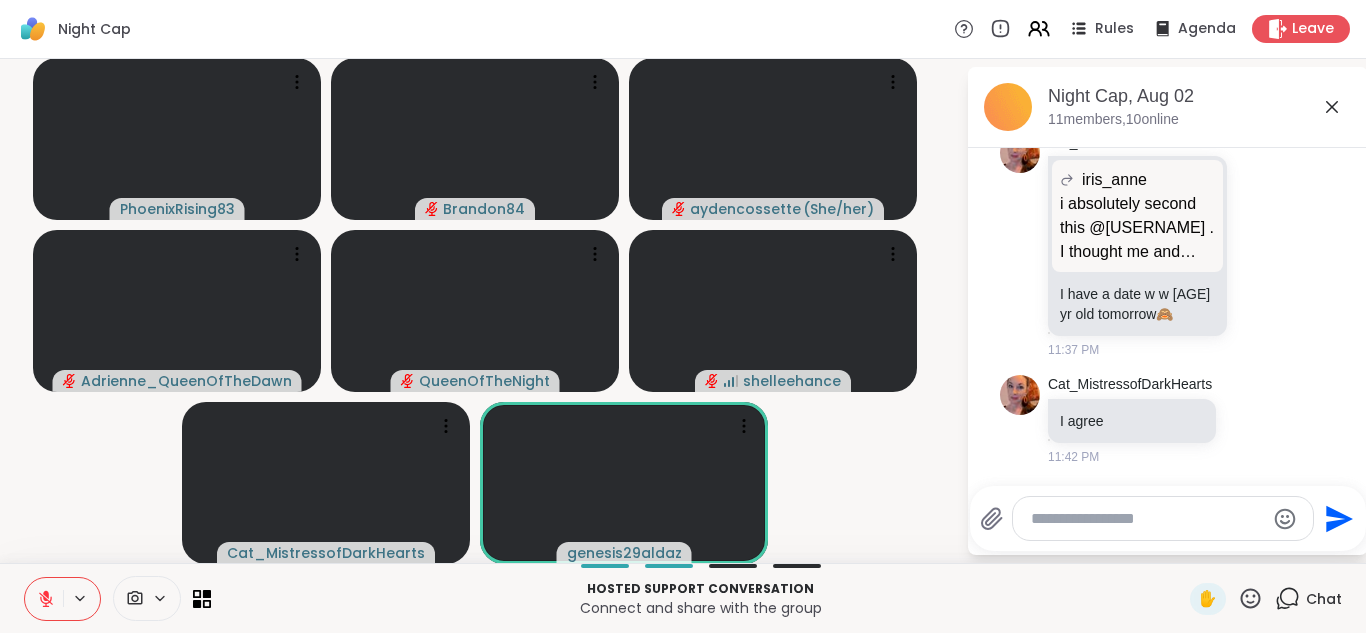 click at bounding box center (44, 599) 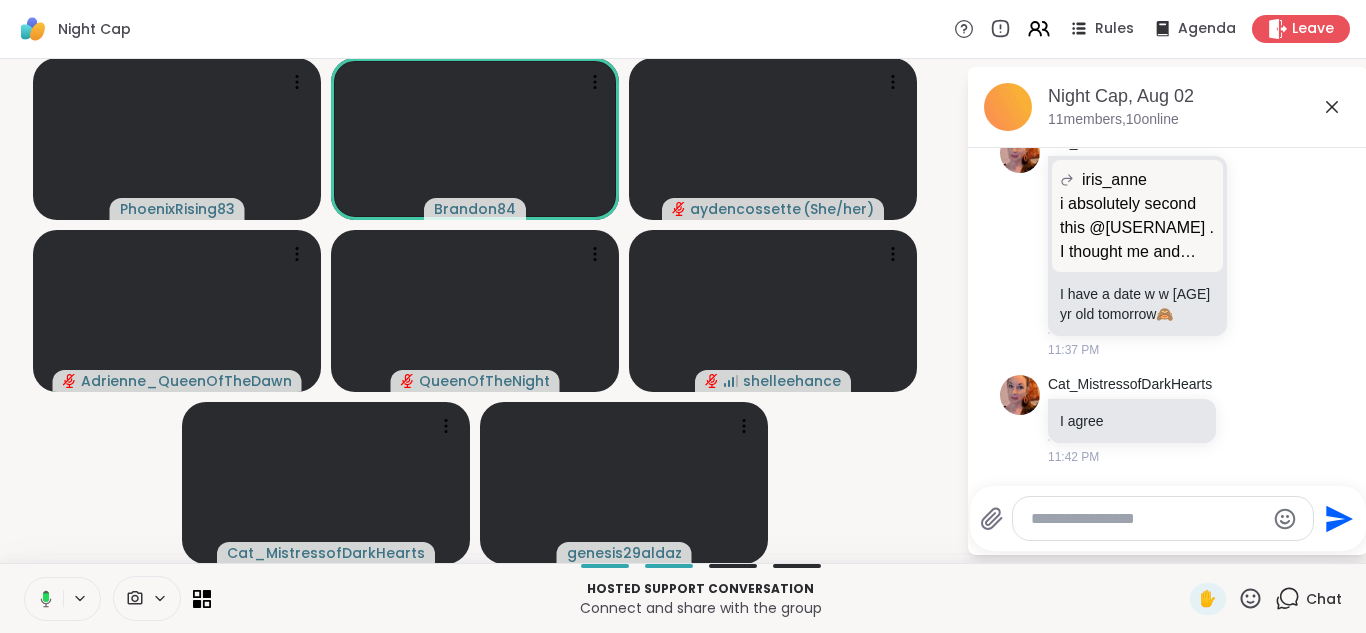 click at bounding box center (42, 599) 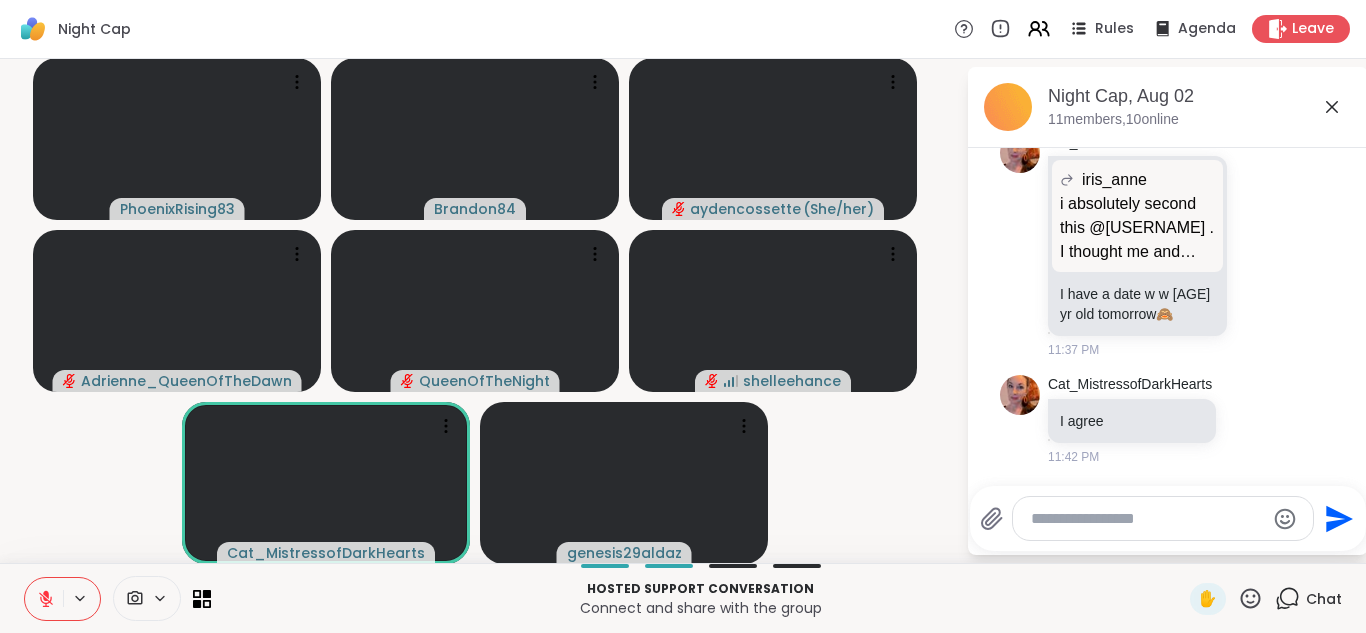 click at bounding box center [44, 599] 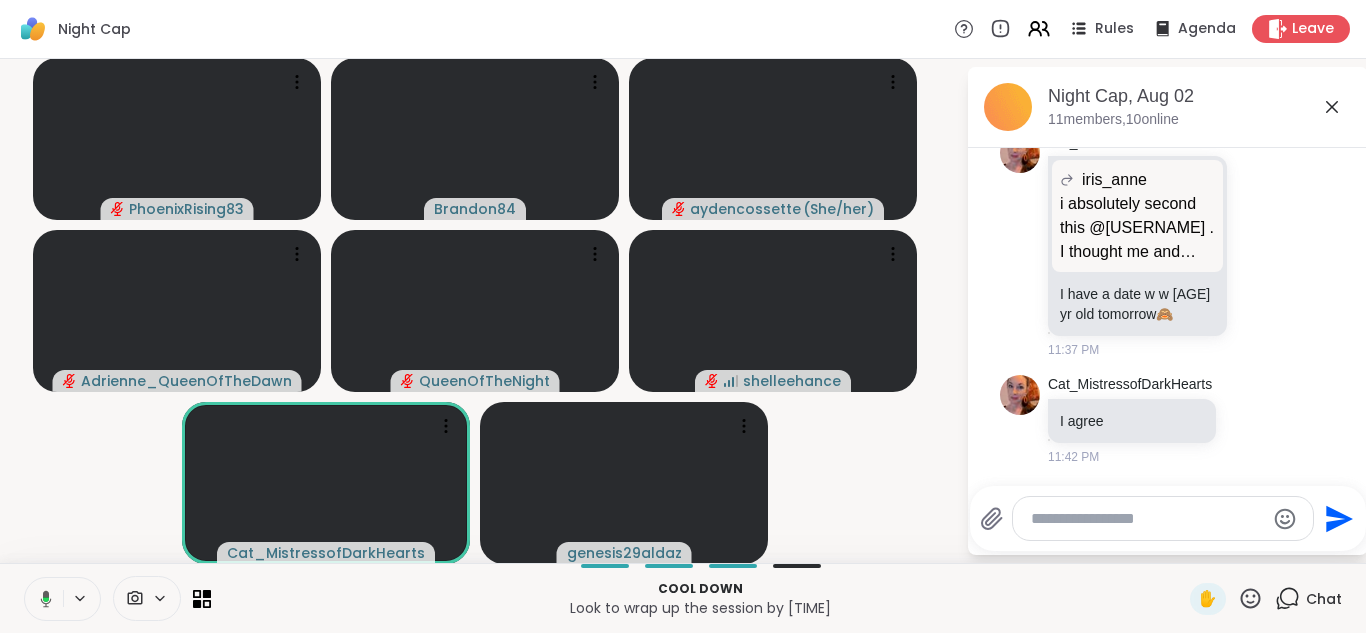 click at bounding box center (42, 599) 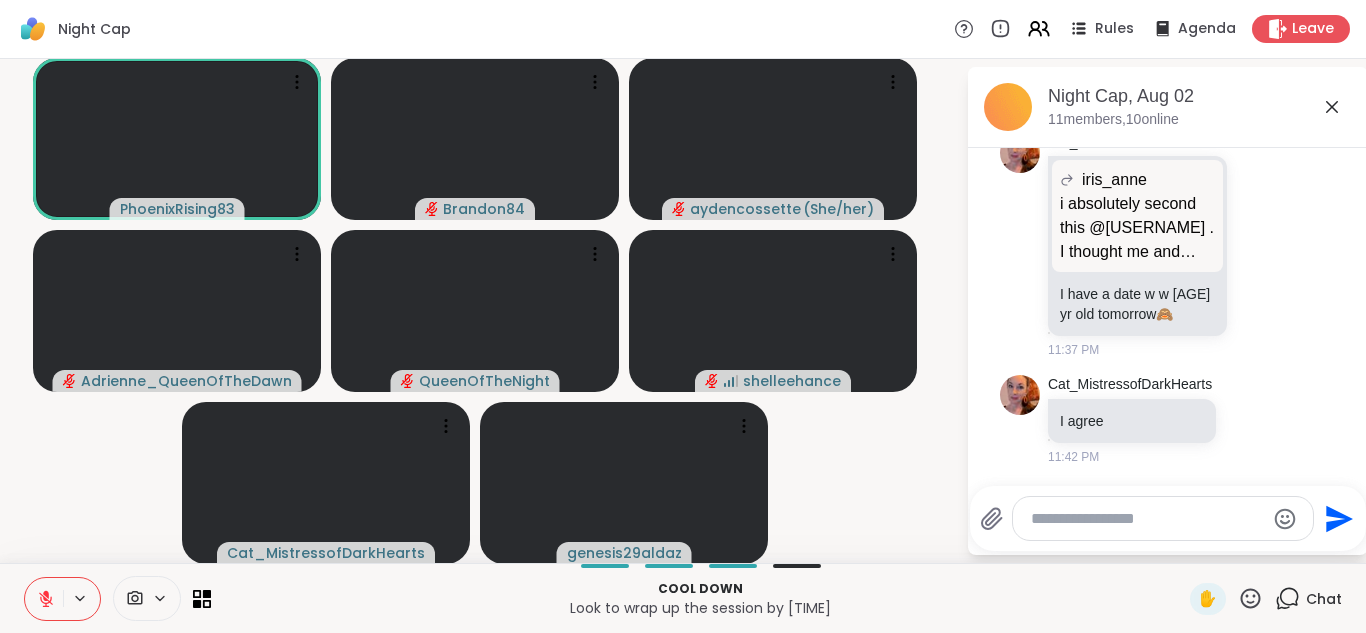 click at bounding box center (44, 599) 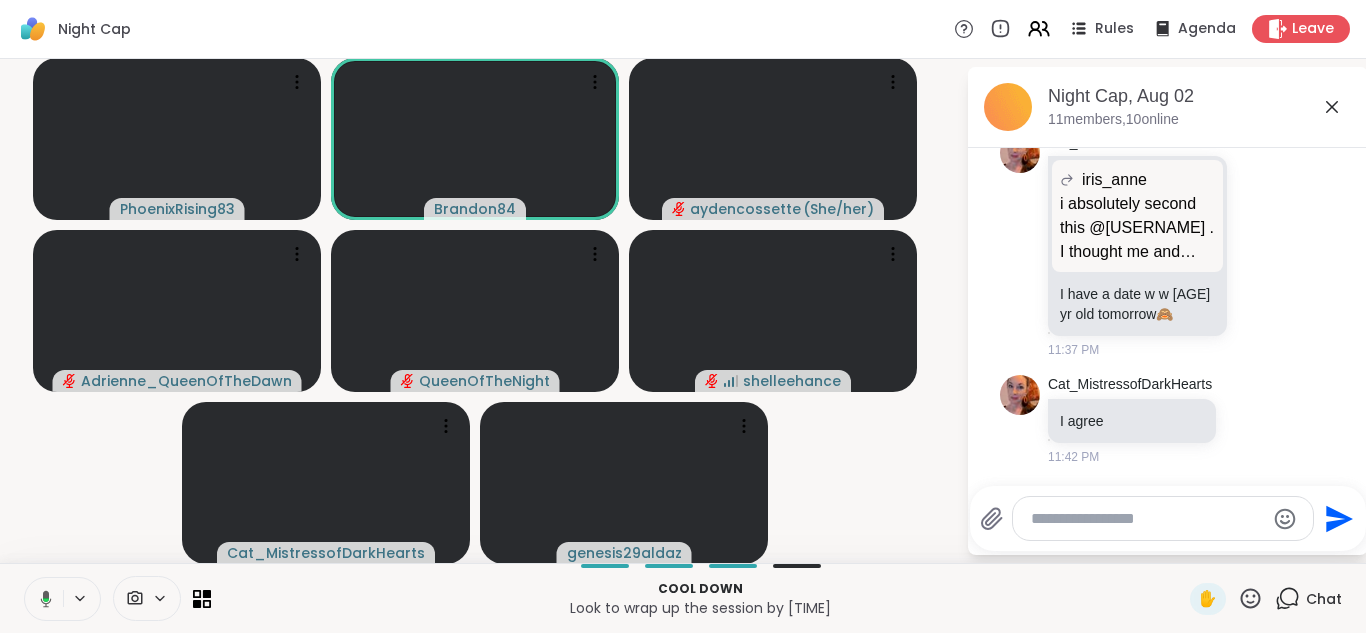 click at bounding box center [42, 599] 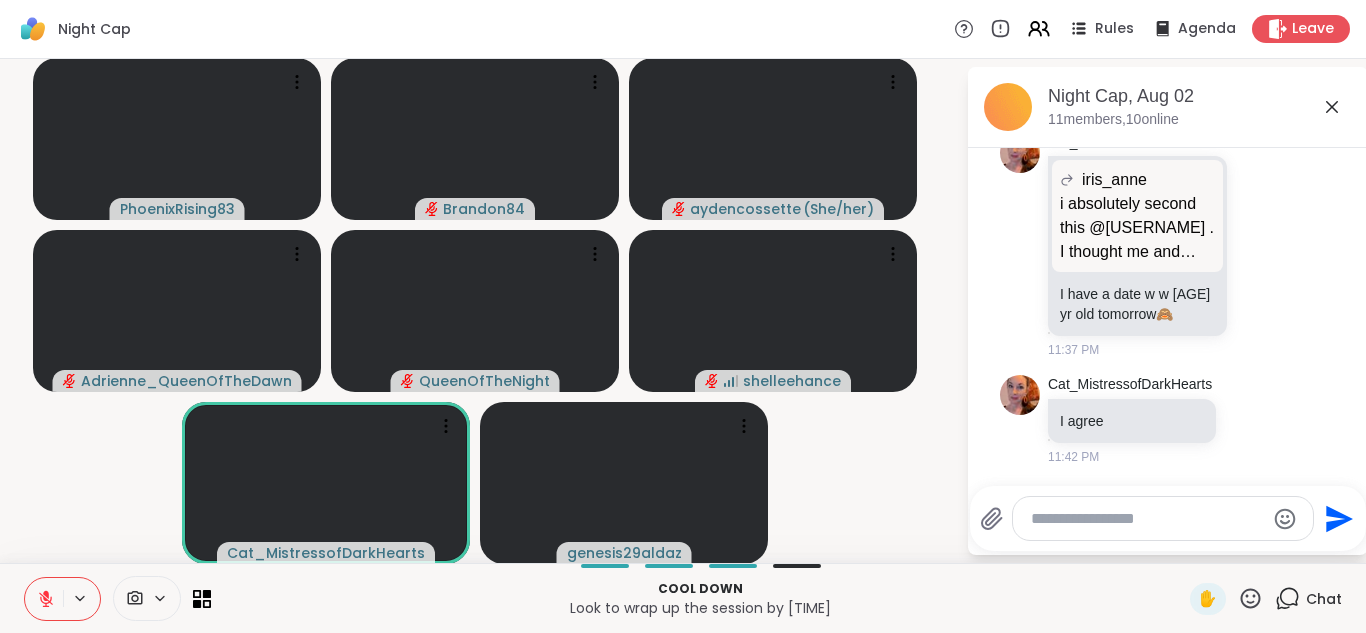 click at bounding box center (44, 599) 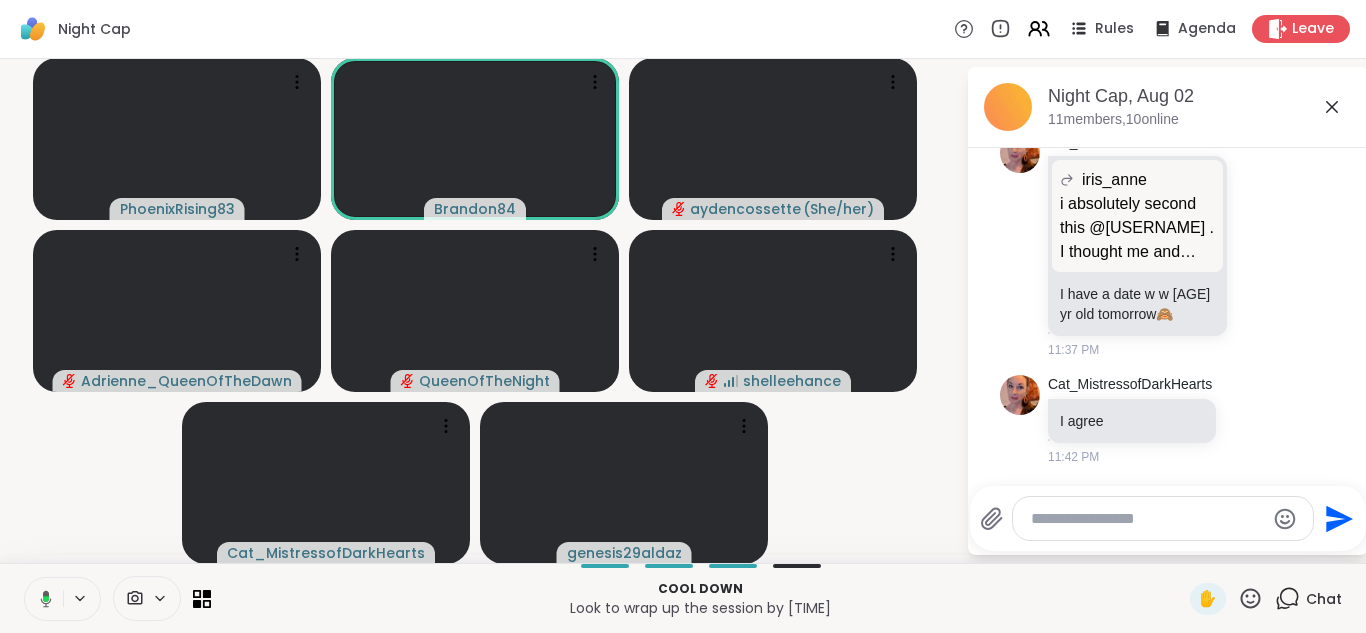 click at bounding box center [42, 599] 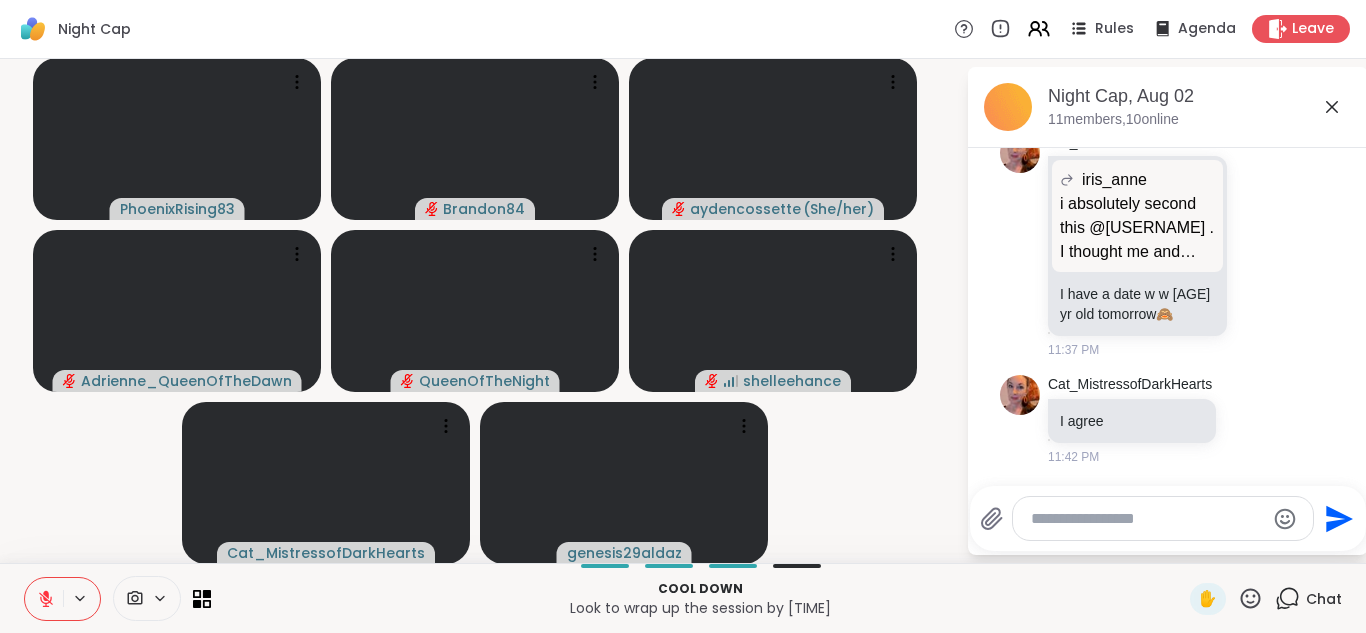 click at bounding box center [44, 599] 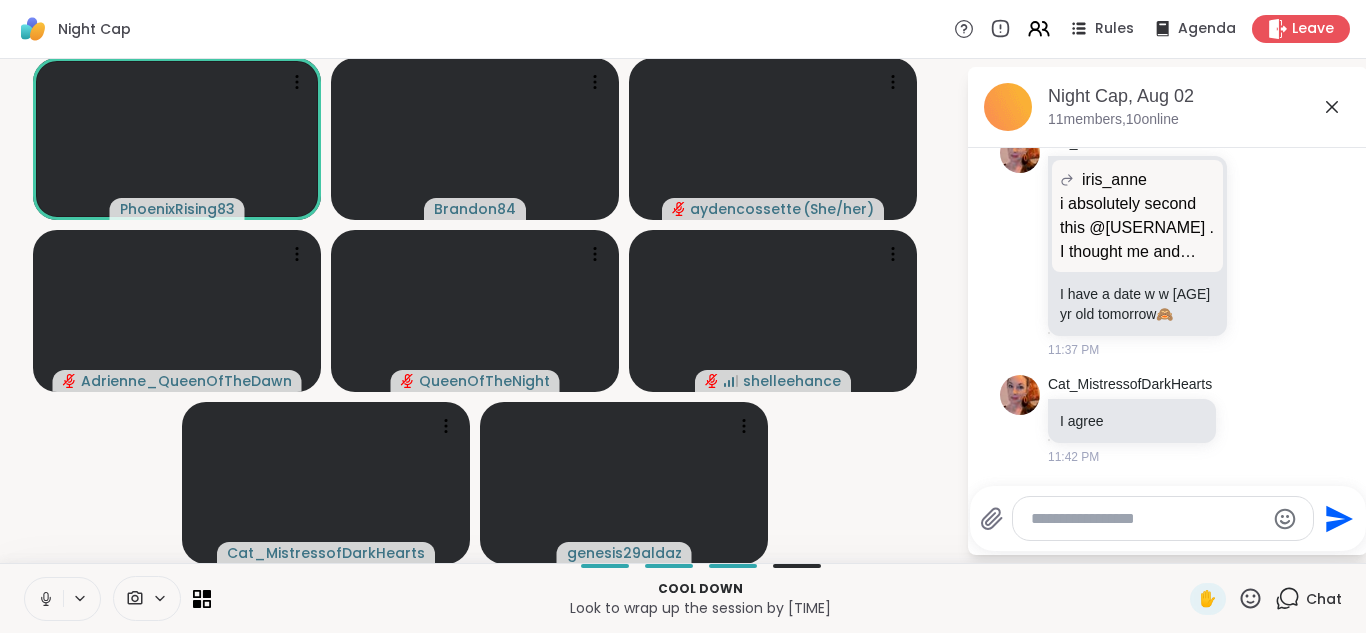 click at bounding box center (44, 599) 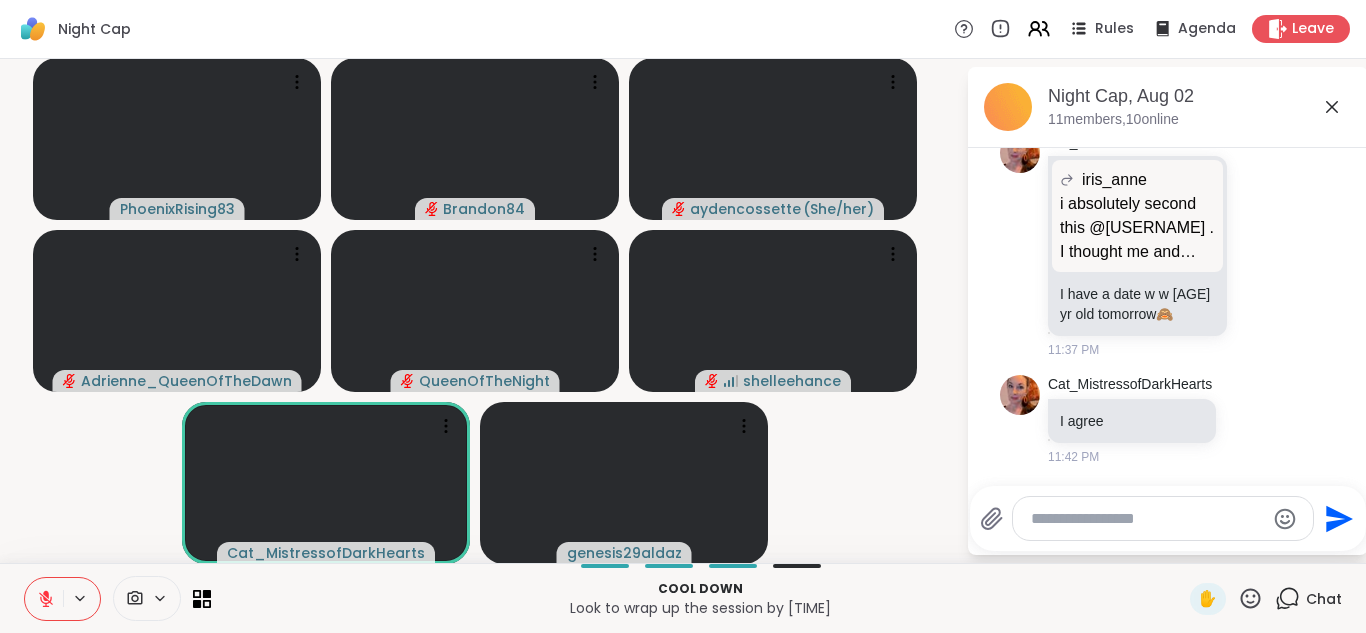 click at bounding box center (44, 599) 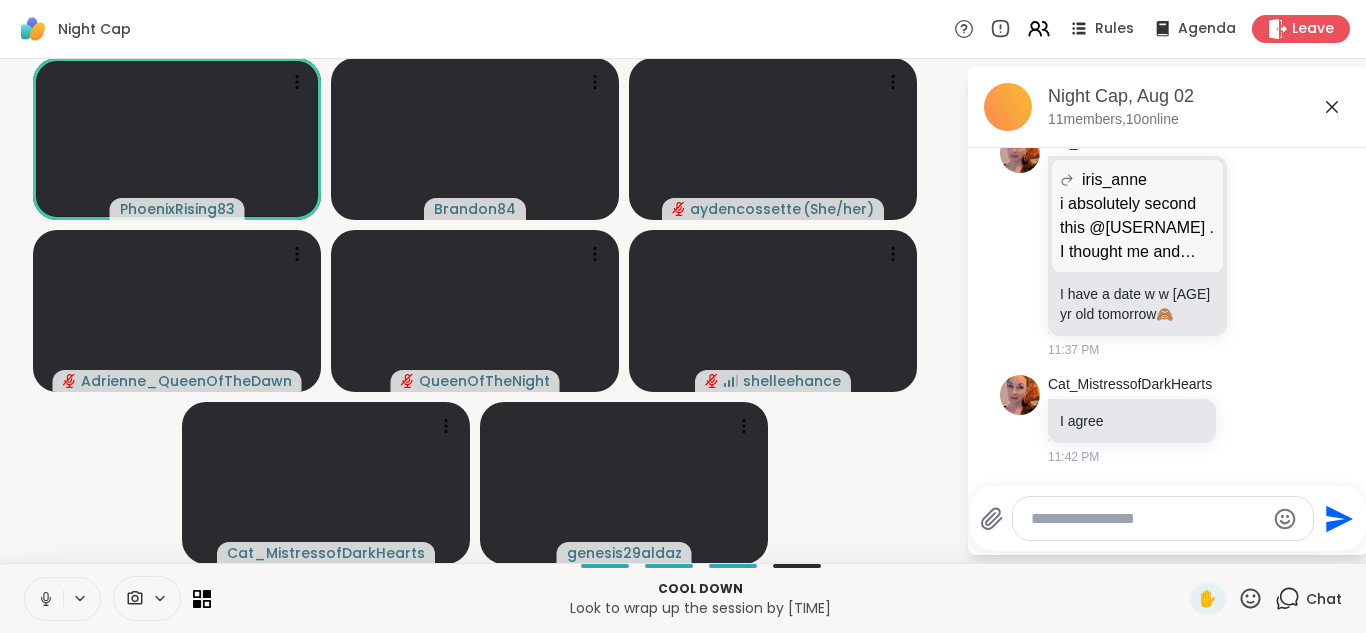 click at bounding box center (44, 599) 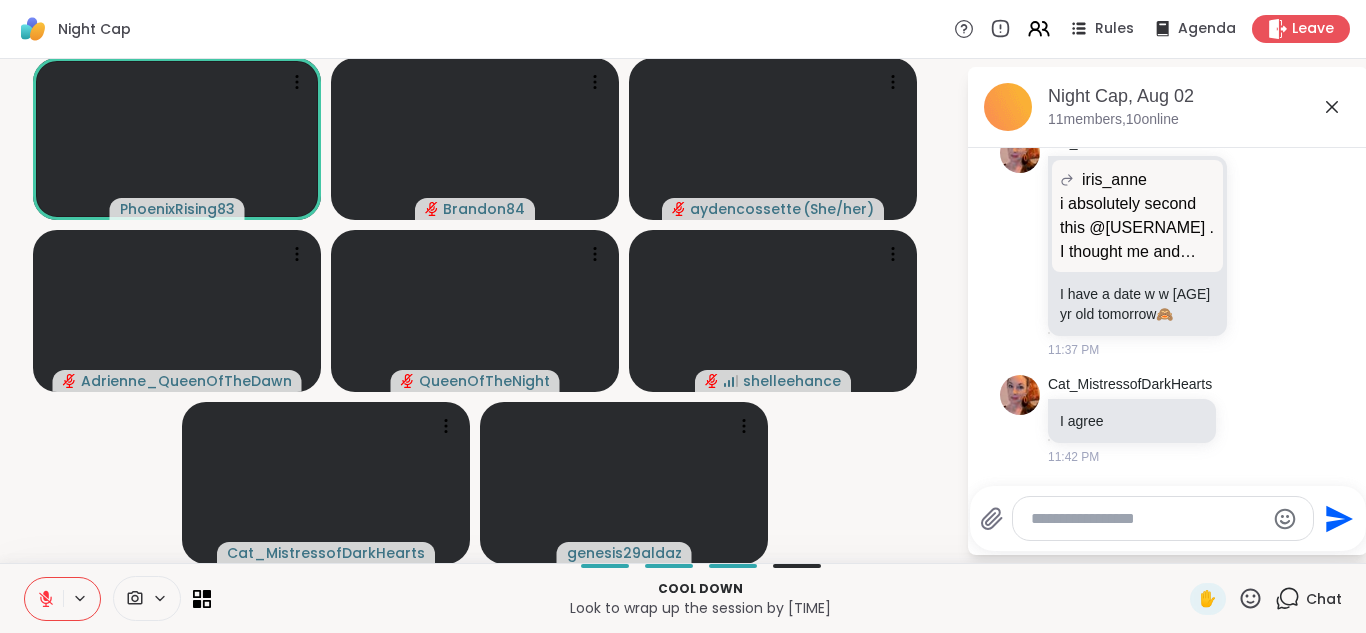 click at bounding box center (44, 599) 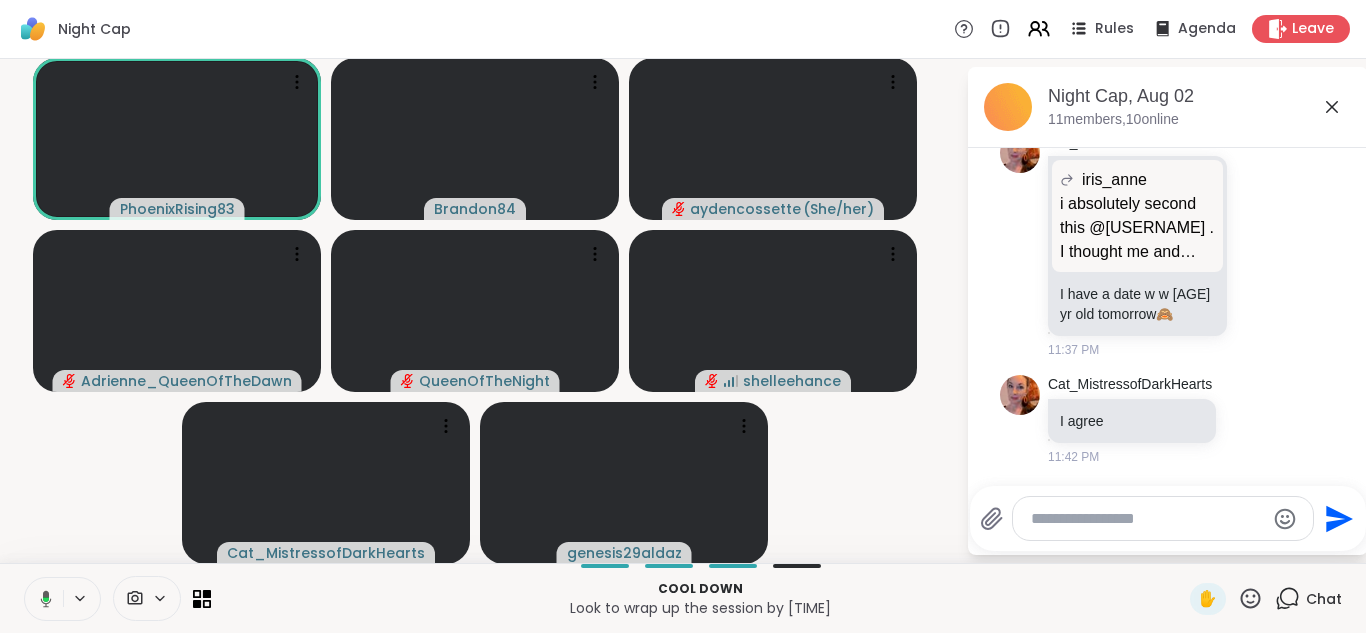 click at bounding box center (42, 599) 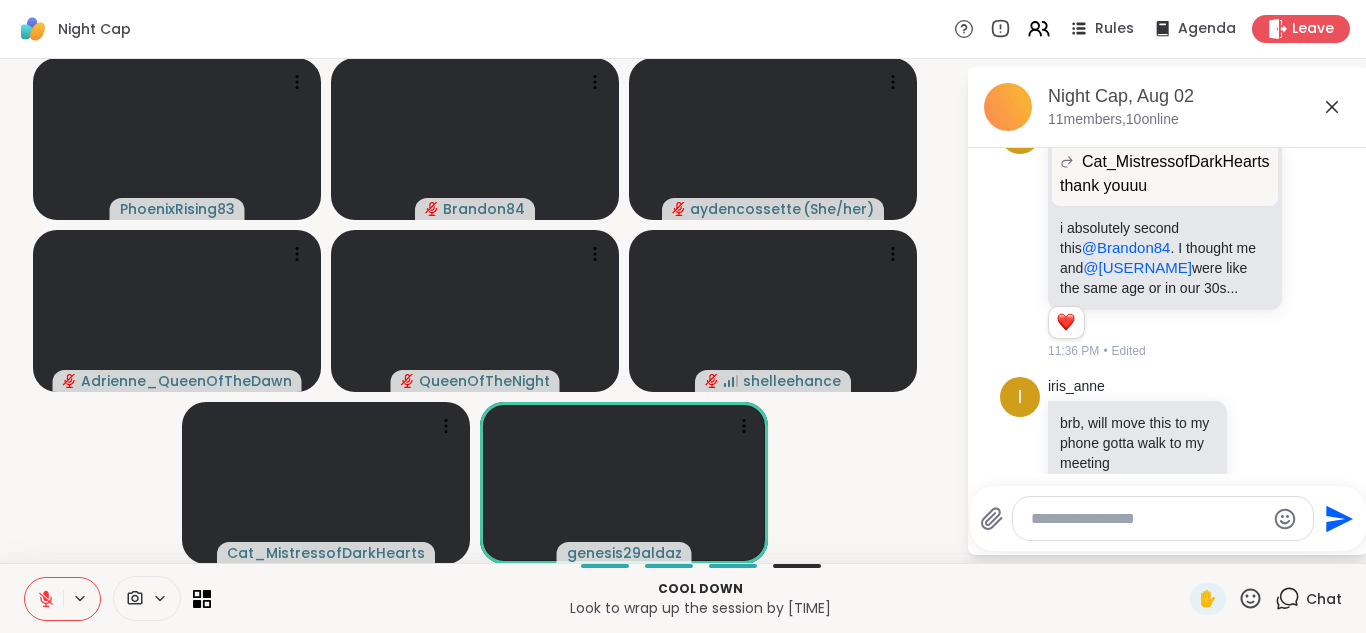 scroll, scrollTop: 11017, scrollLeft: 0, axis: vertical 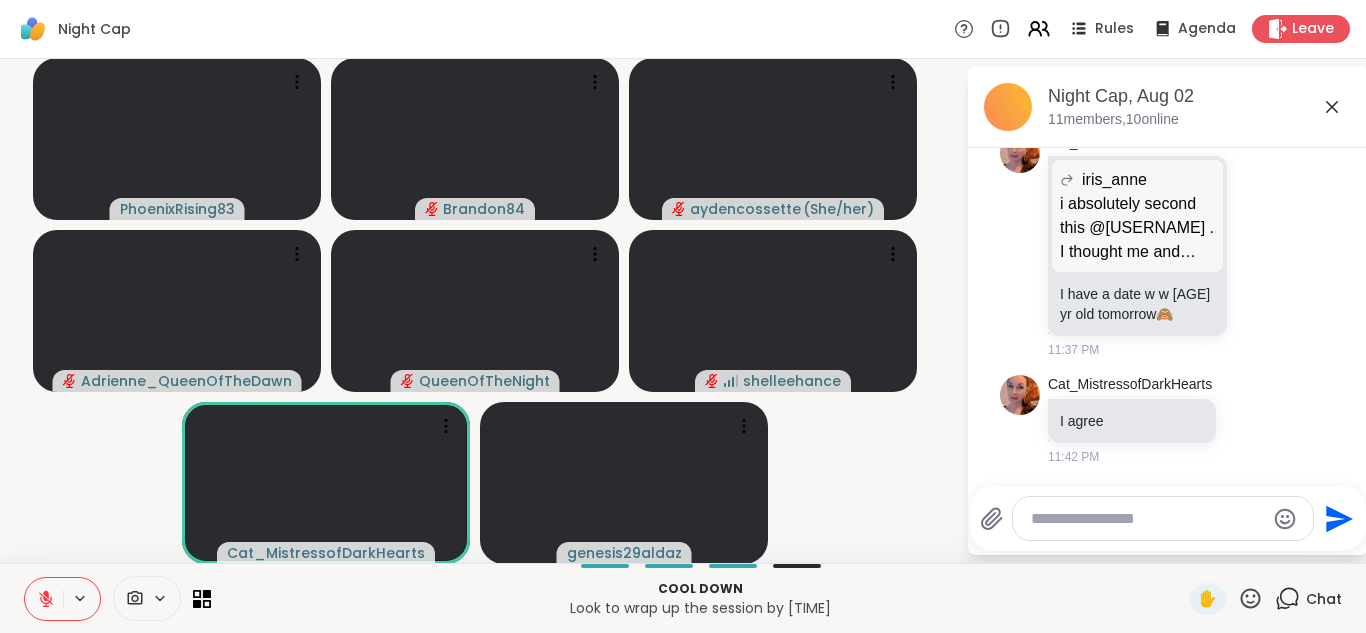 click at bounding box center (1147, 519) 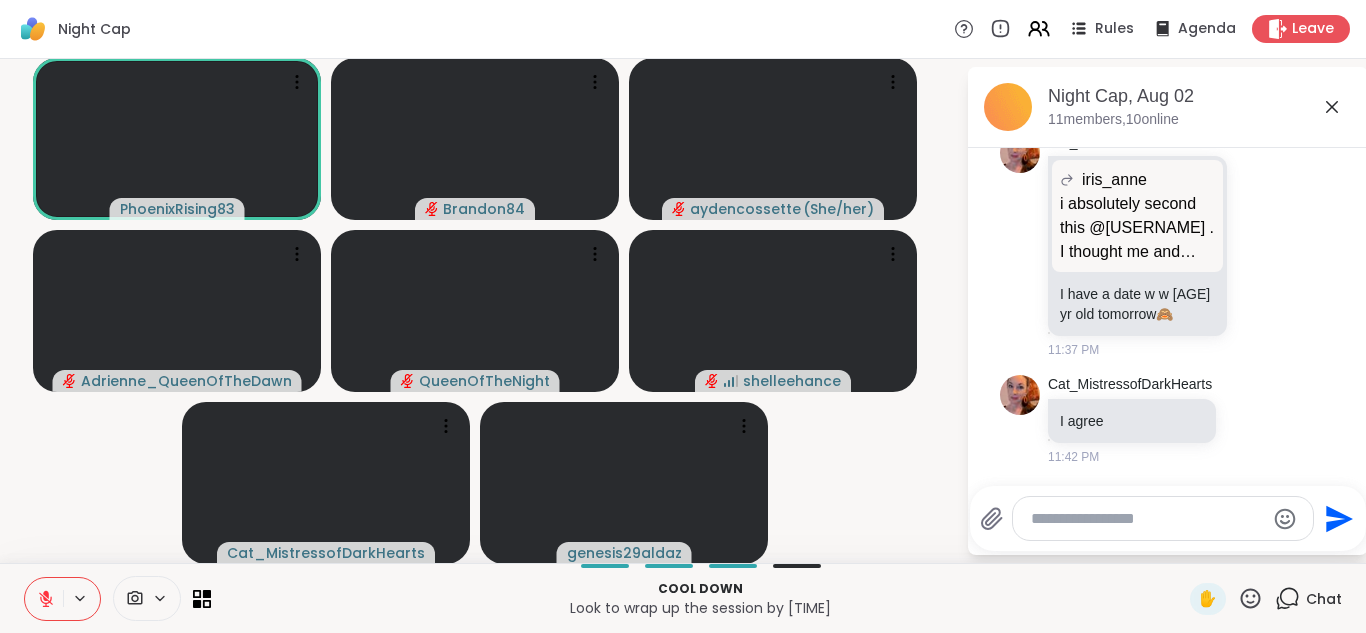 click 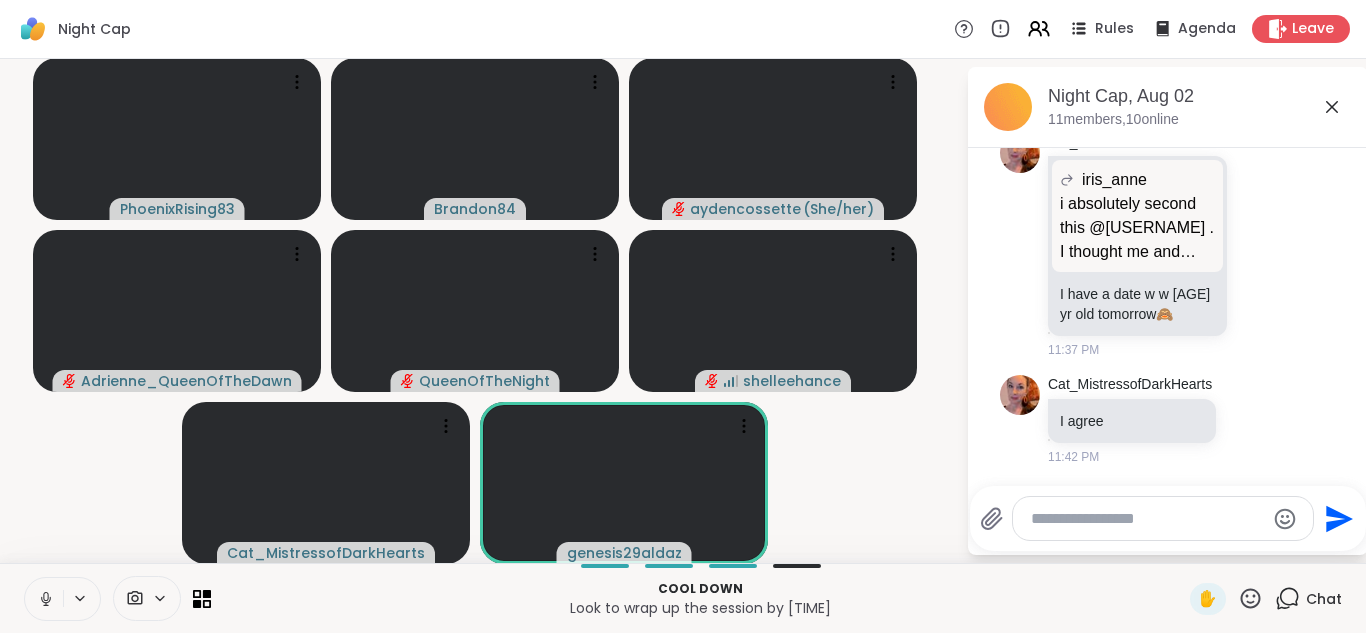click at bounding box center (44, 599) 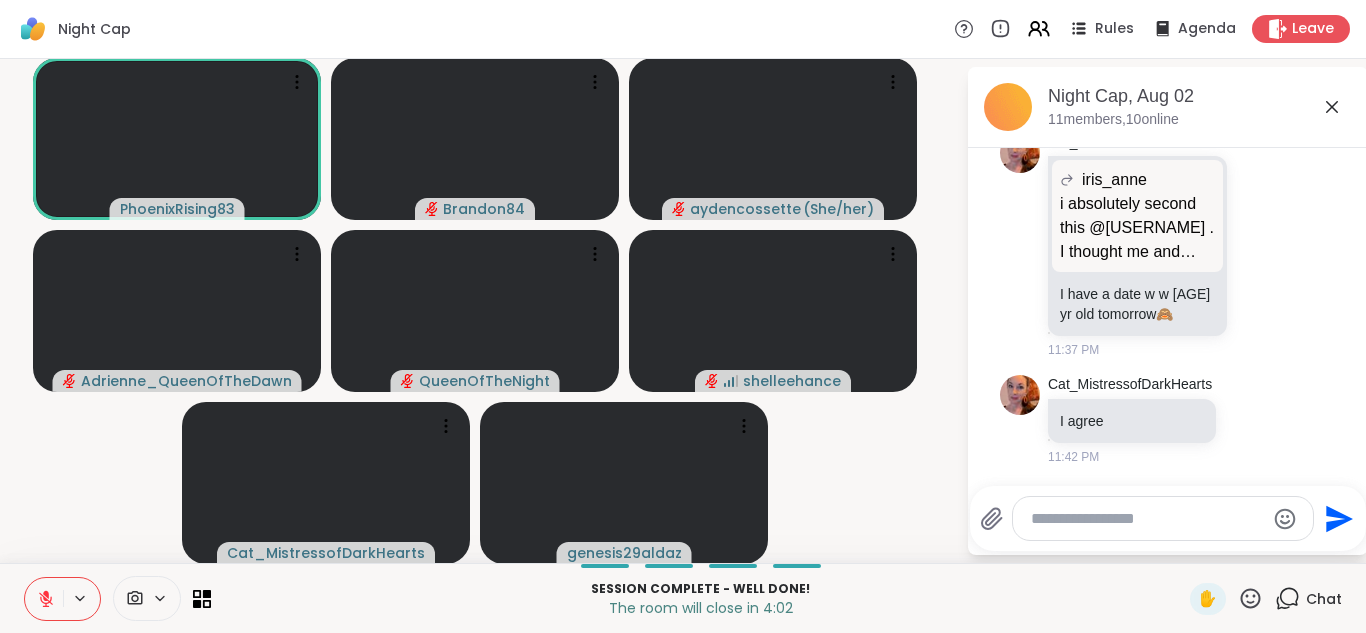 click at bounding box center (44, 599) 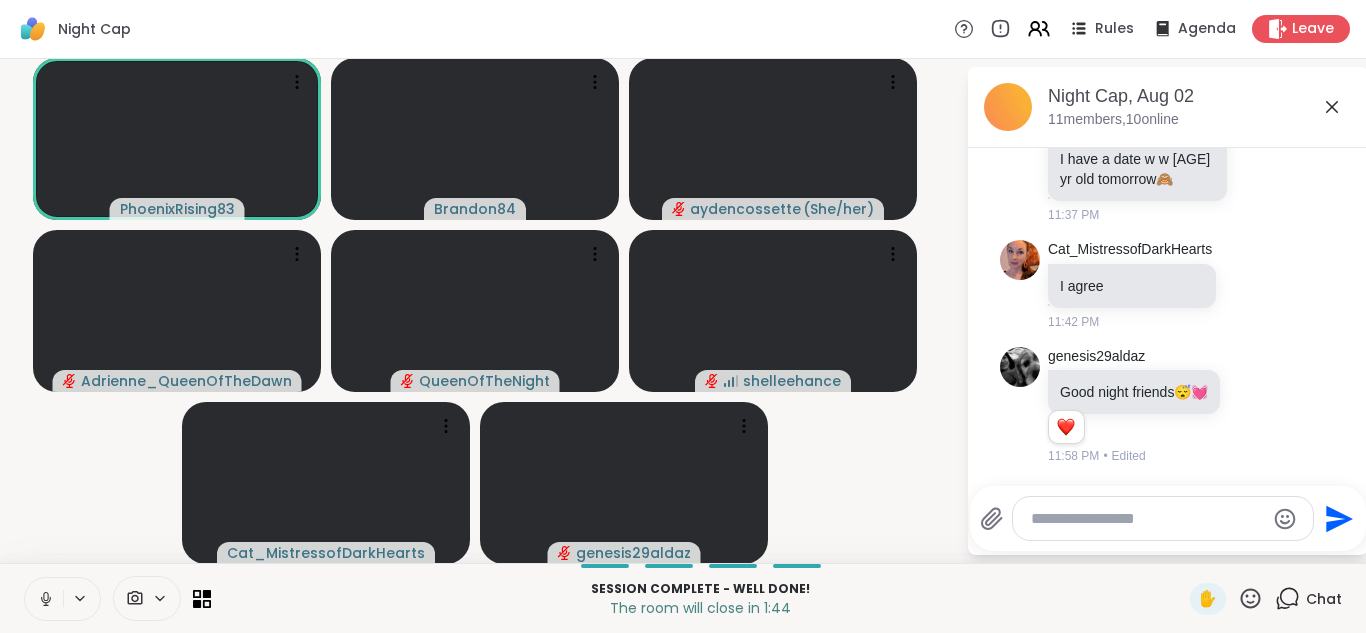 scroll, scrollTop: 11172, scrollLeft: 0, axis: vertical 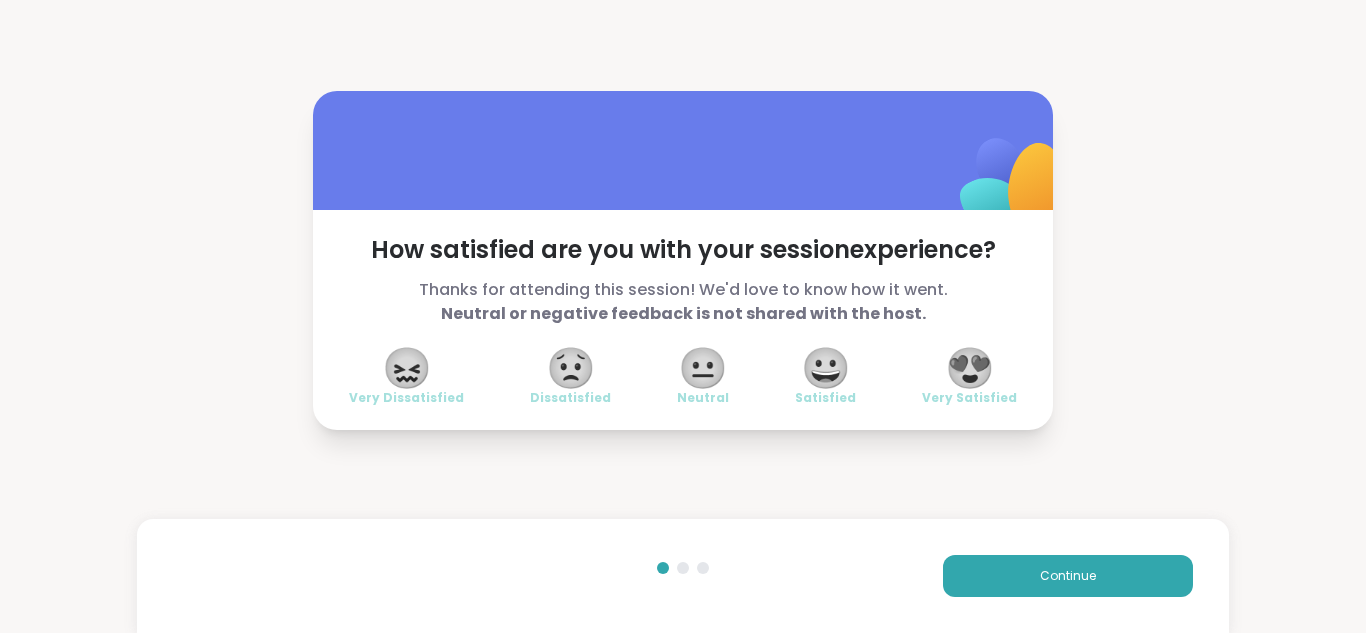 click on "😍" at bounding box center [970, 368] 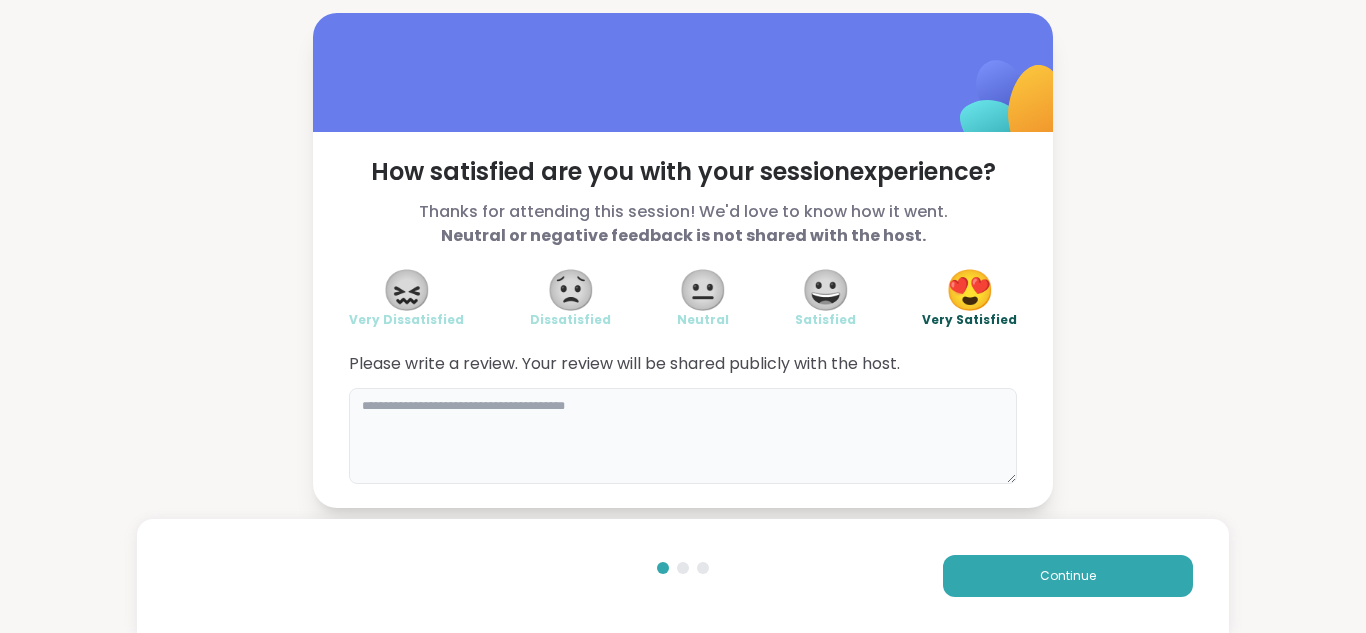 click at bounding box center [683, 436] 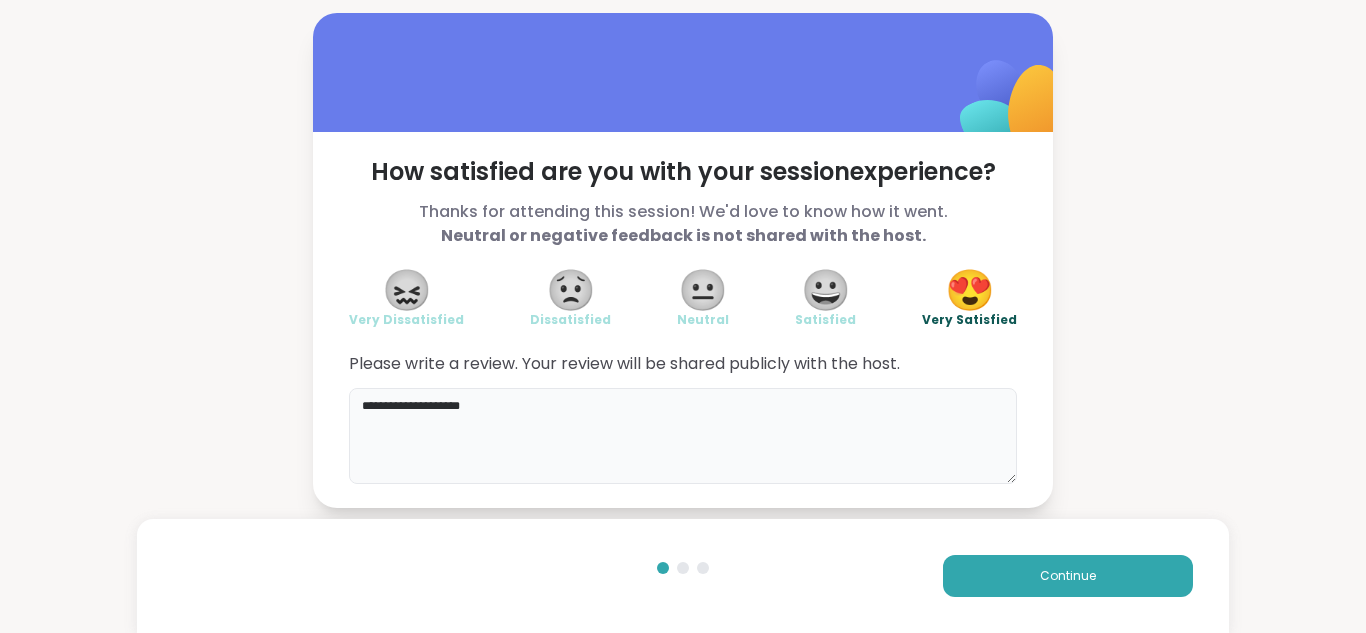 click on "**********" at bounding box center [683, 436] 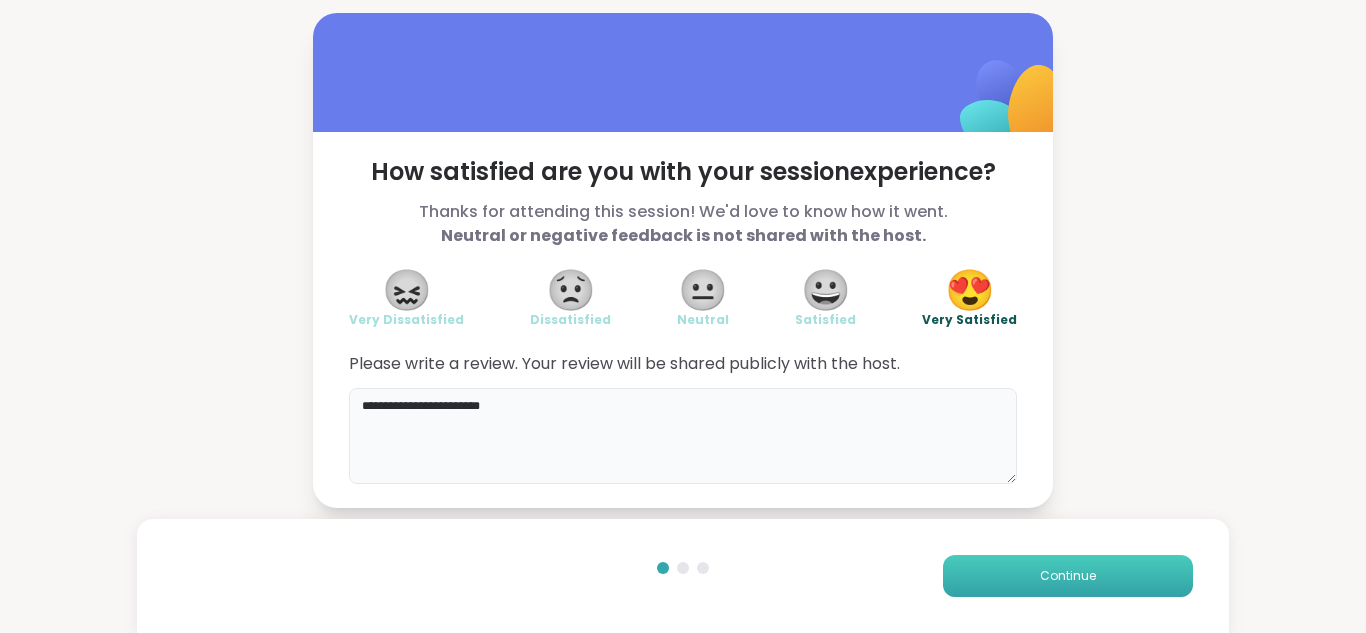 type on "**********" 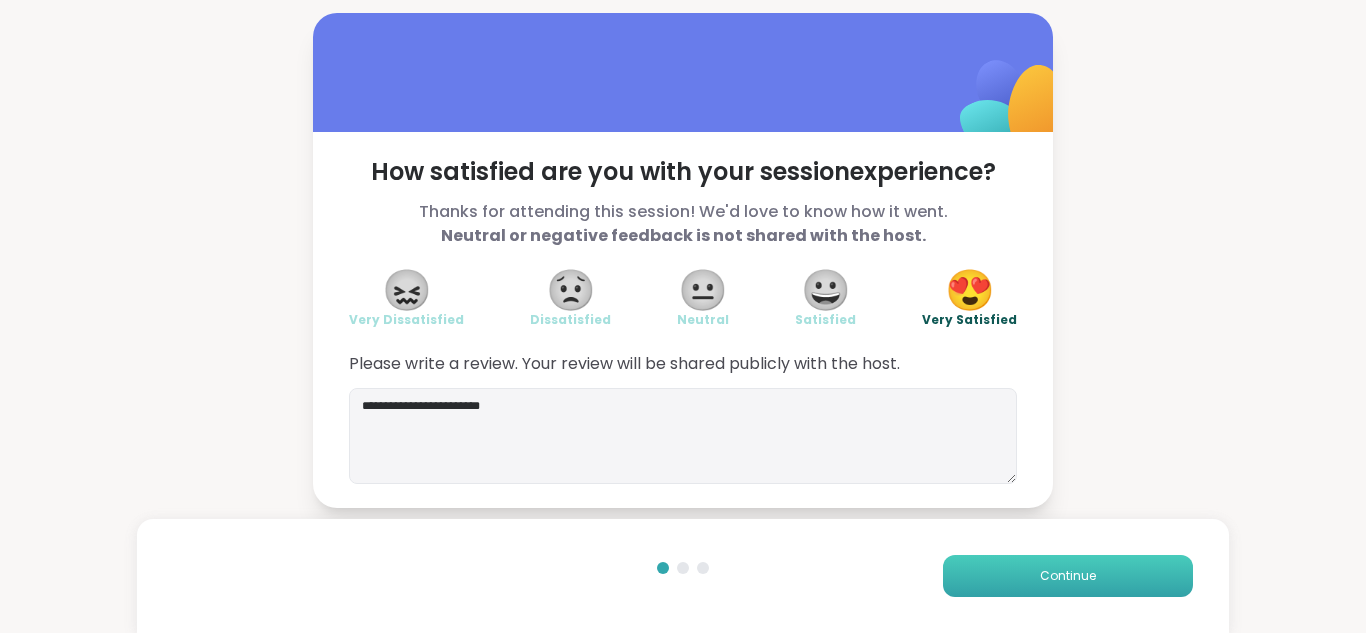 click on "Continue" at bounding box center (1068, 576) 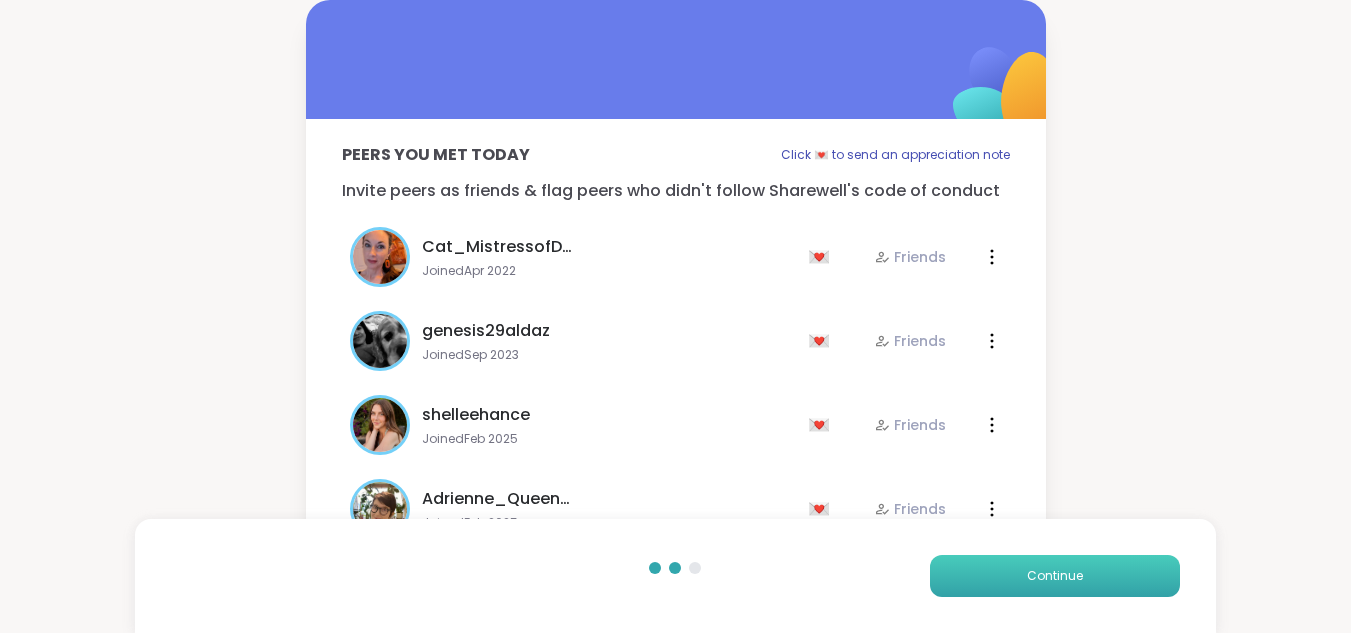click on "Continue" at bounding box center [1055, 576] 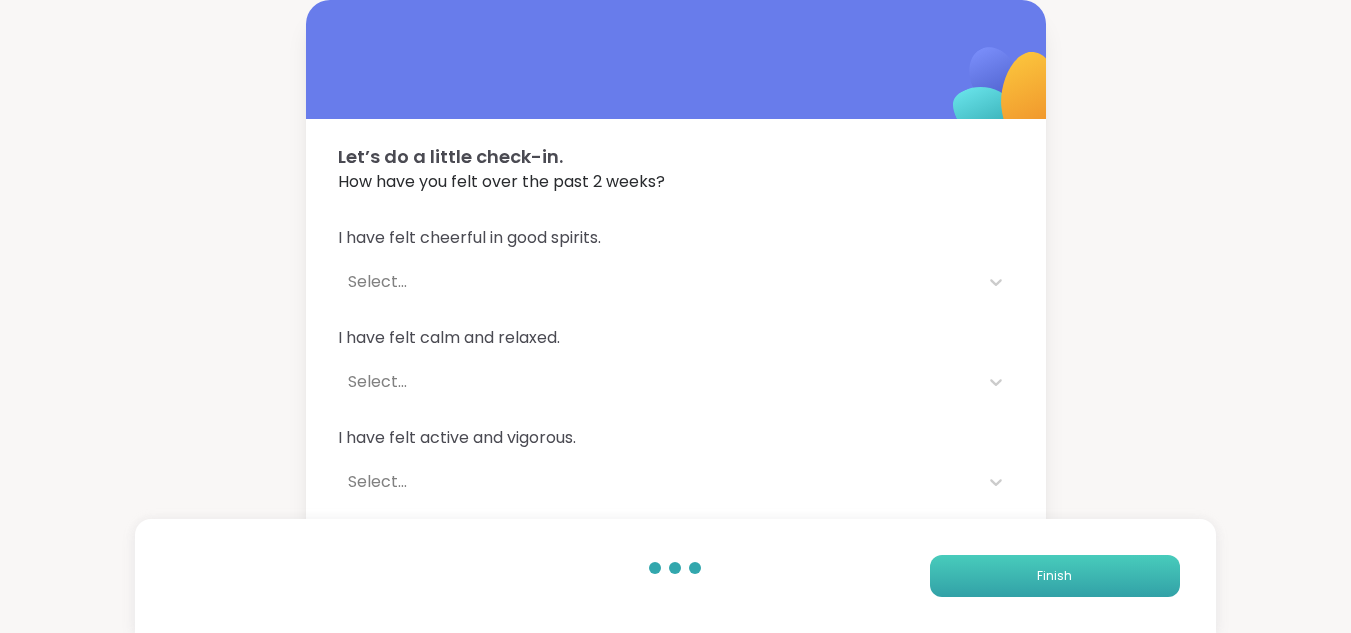 click on "Finish" at bounding box center (1054, 576) 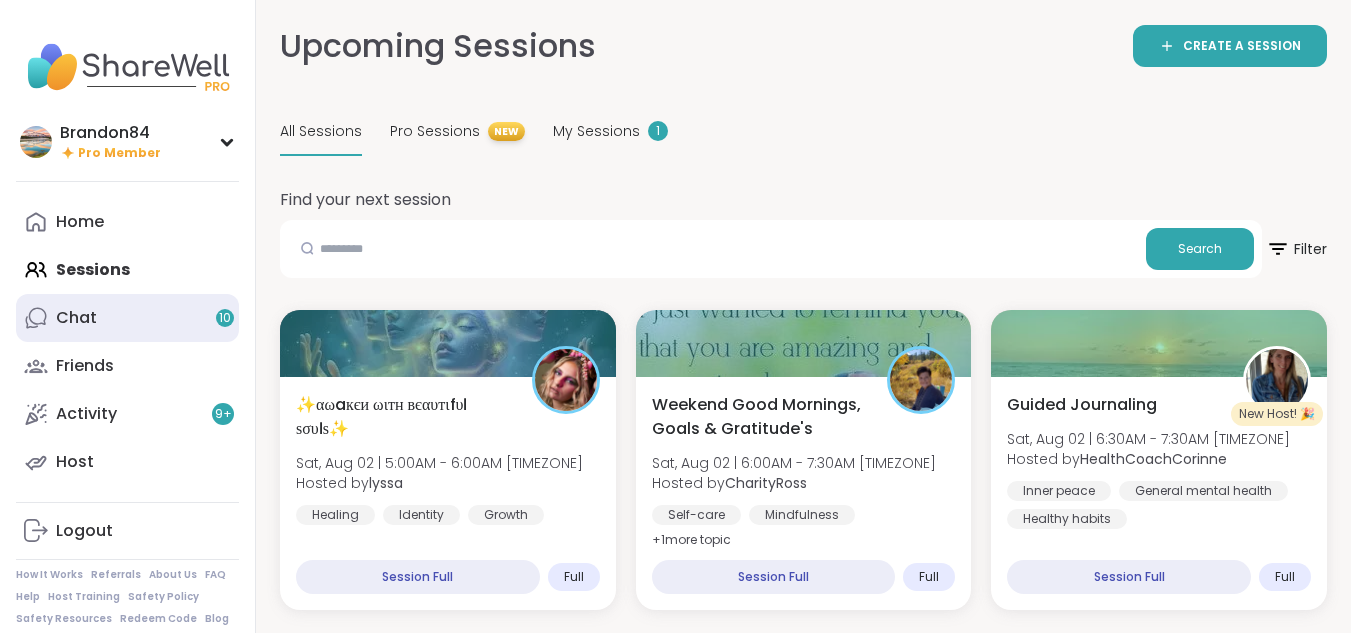 click on "Chat 10" at bounding box center [76, 318] 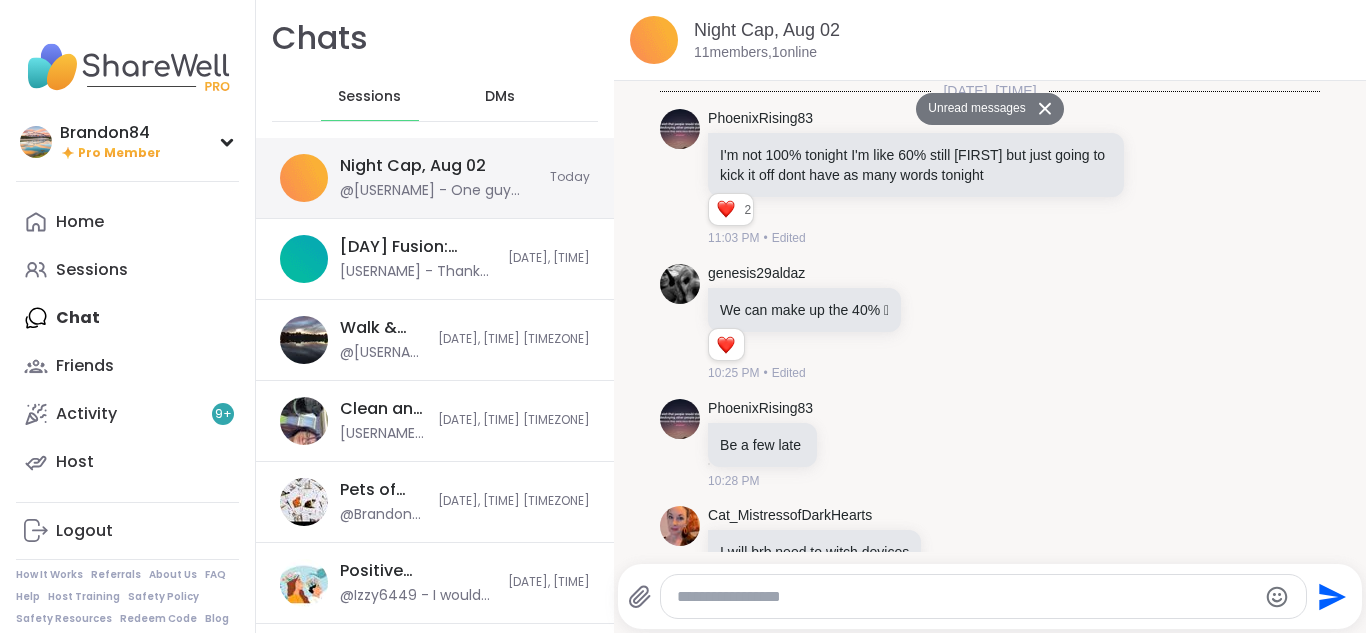scroll, scrollTop: 11650, scrollLeft: 0, axis: vertical 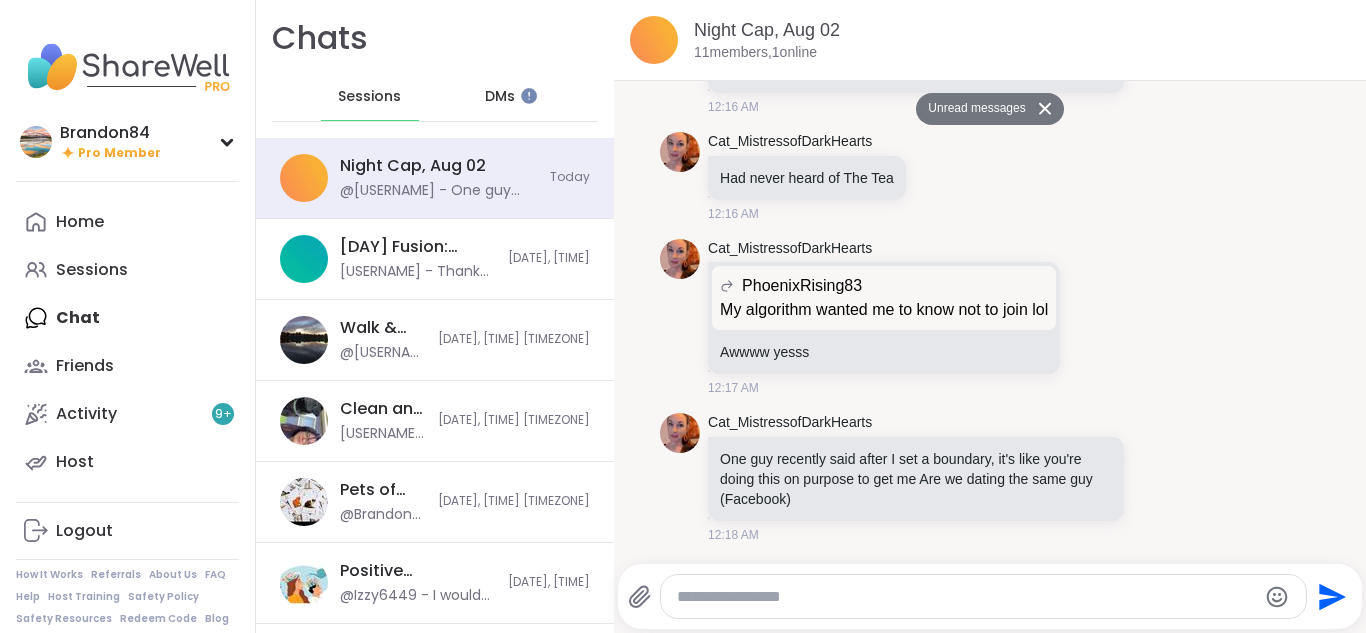 click at bounding box center [967, 597] 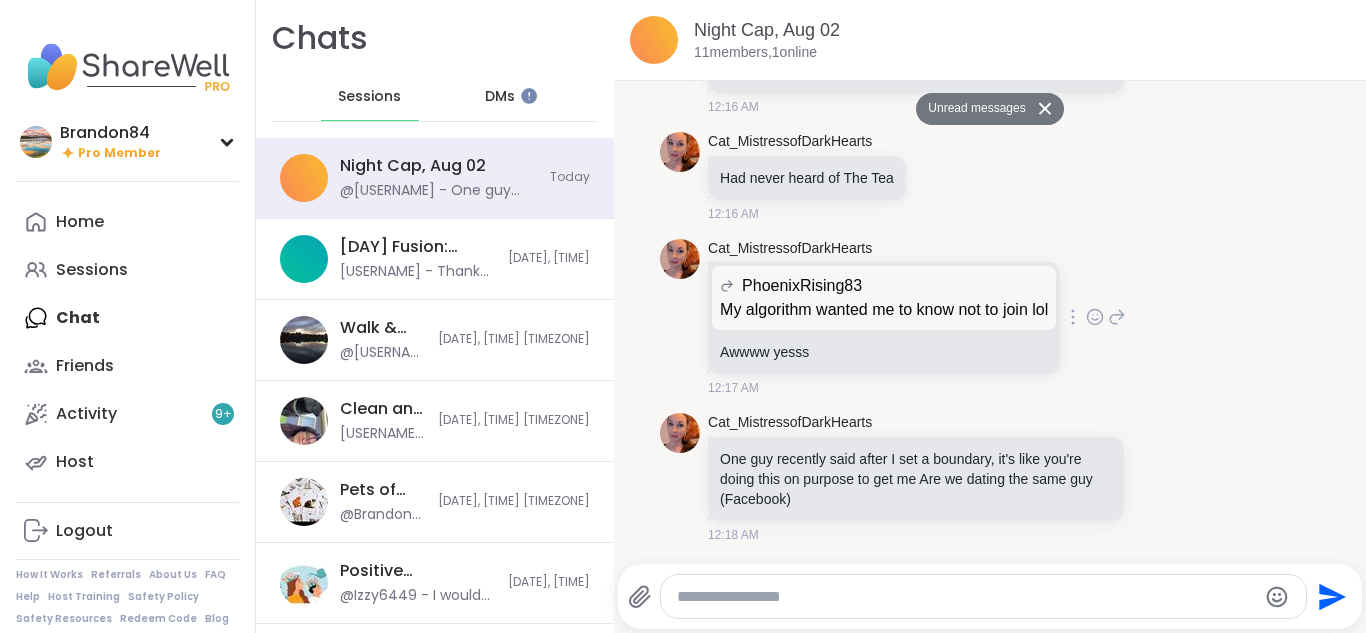 type on "**********" 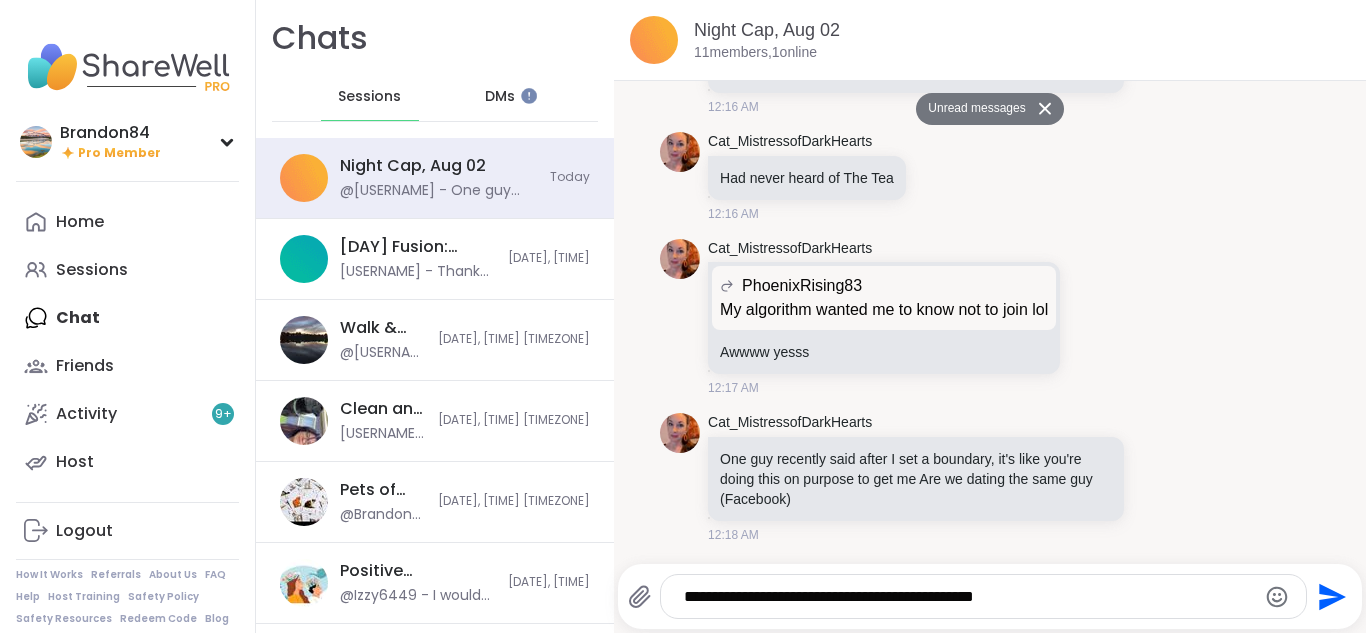 click 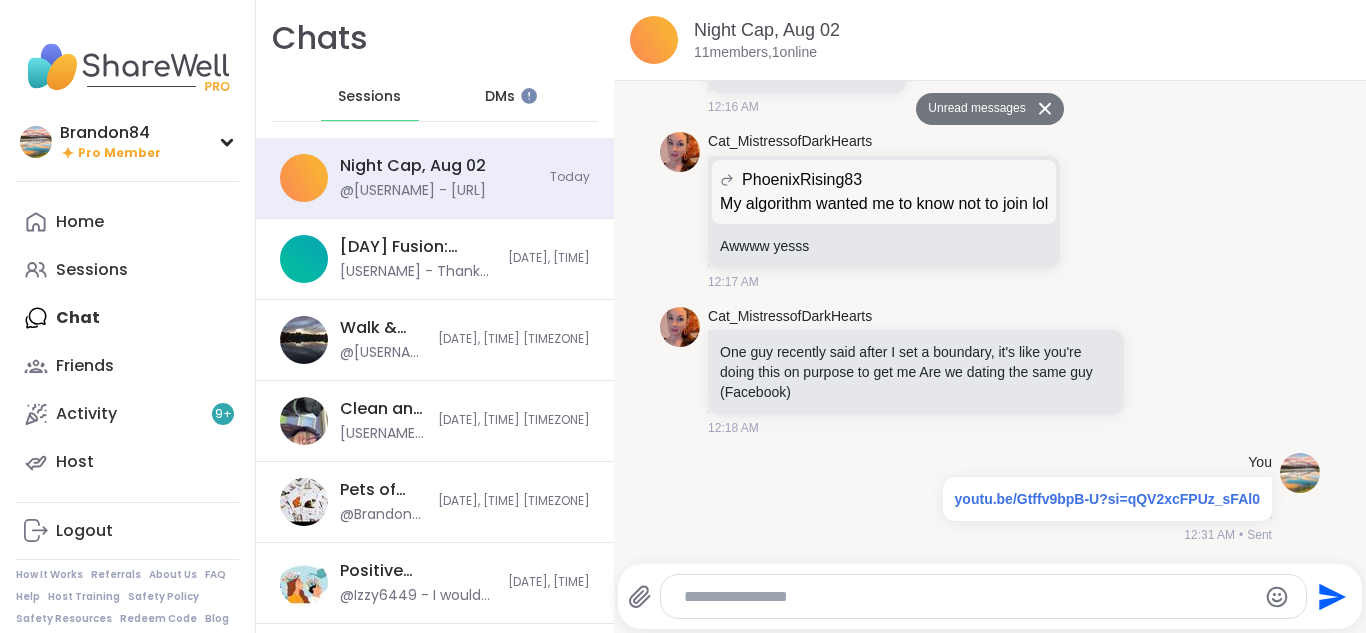 scroll, scrollTop: 11708, scrollLeft: 0, axis: vertical 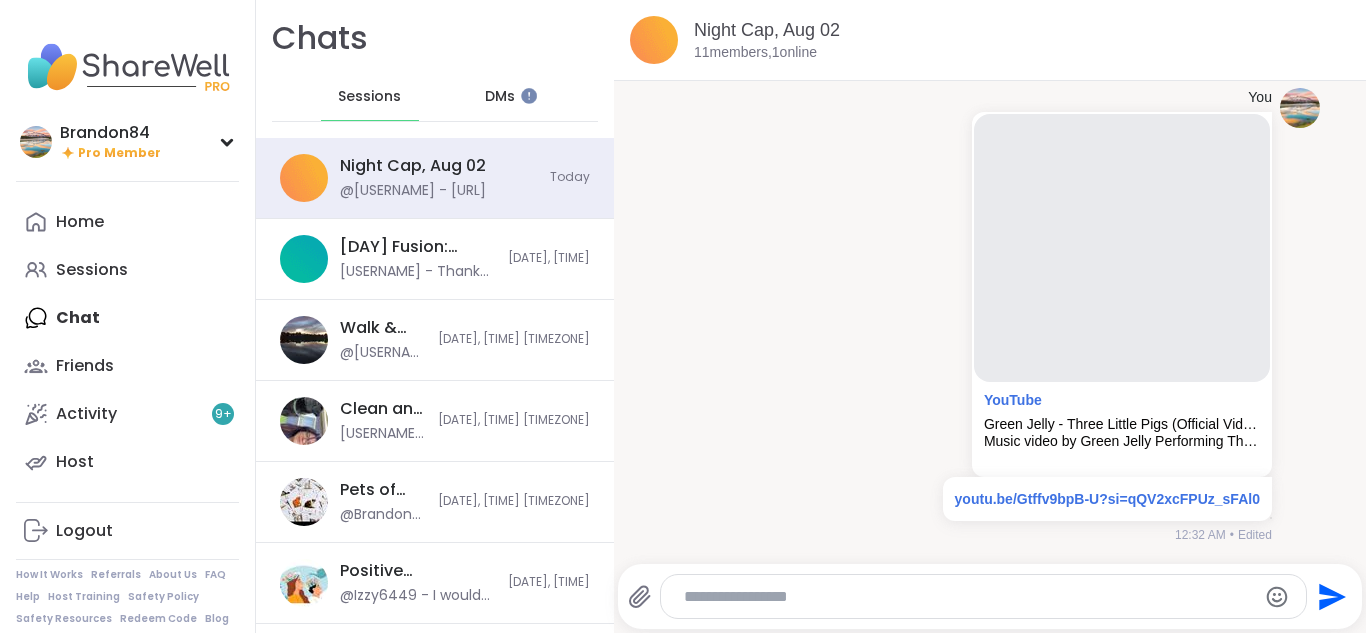 click on "Home Sessions Chat Friends Activity 9 + Host" at bounding box center [127, 342] 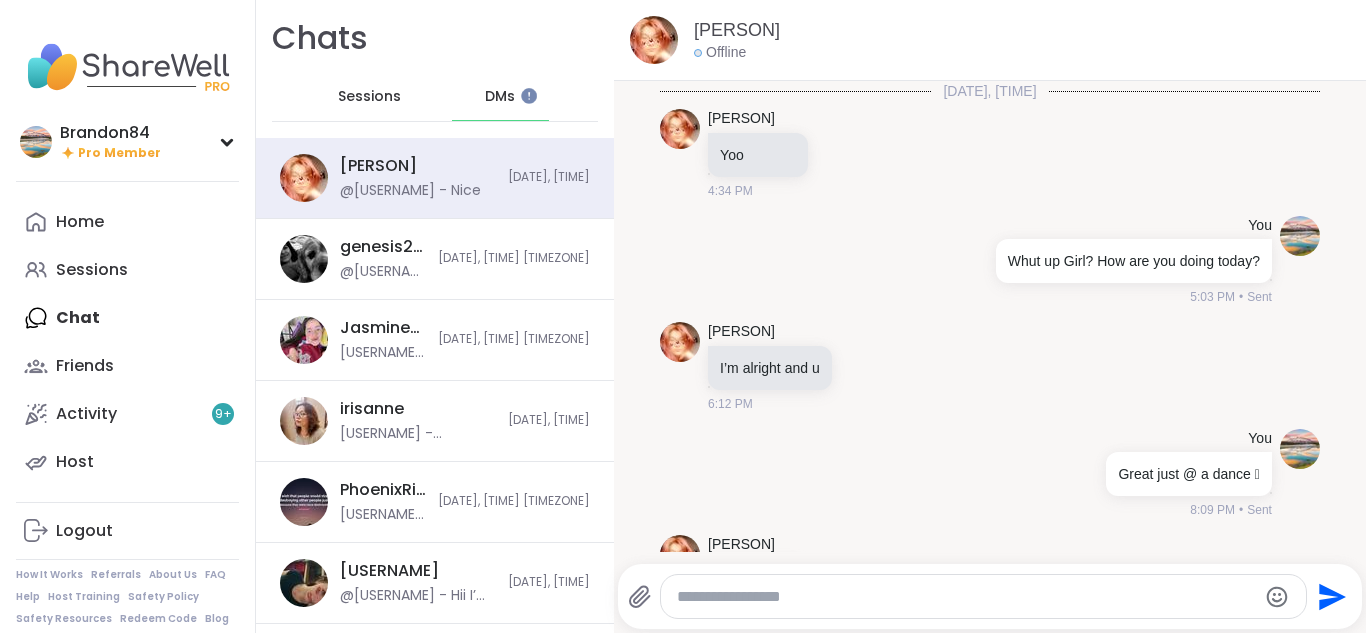 scroll, scrollTop: 82, scrollLeft: 0, axis: vertical 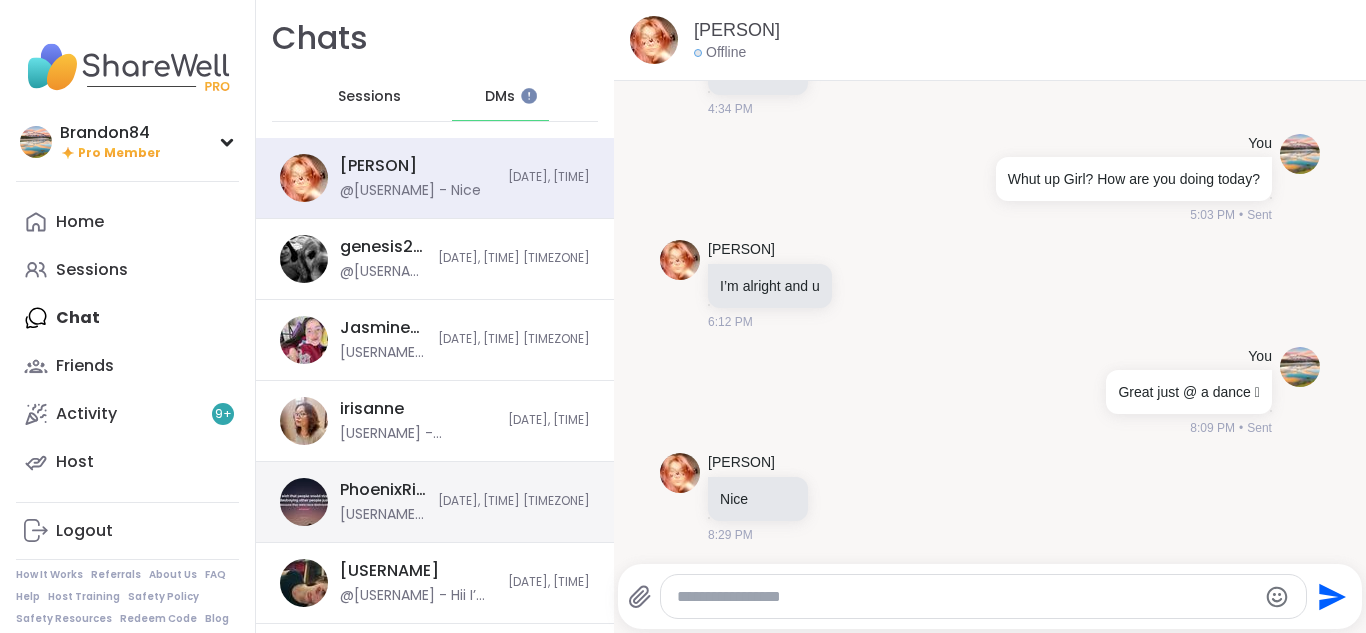 click on "[USERNAME] - Good Morning Beautiful [PERSON] 🥰 I woke up thinking about you I know you are going through a tuff time Im here with you so you're not alone 🫂🫂🫂 you are such a positive light in my life/heart Have a wonderful day just as wonderful as you 💐 I love you and can't wait to see you" at bounding box center (383, 515) 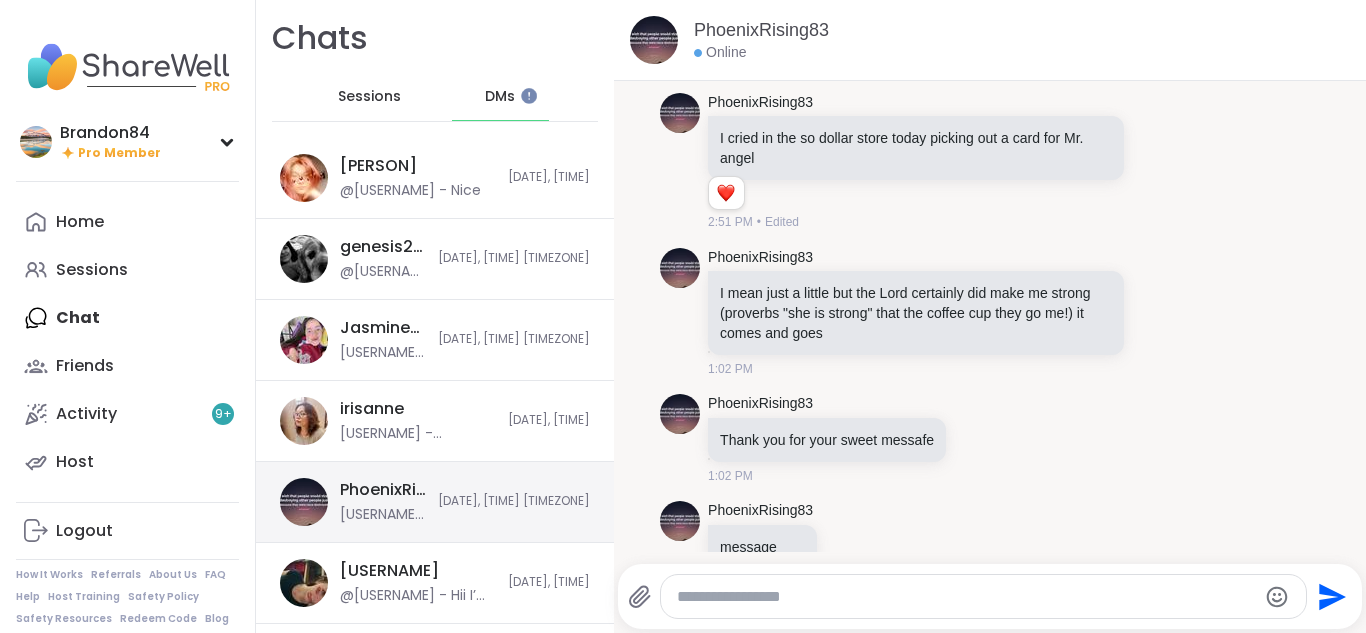 scroll, scrollTop: 17646, scrollLeft: 0, axis: vertical 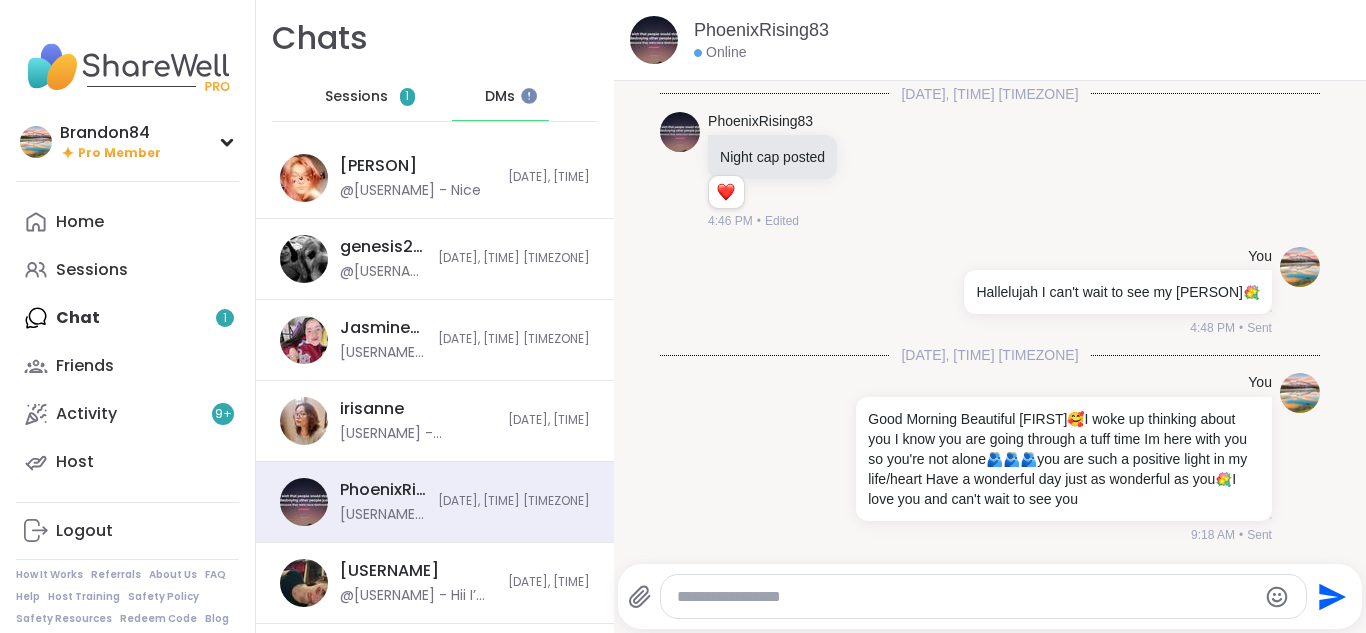 click on "Sessions" at bounding box center [356, 97] 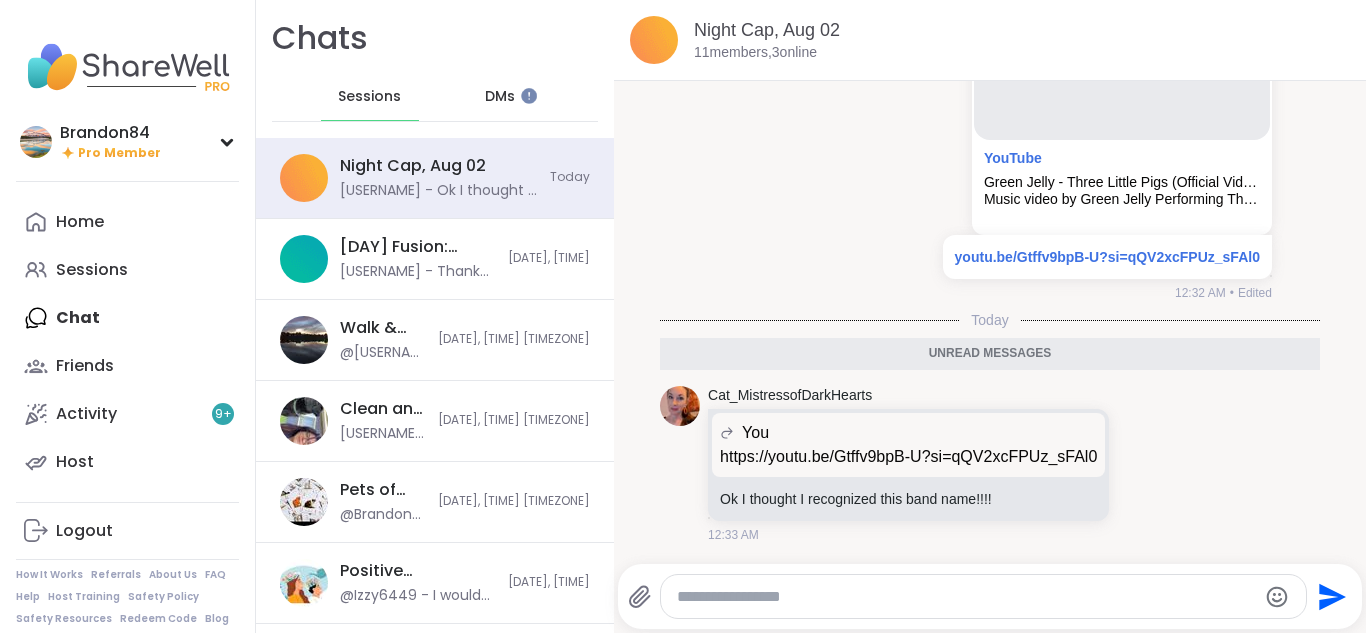 scroll, scrollTop: 12243, scrollLeft: 0, axis: vertical 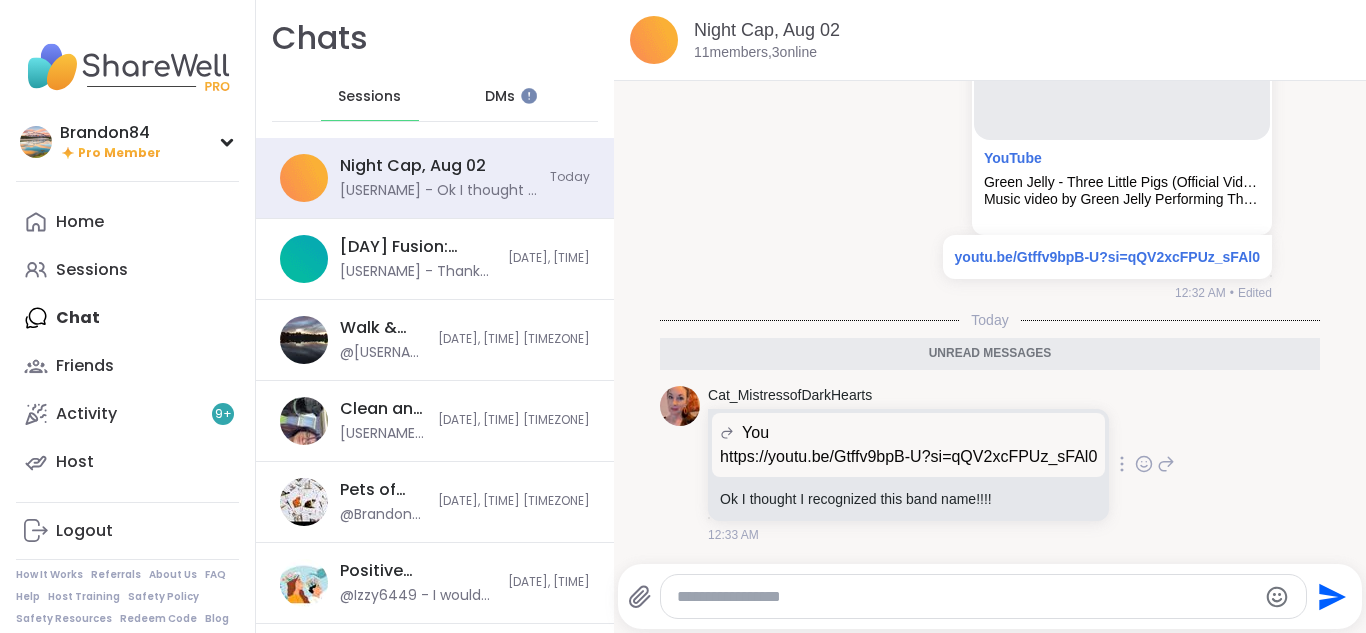 click 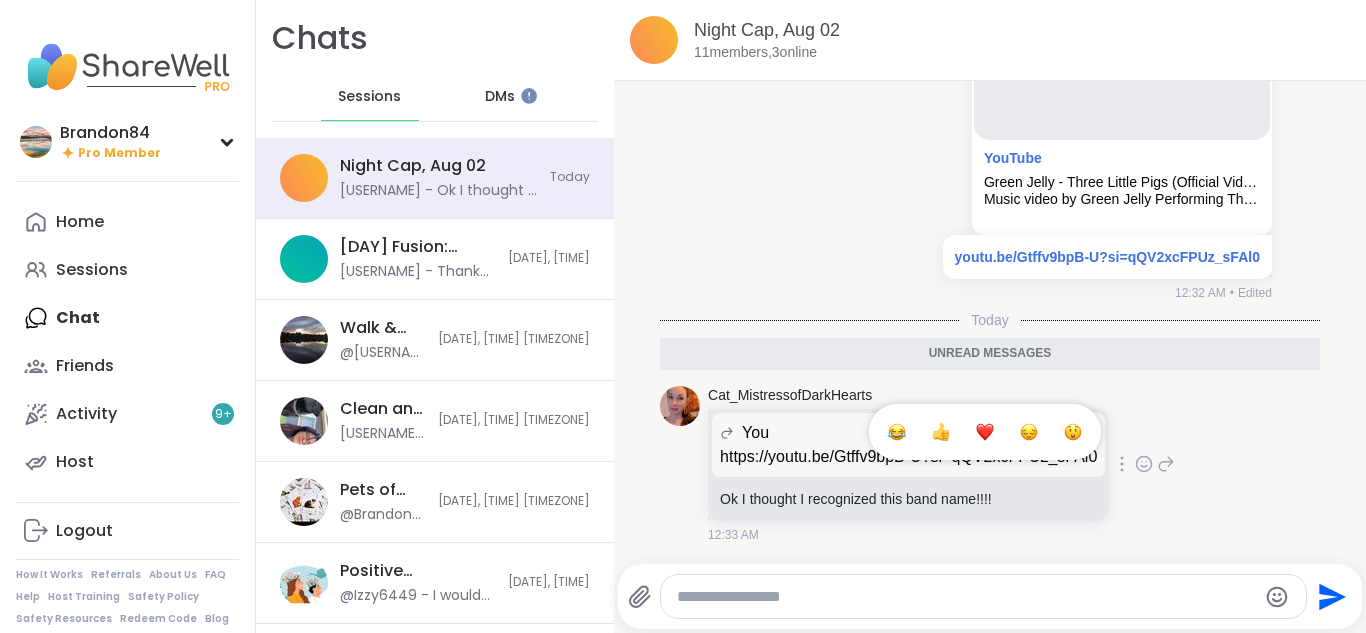 click at bounding box center [897, 432] 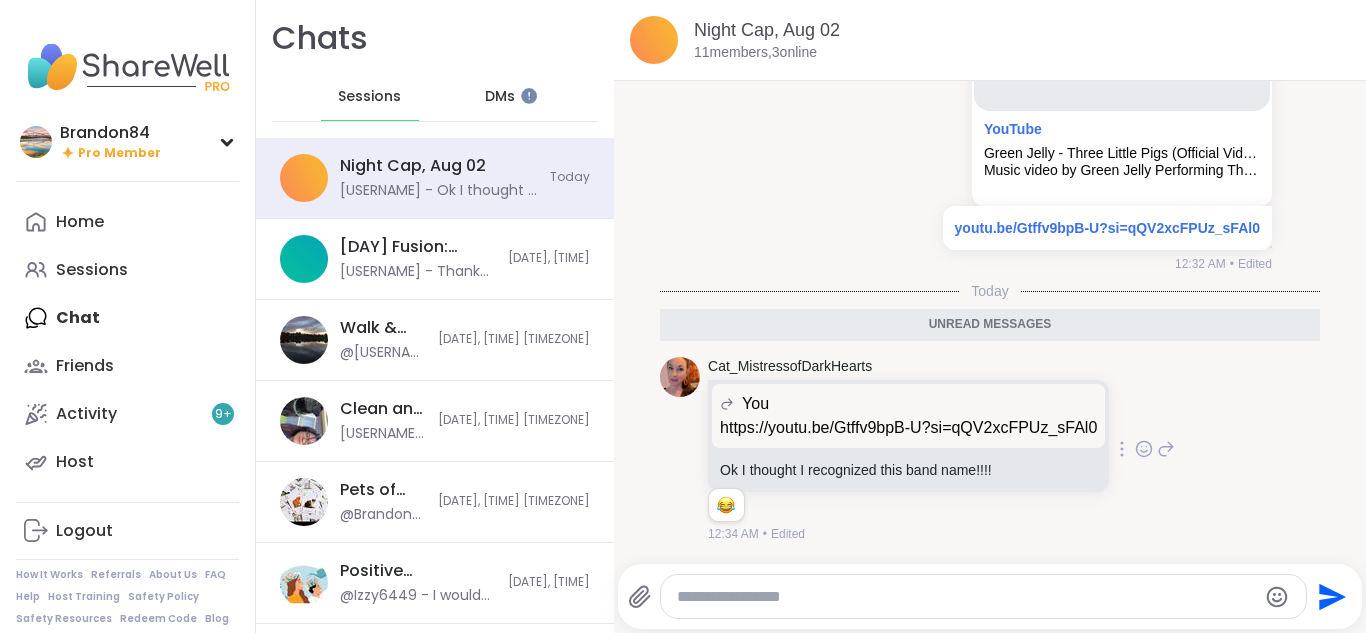 scroll, scrollTop: 12301, scrollLeft: 0, axis: vertical 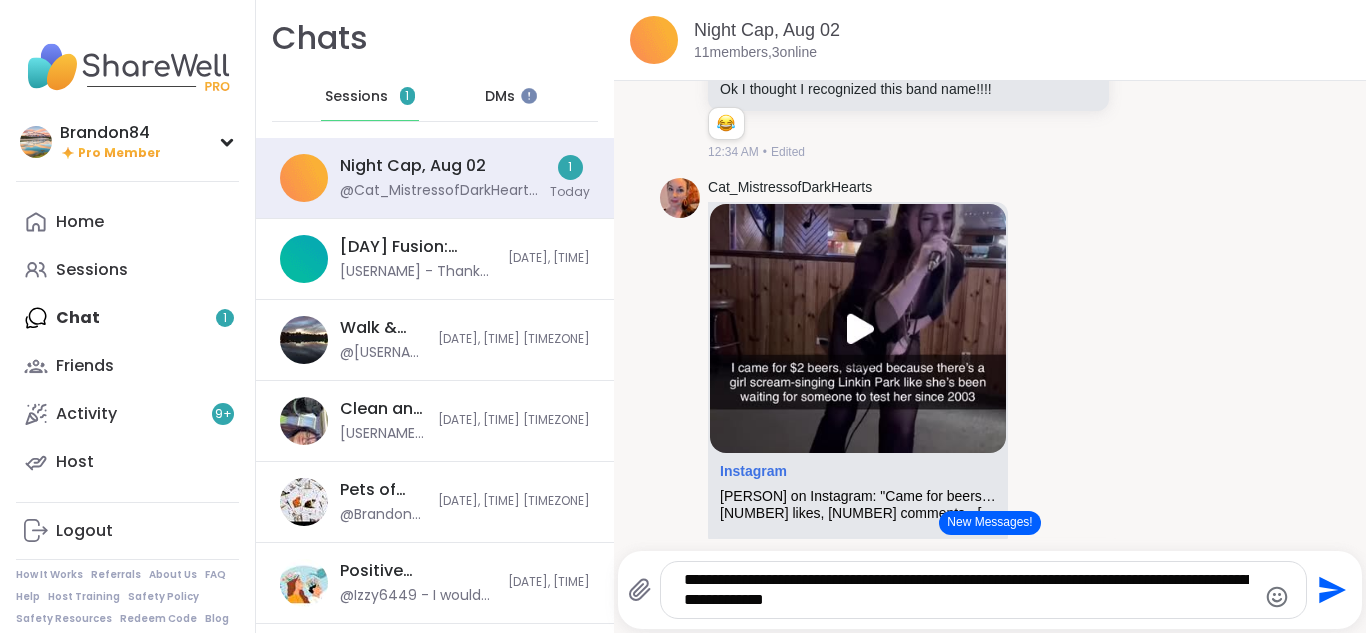 click on "**********" at bounding box center [966, 590] 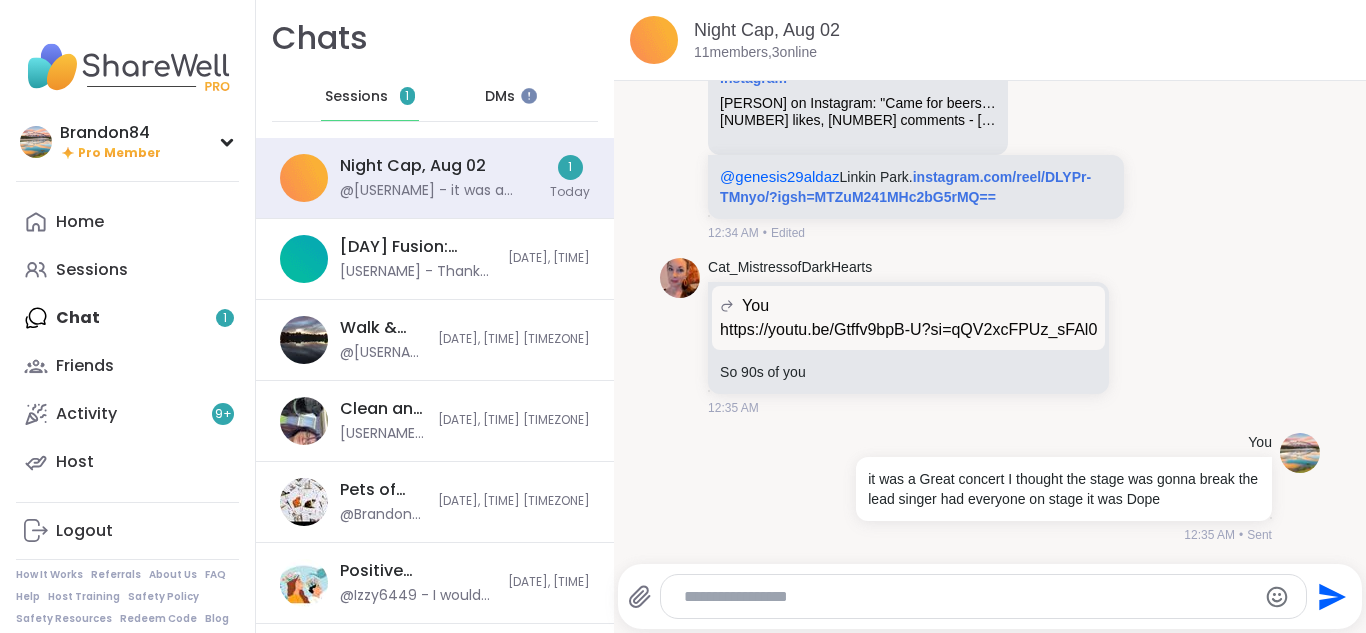 scroll, scrollTop: 13072, scrollLeft: 0, axis: vertical 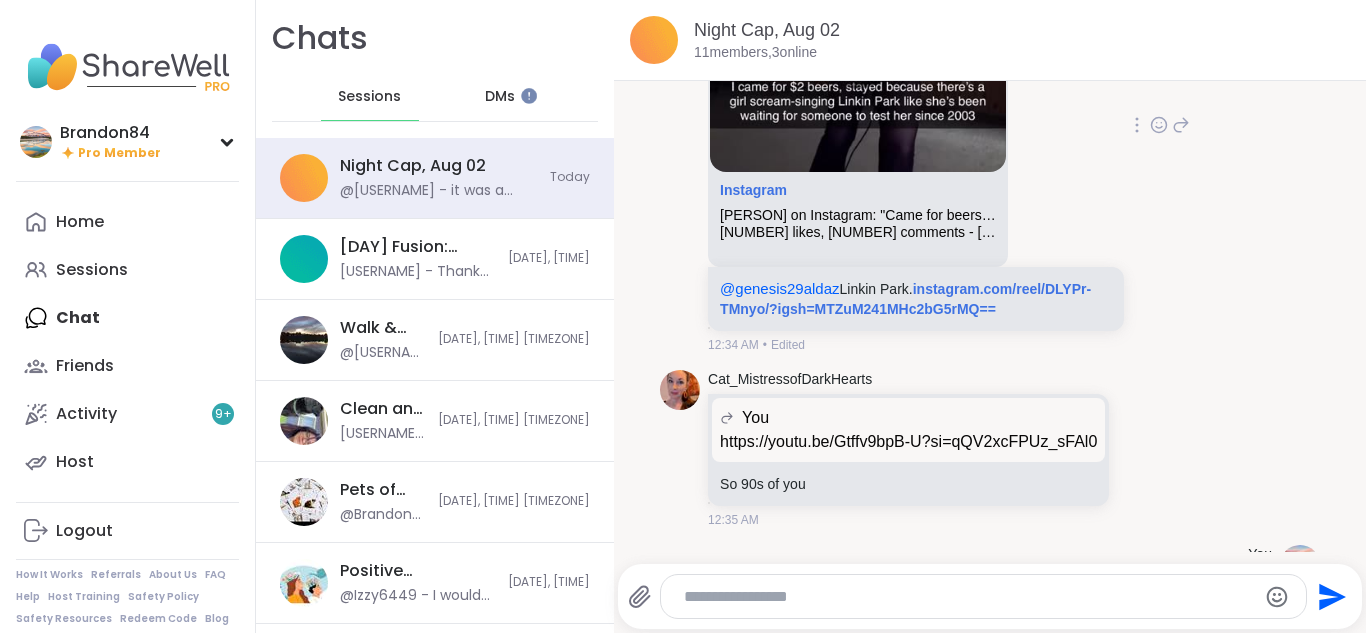 click at bounding box center (858, 47) 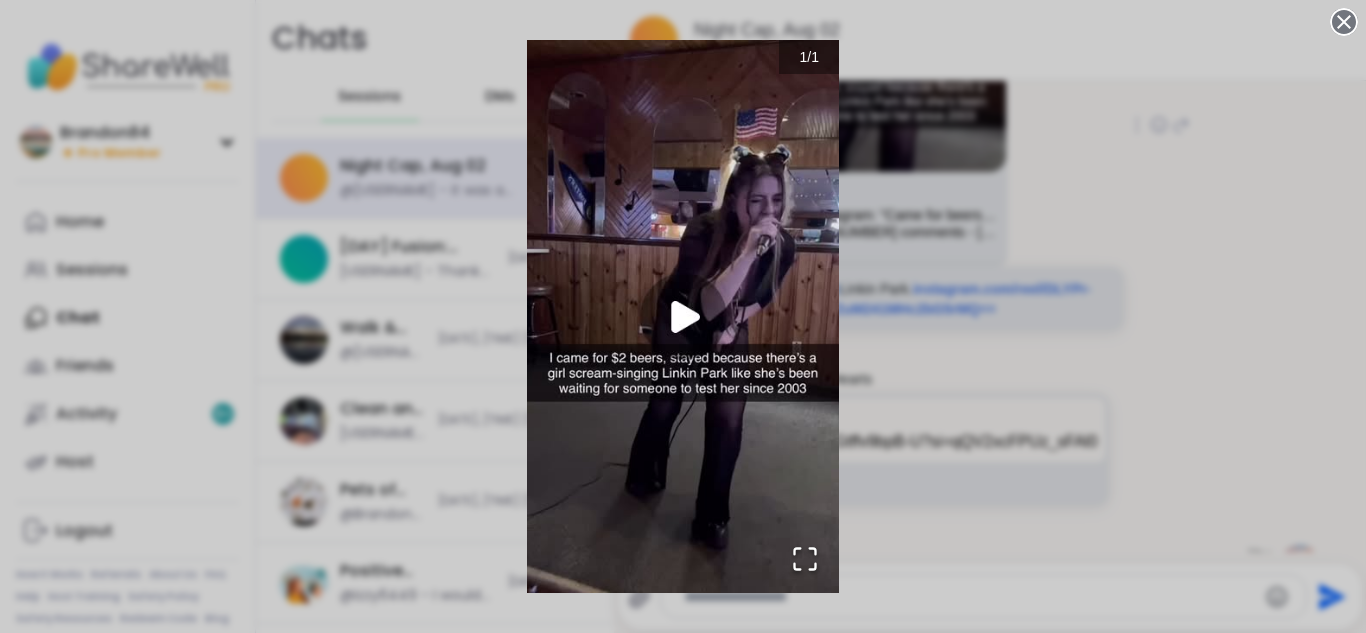 click on "1  /  1" at bounding box center [683, 316] 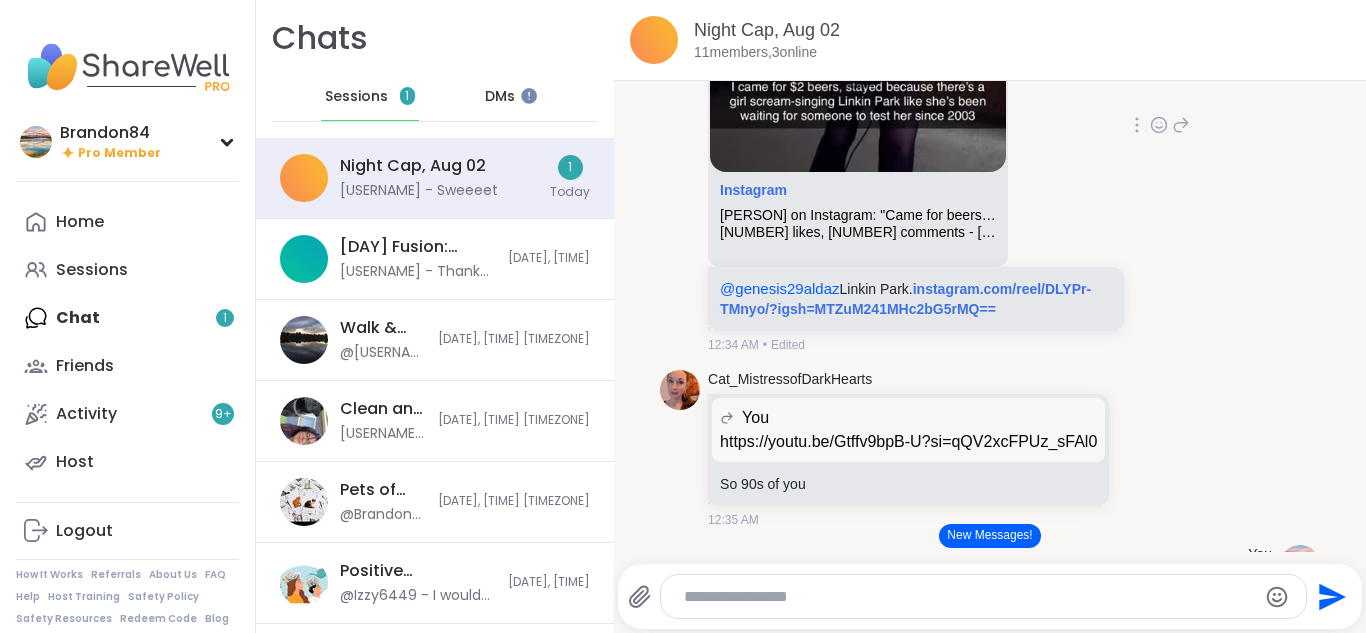 click 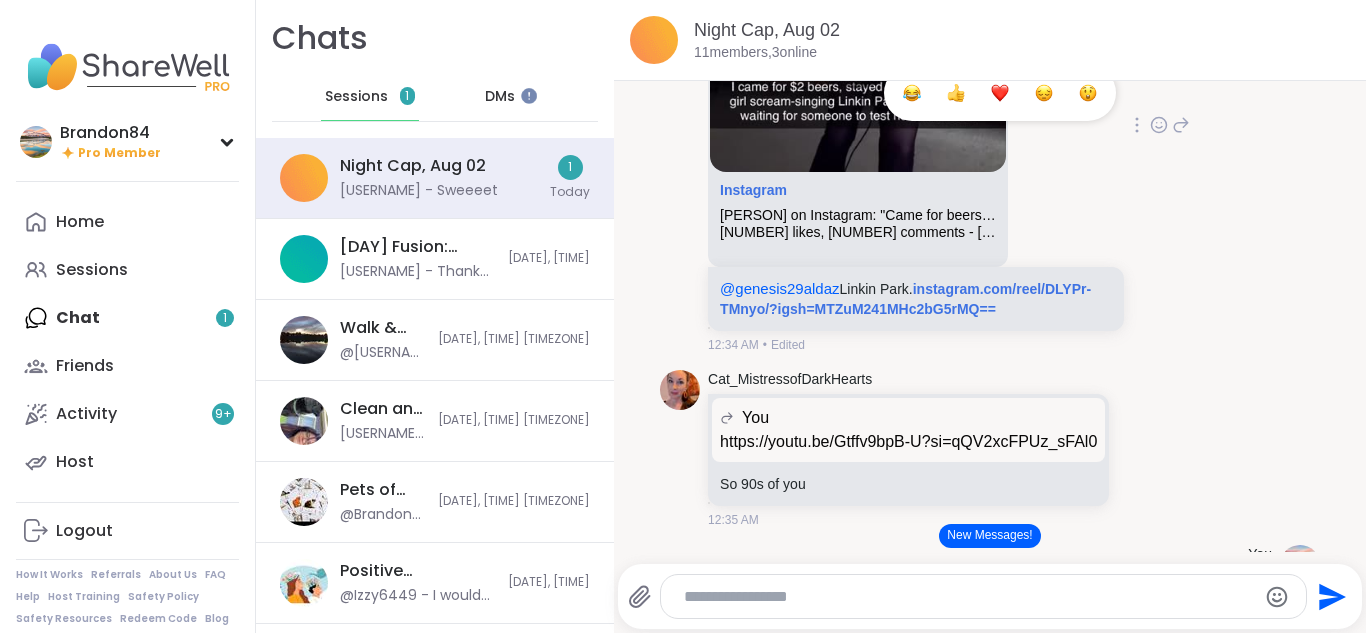 click at bounding box center [912, 93] 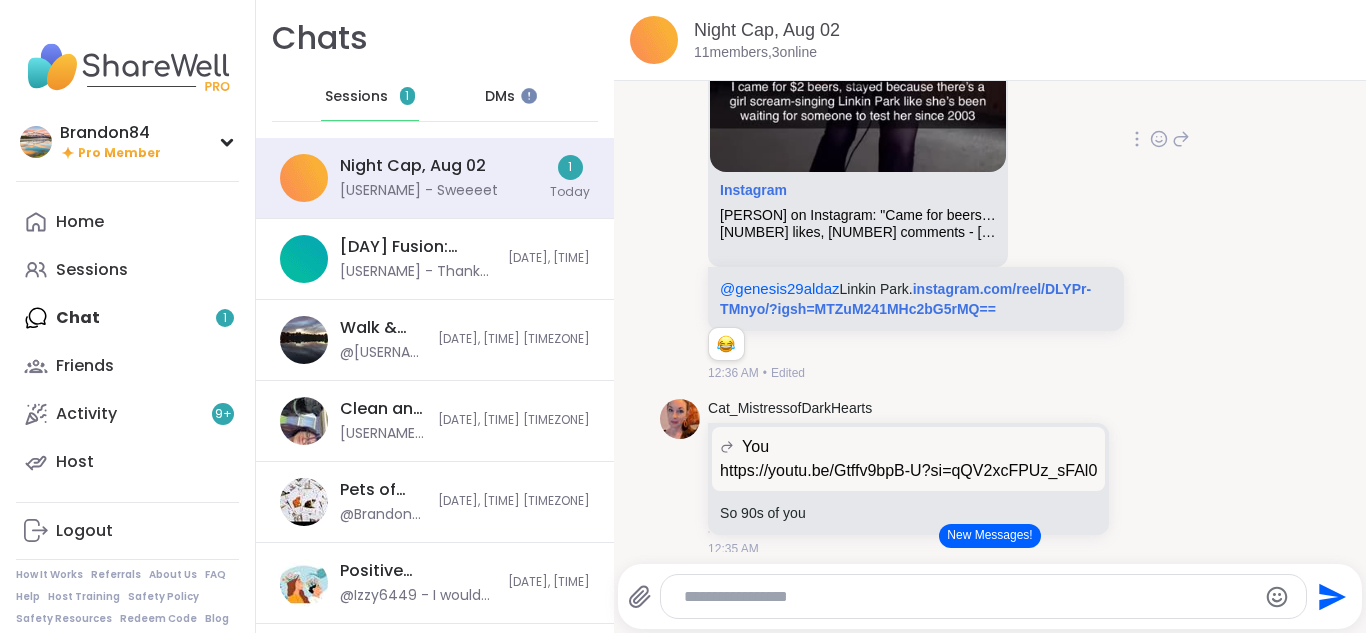 click on "New Messages!" at bounding box center (989, 536) 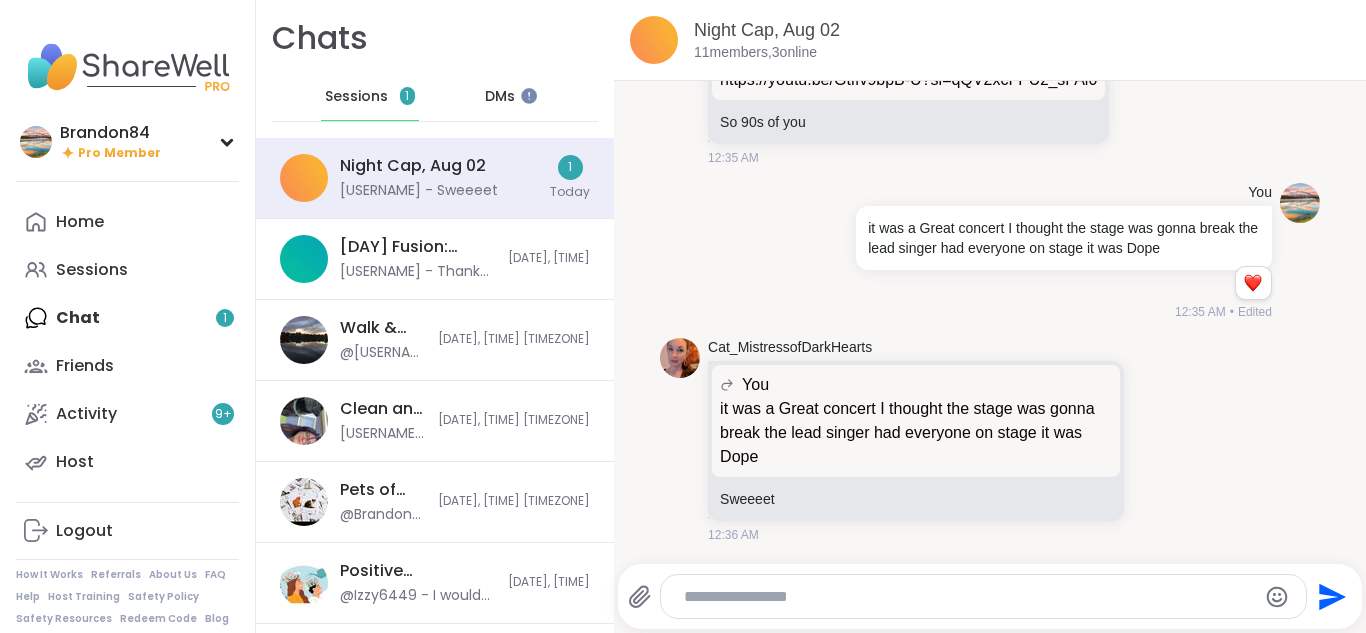 scroll, scrollTop: 13351, scrollLeft: 0, axis: vertical 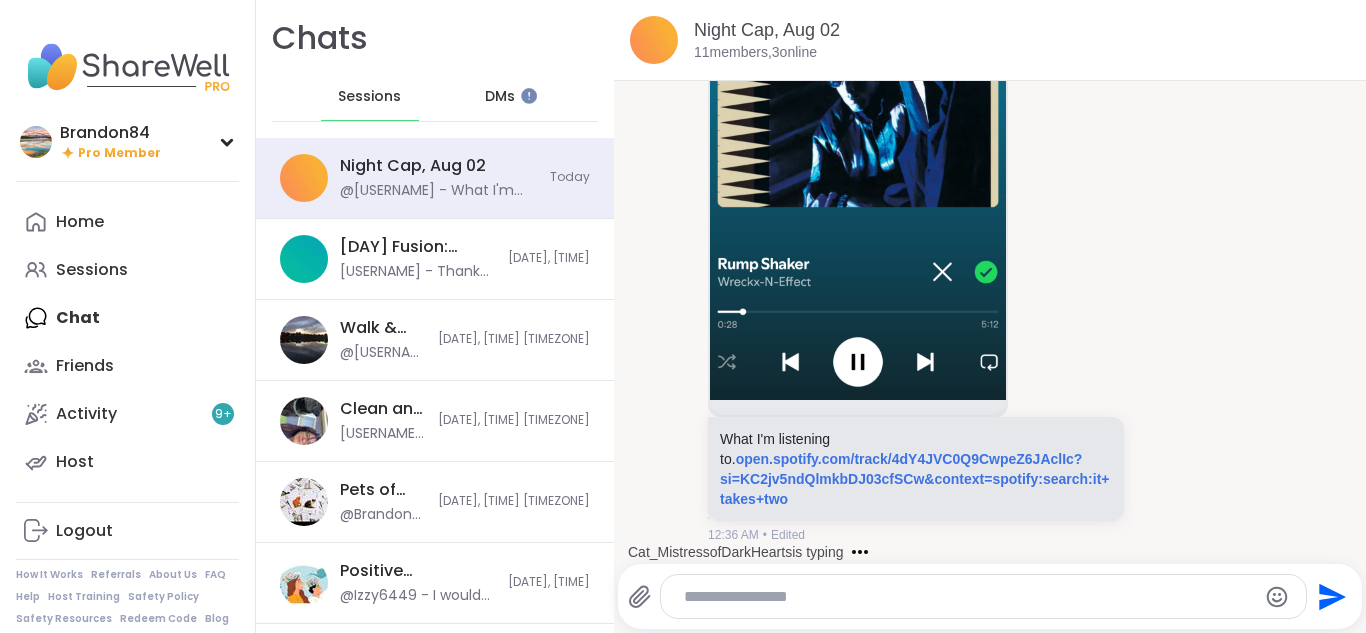 click at bounding box center (966, 597) 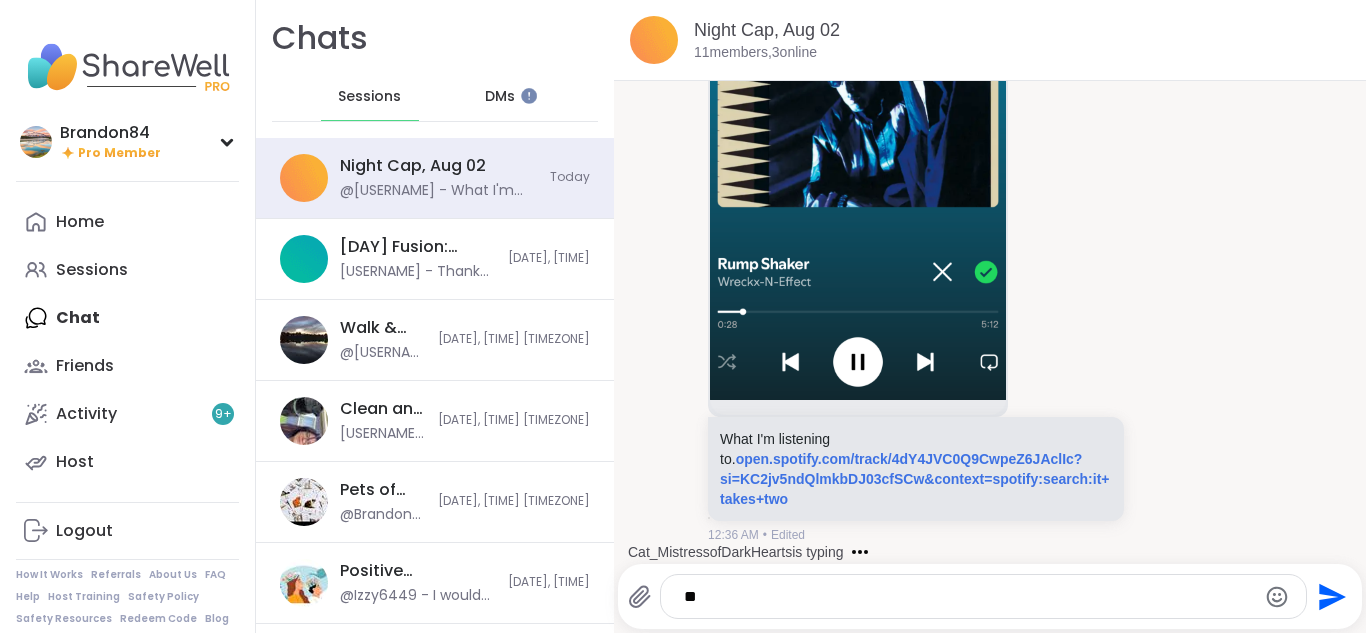 type on "*" 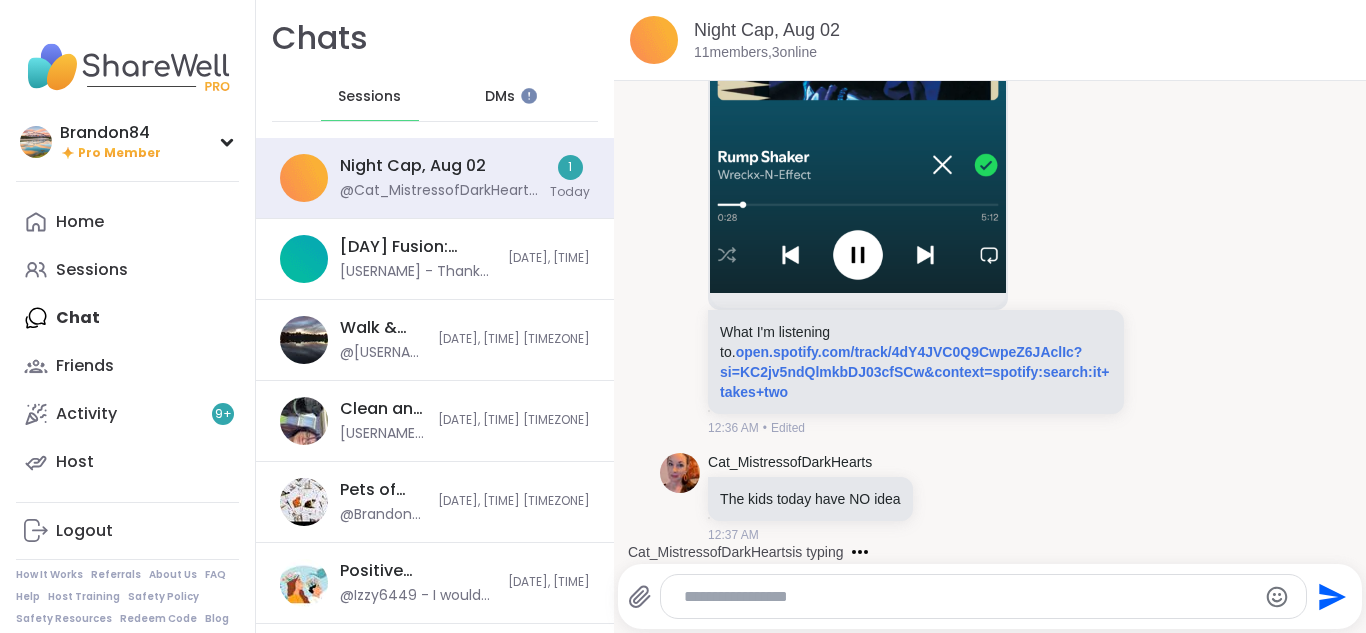 scroll, scrollTop: 14525, scrollLeft: 0, axis: vertical 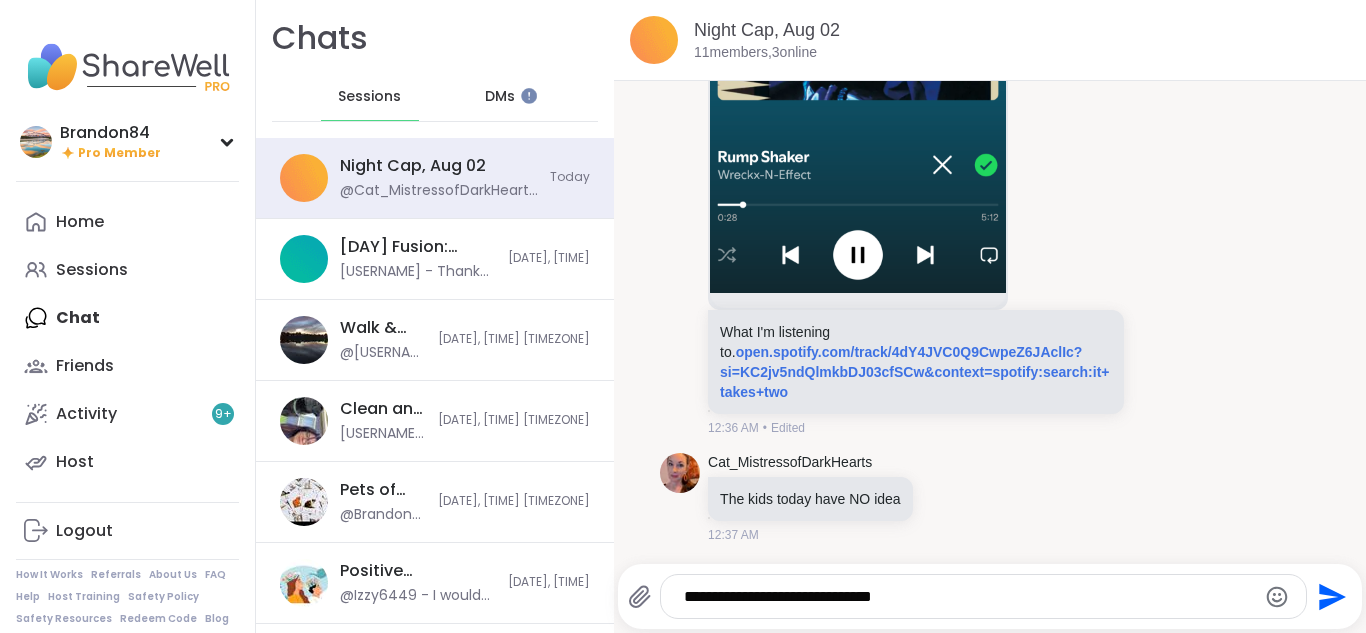 type on "**********" 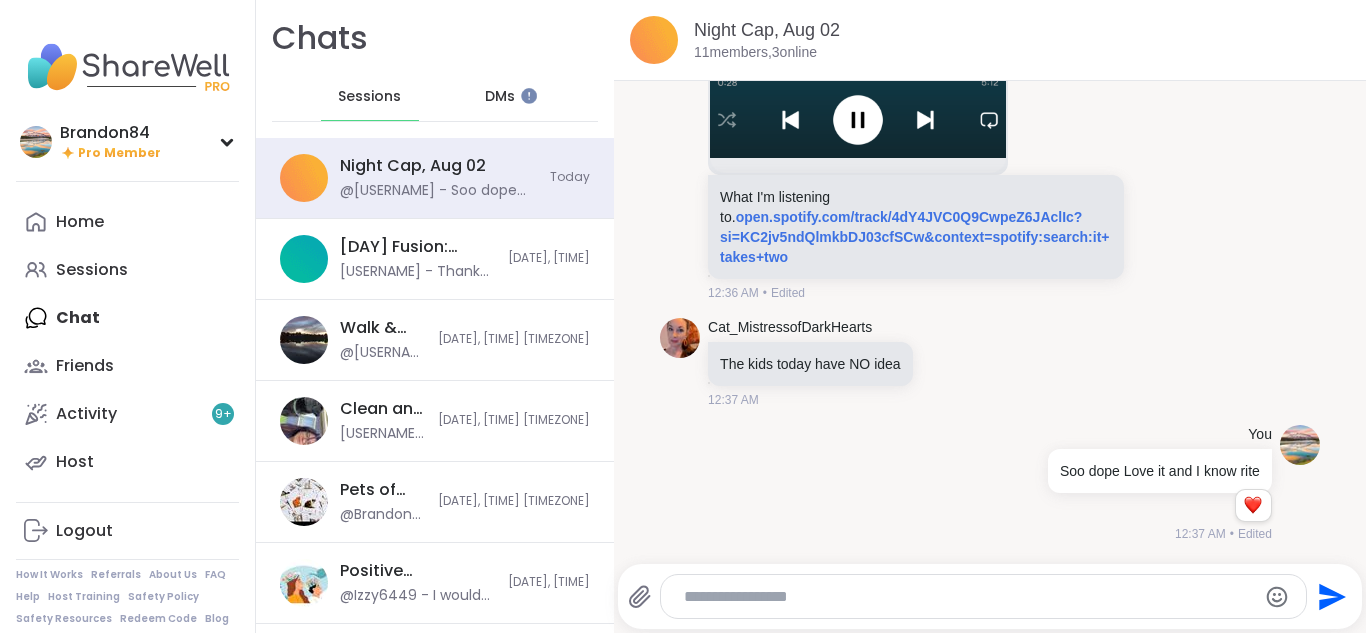 scroll, scrollTop: 14660, scrollLeft: 0, axis: vertical 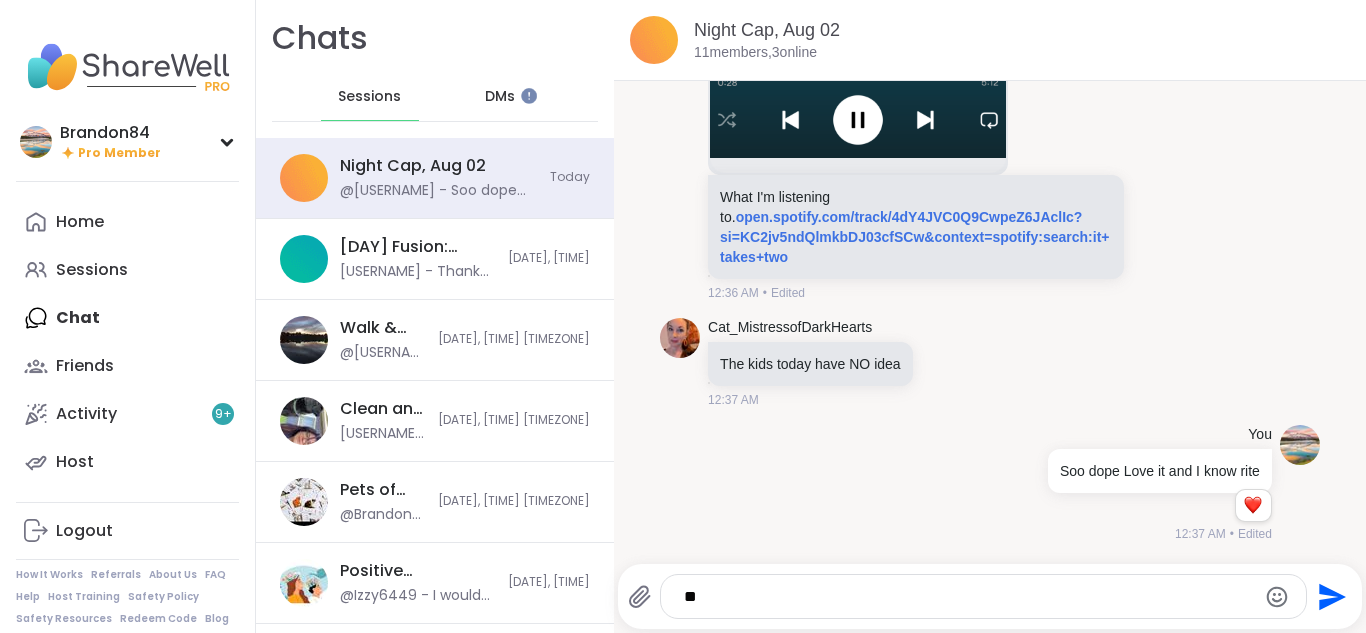 type on "*" 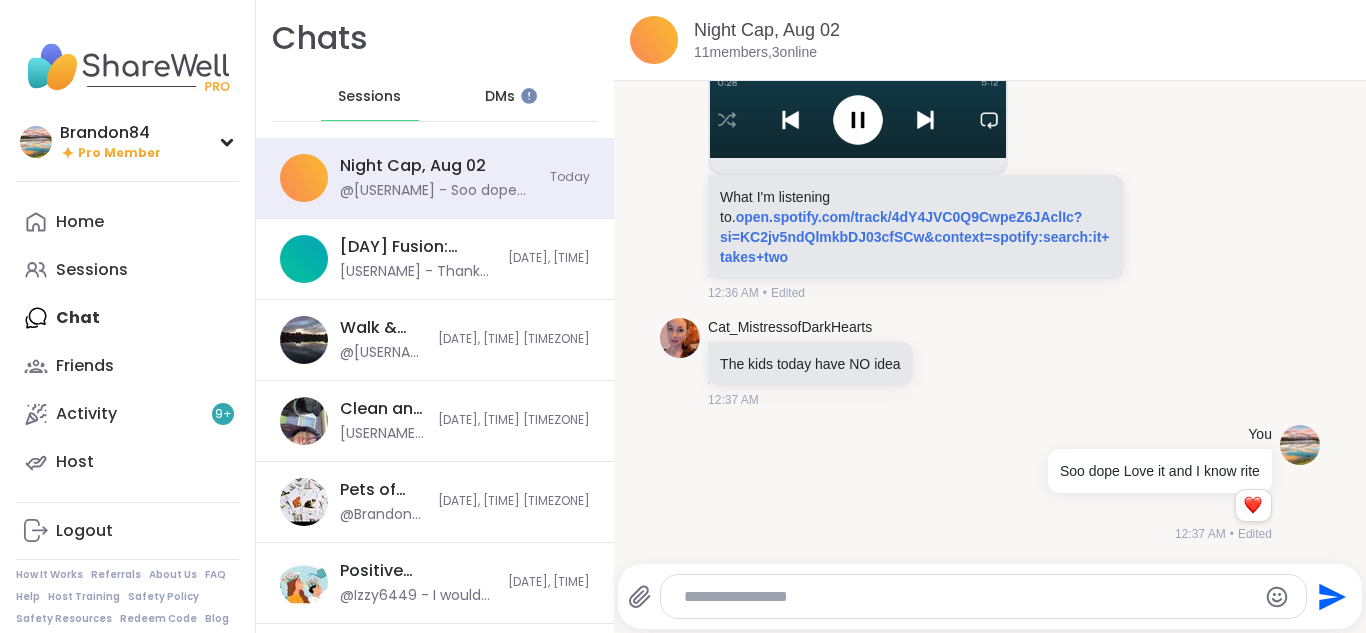 click at bounding box center [983, 596] 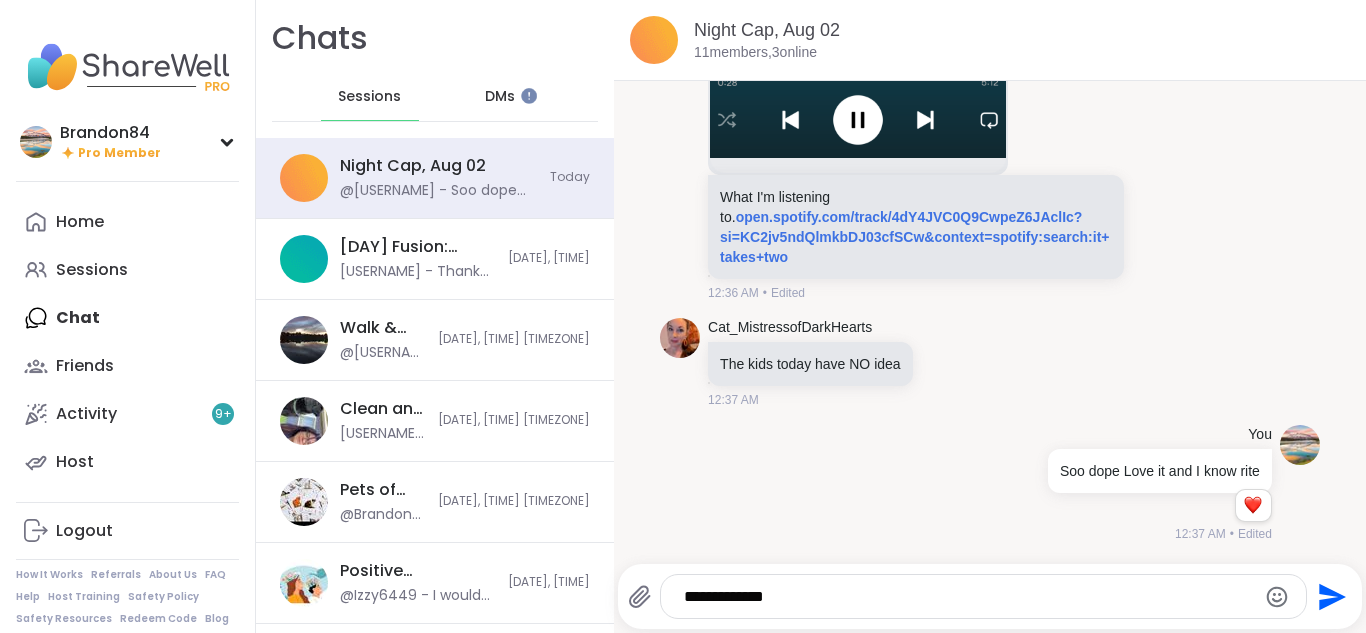type on "**********" 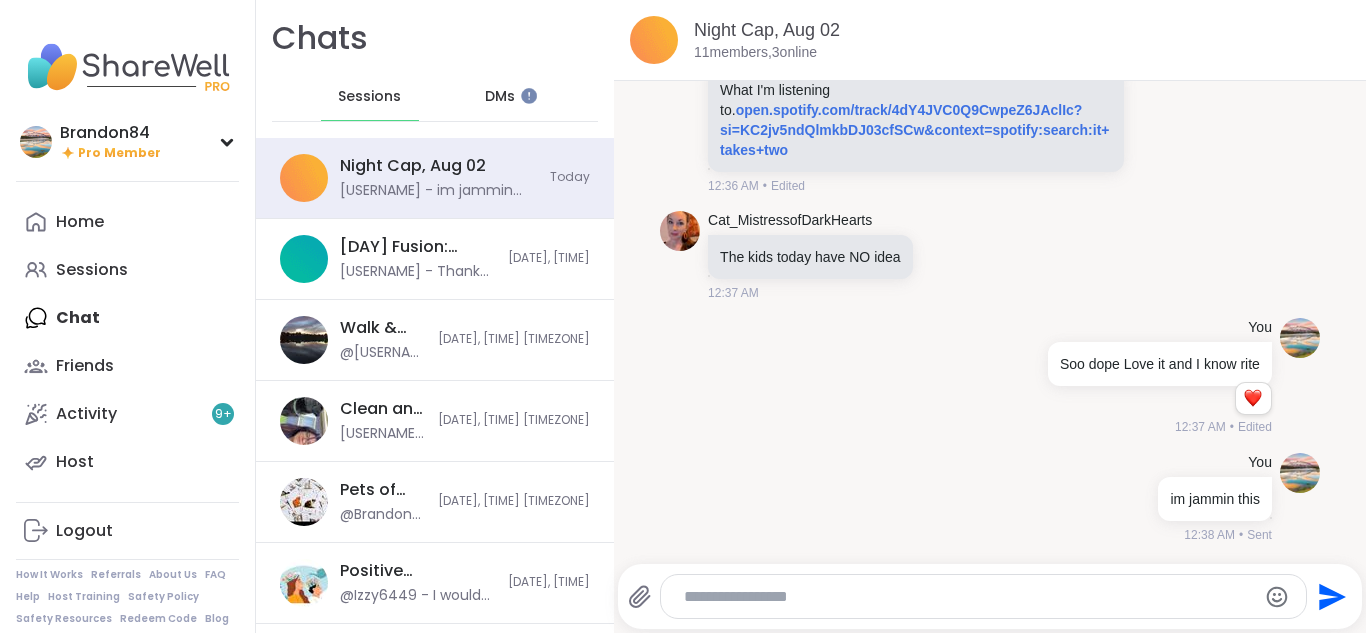 scroll, scrollTop: 14767, scrollLeft: 0, axis: vertical 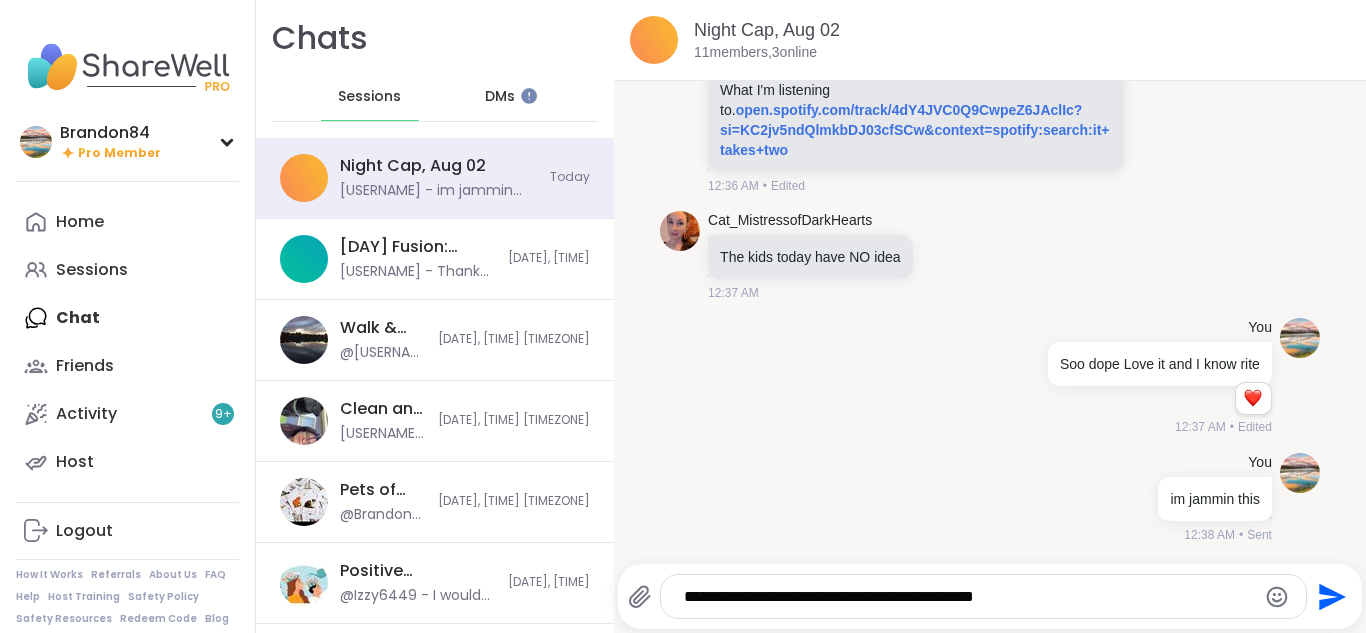 type on "**********" 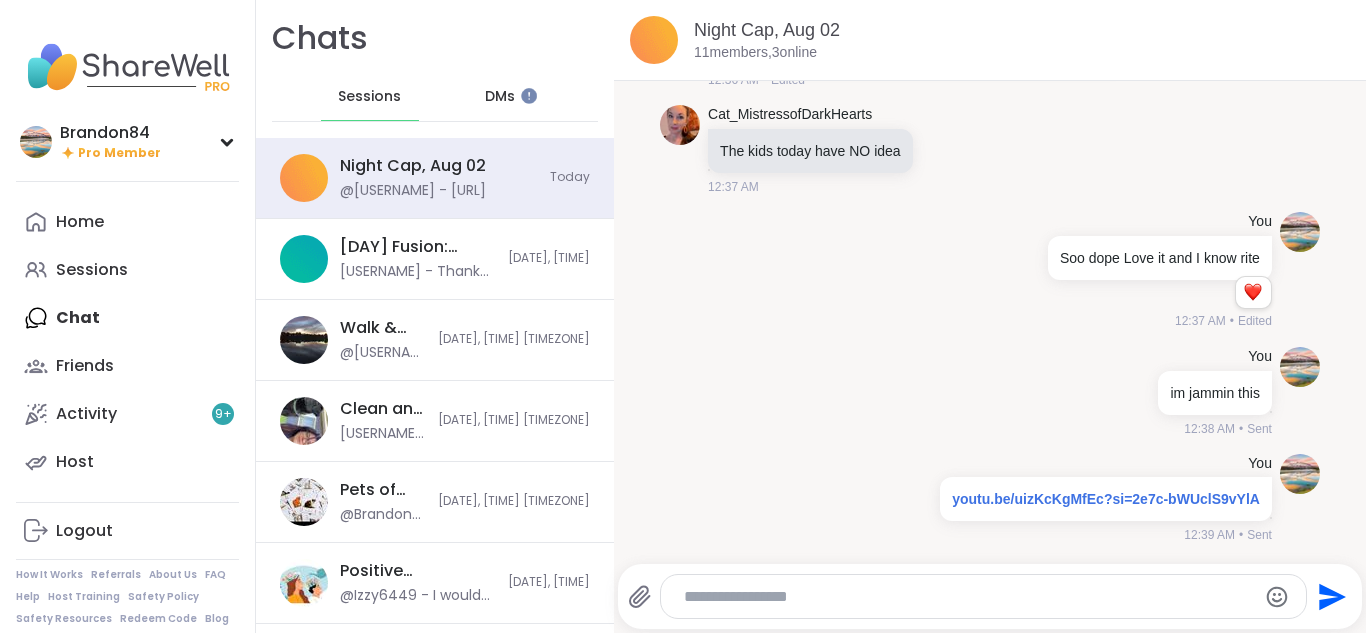 scroll, scrollTop: 14873, scrollLeft: 0, axis: vertical 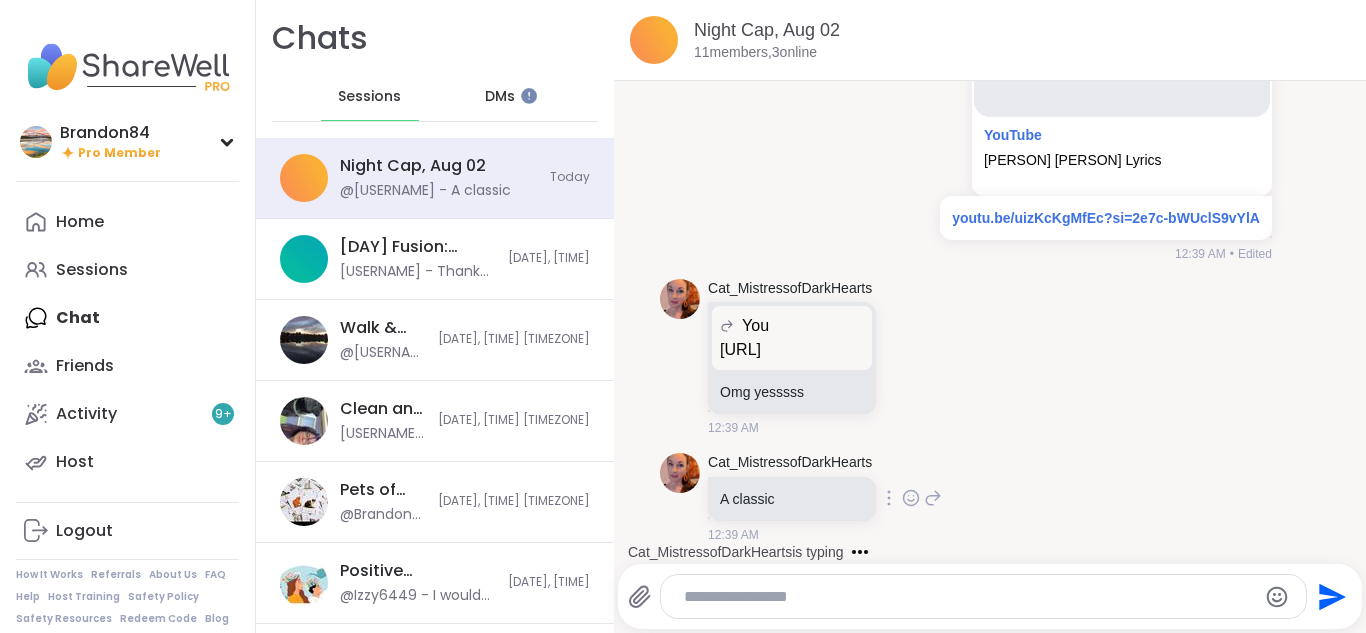 click 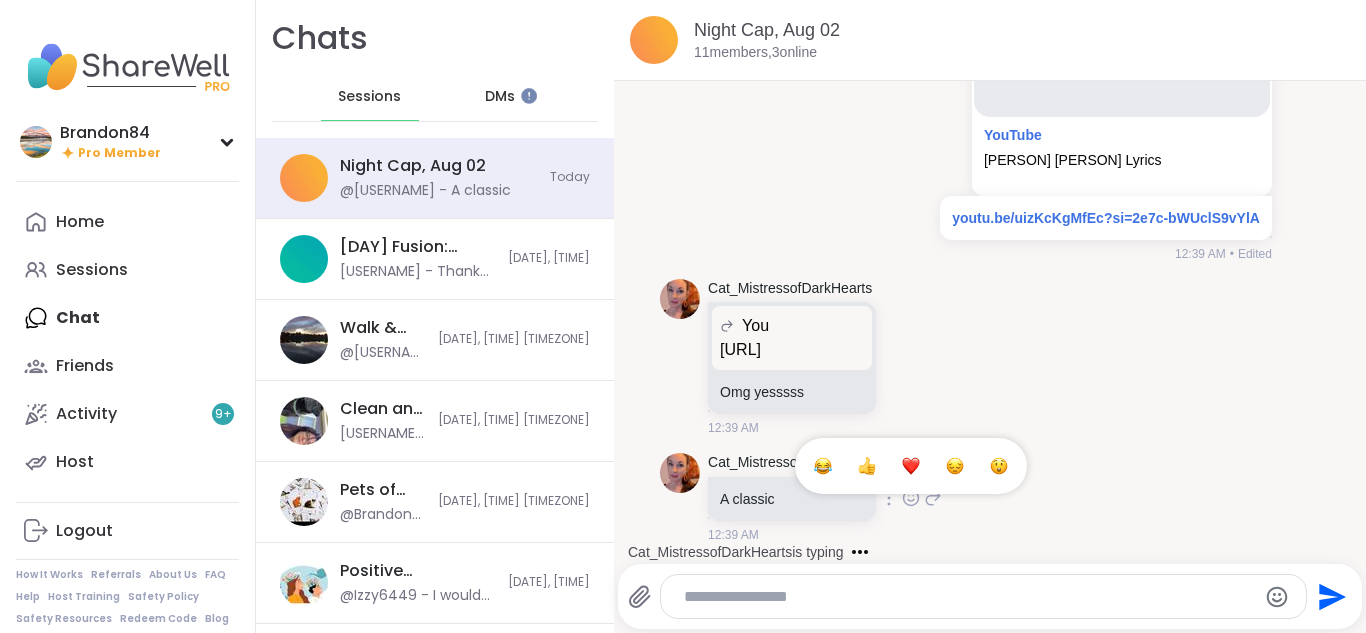 click at bounding box center (911, 466) 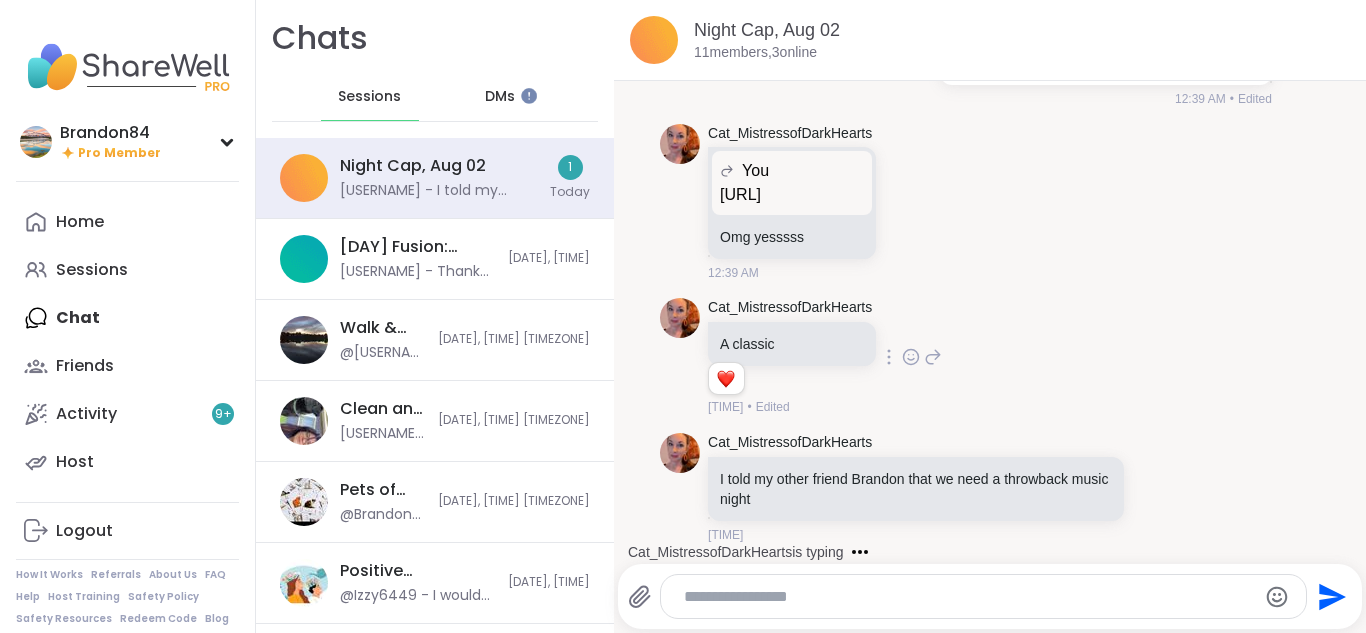 scroll, scrollTop: 15682, scrollLeft: 0, axis: vertical 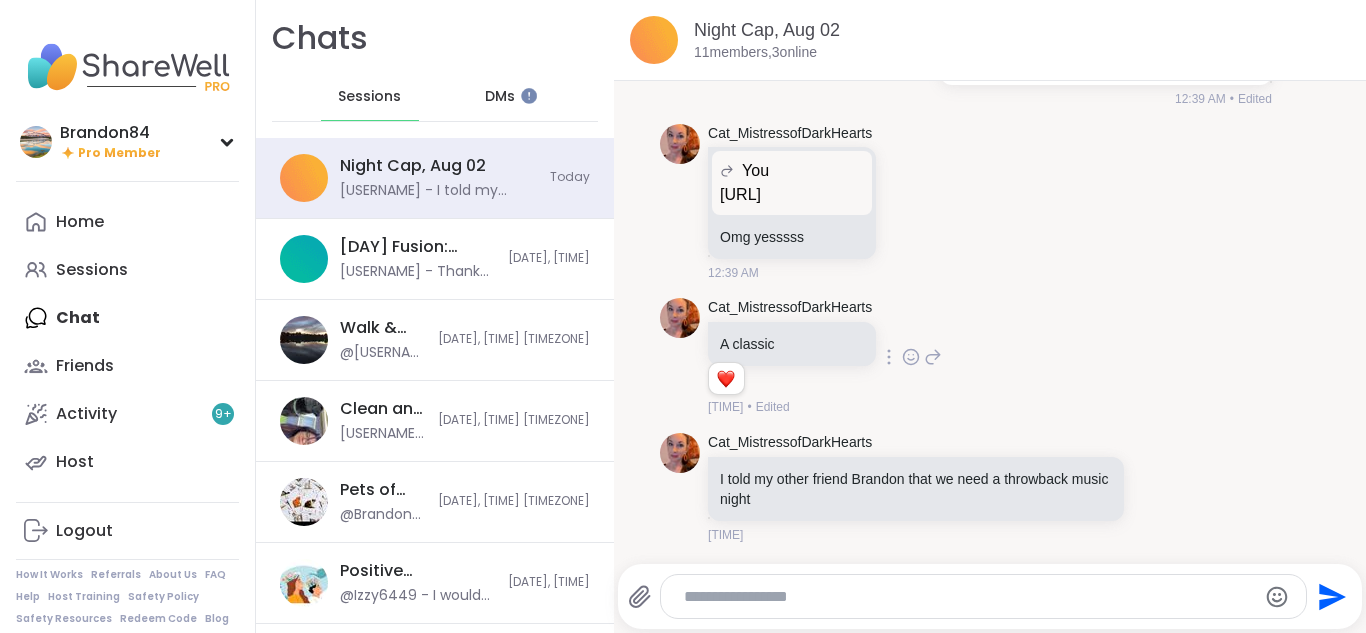 click at bounding box center [966, 597] 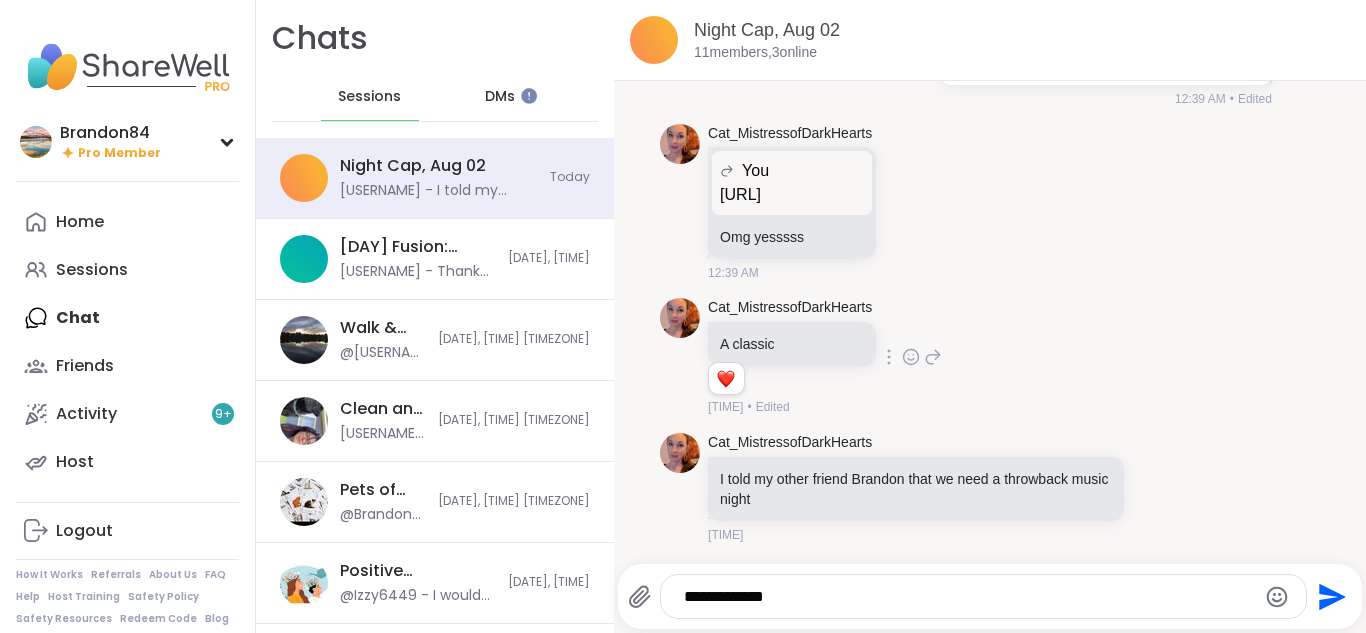 type on "**********" 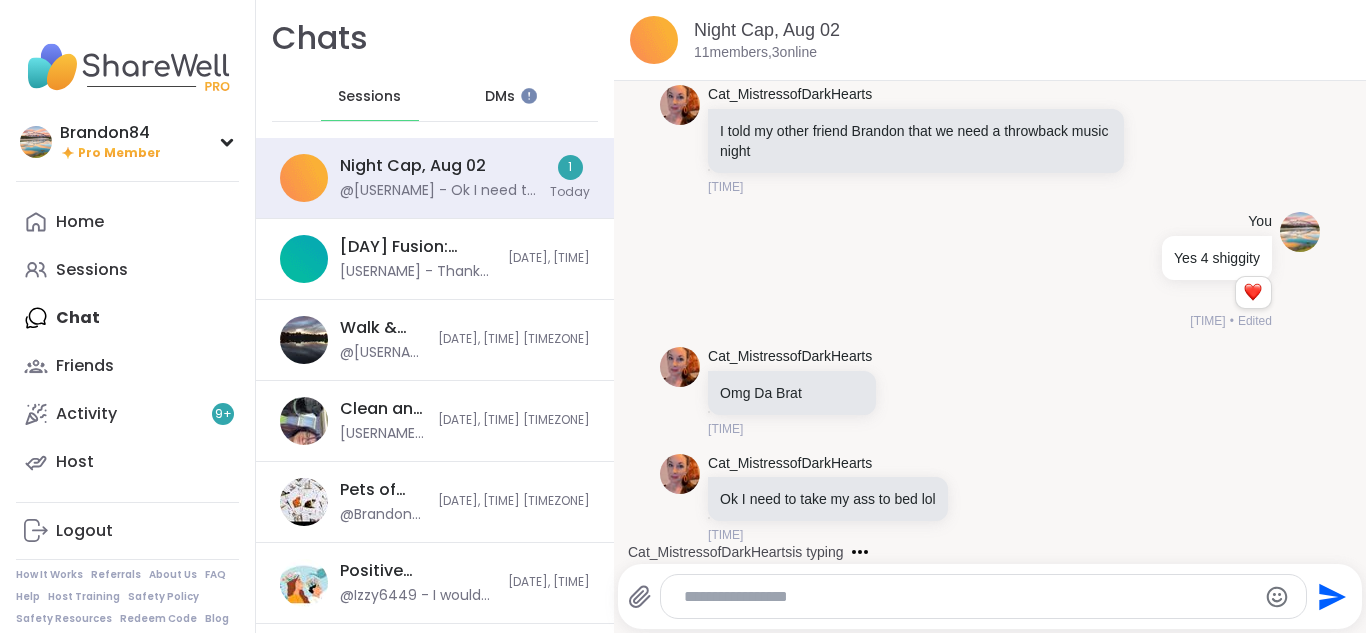 scroll, scrollTop: 16030, scrollLeft: 0, axis: vertical 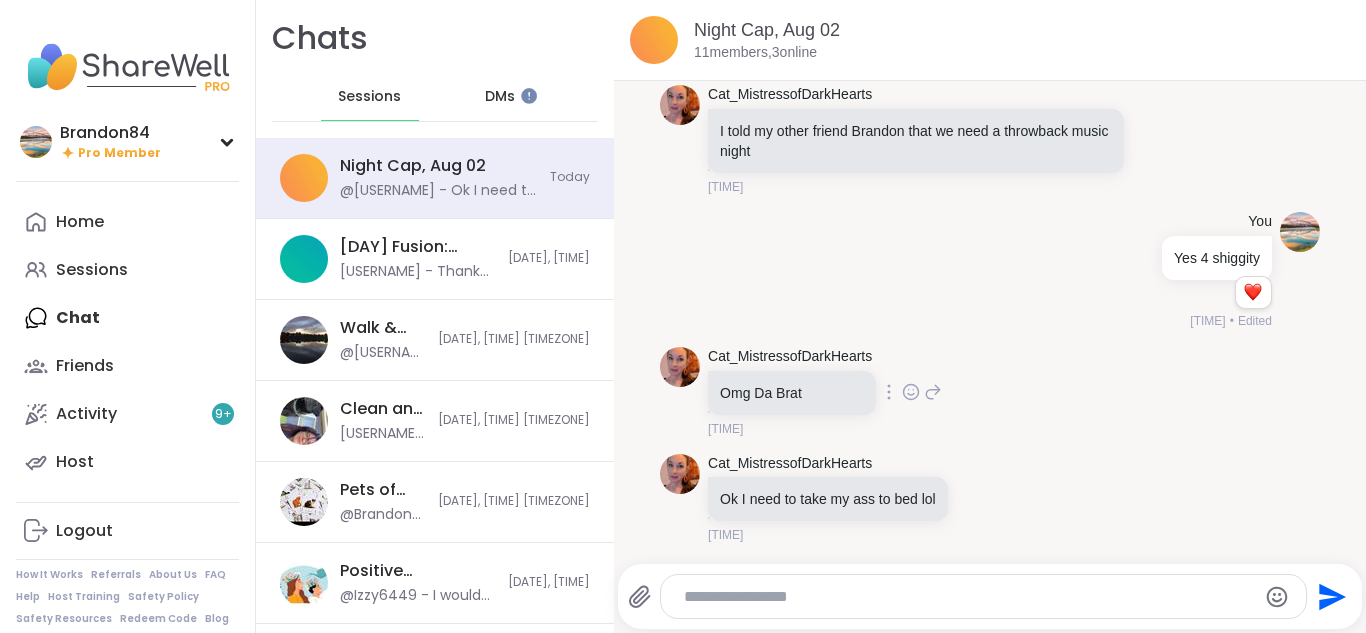 click 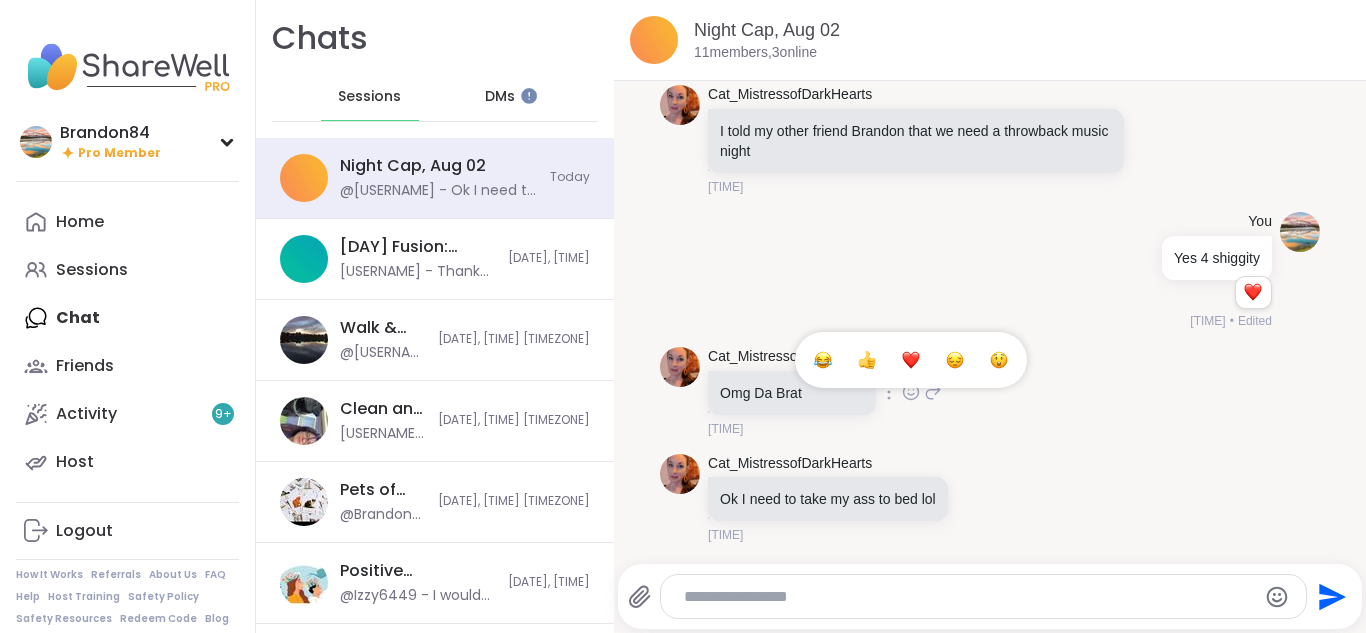 click at bounding box center (911, 360) 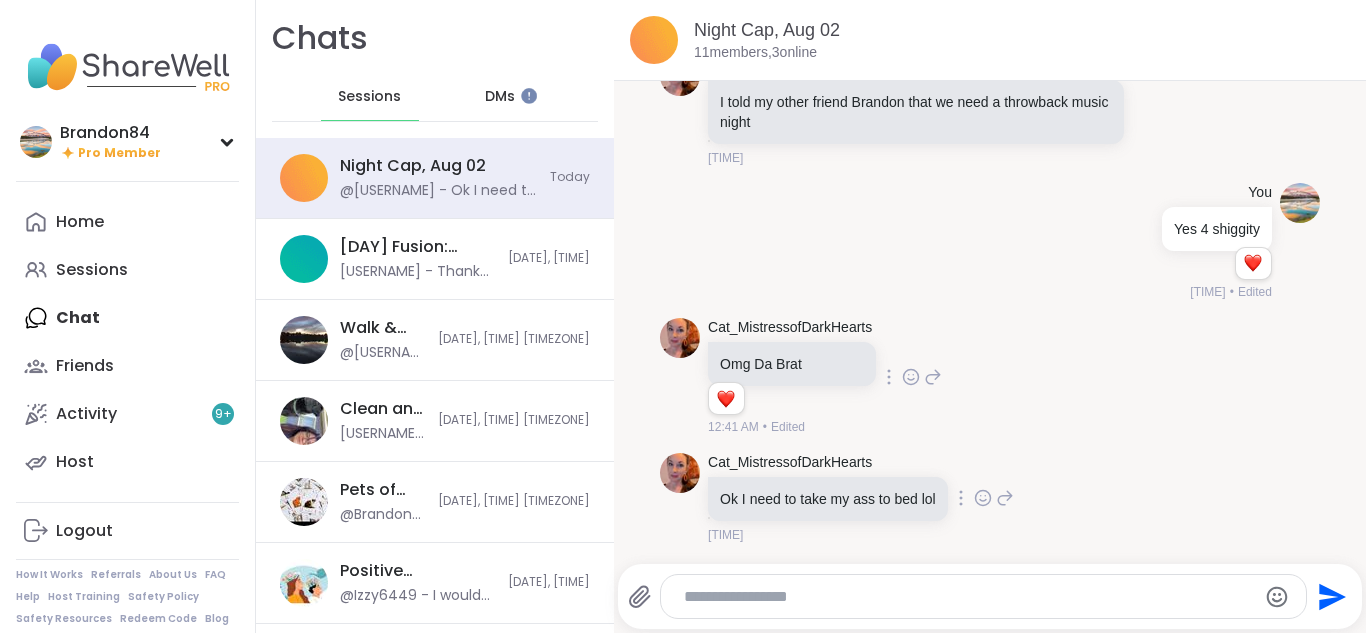 click 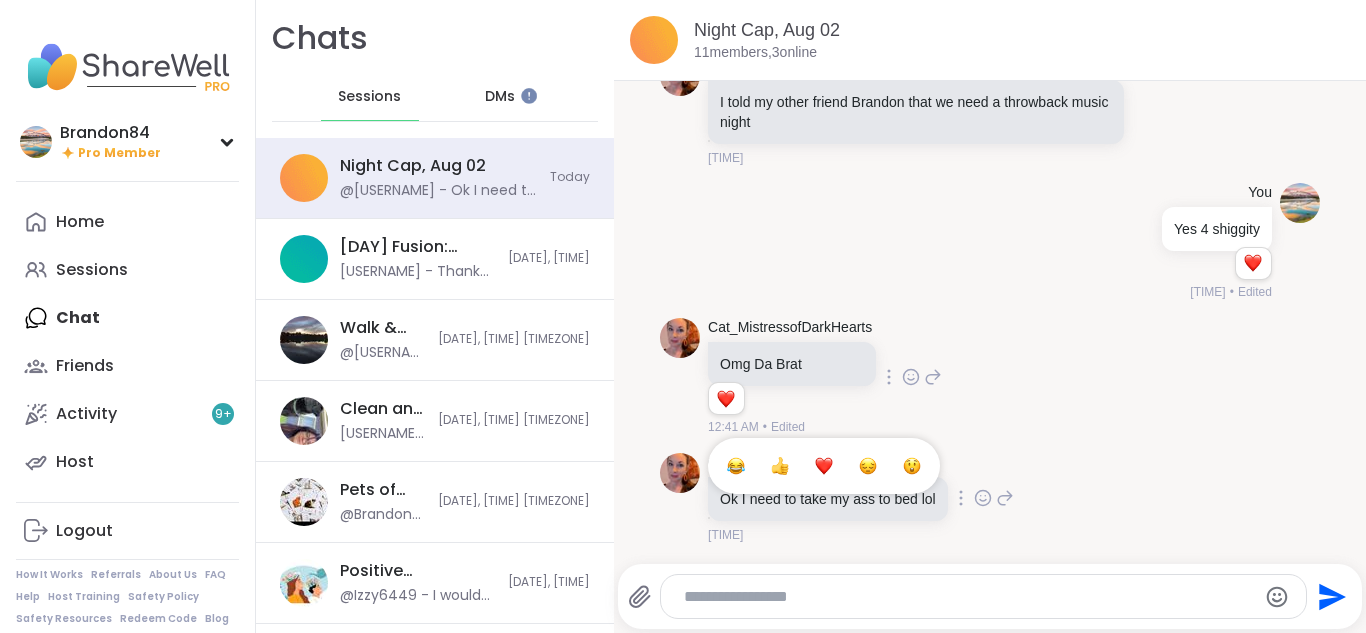 click at bounding box center (736, 466) 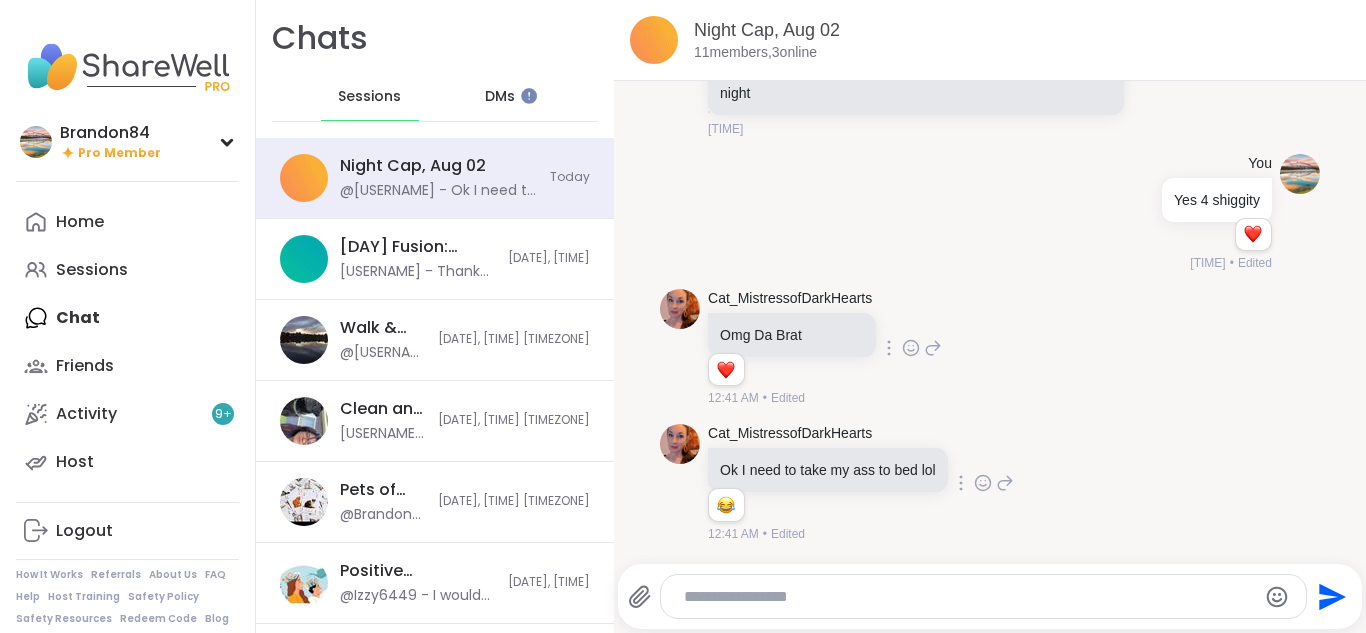 scroll, scrollTop: 16088, scrollLeft: 0, axis: vertical 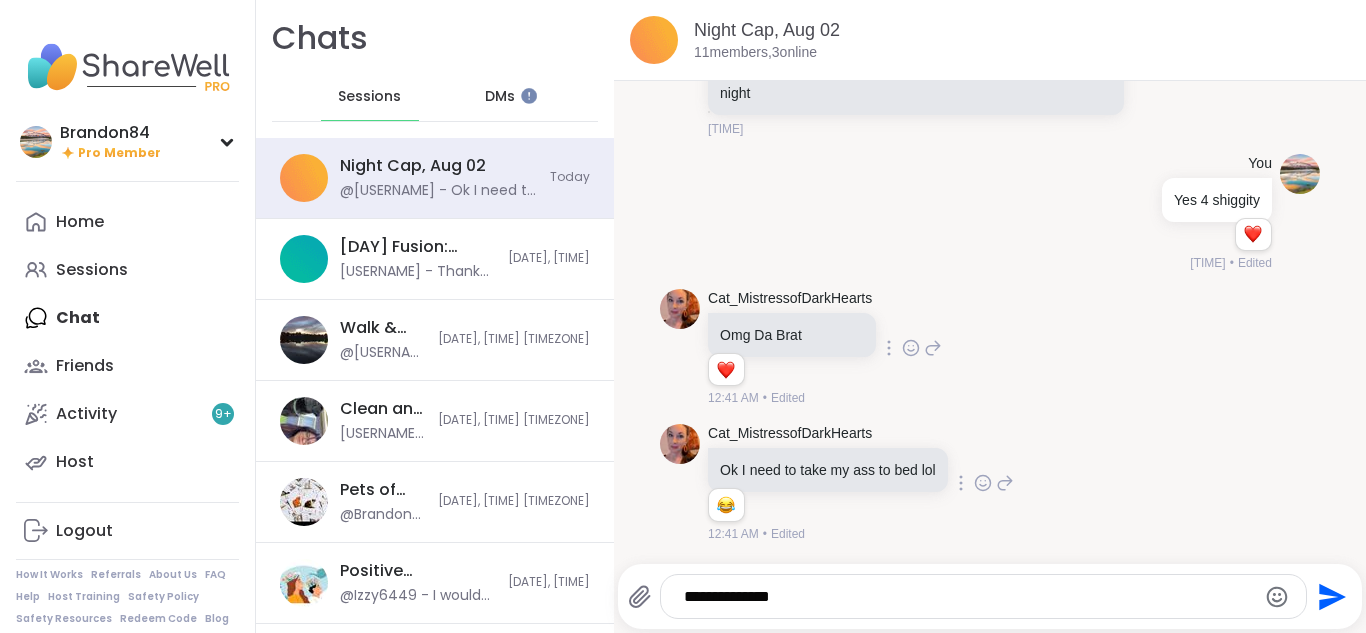 type on "**********" 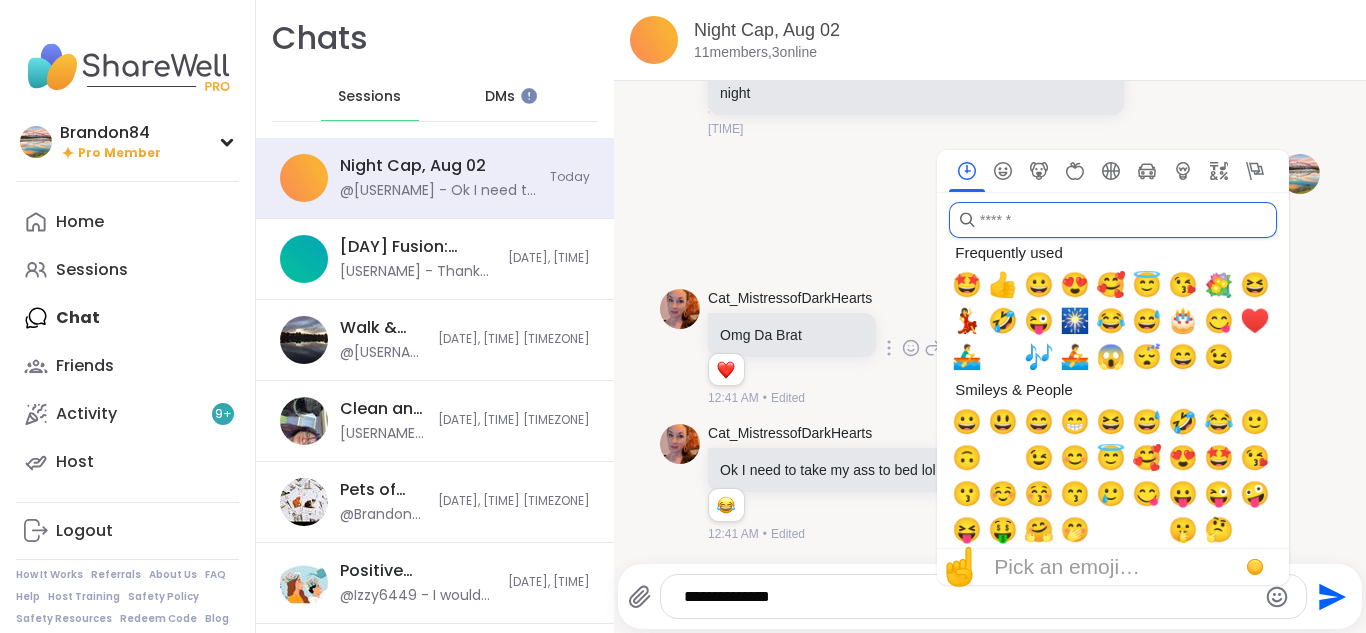 click at bounding box center [1113, 220] 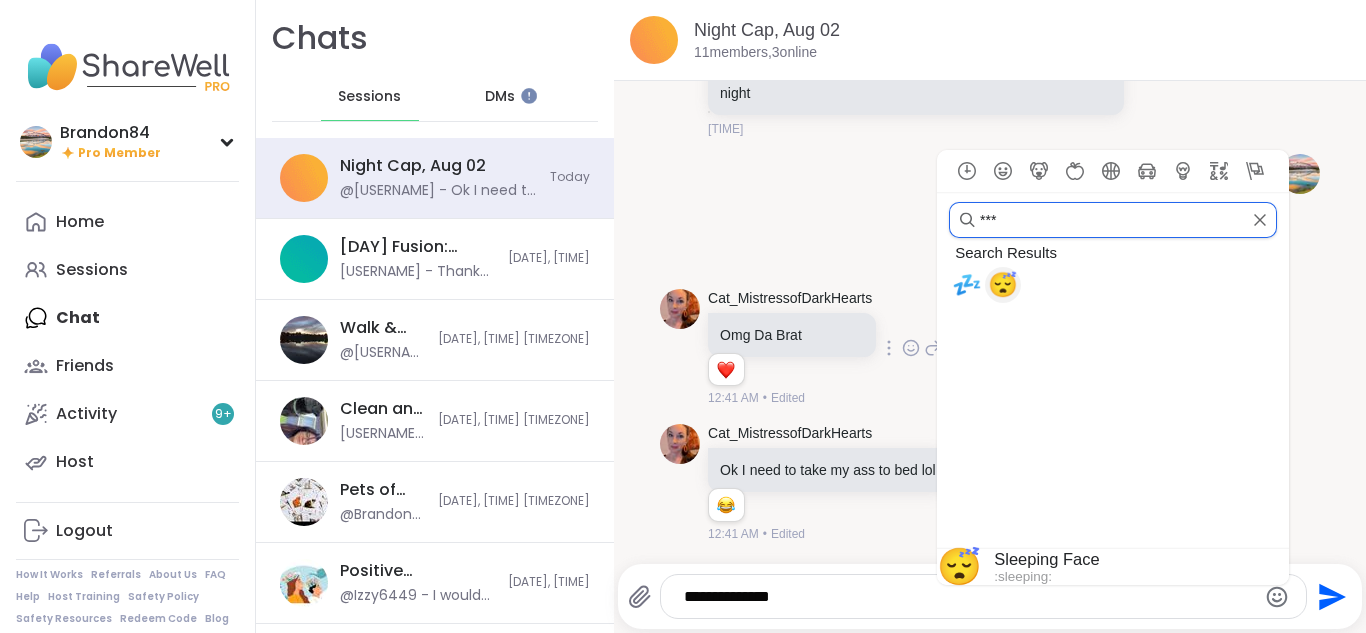 type on "***" 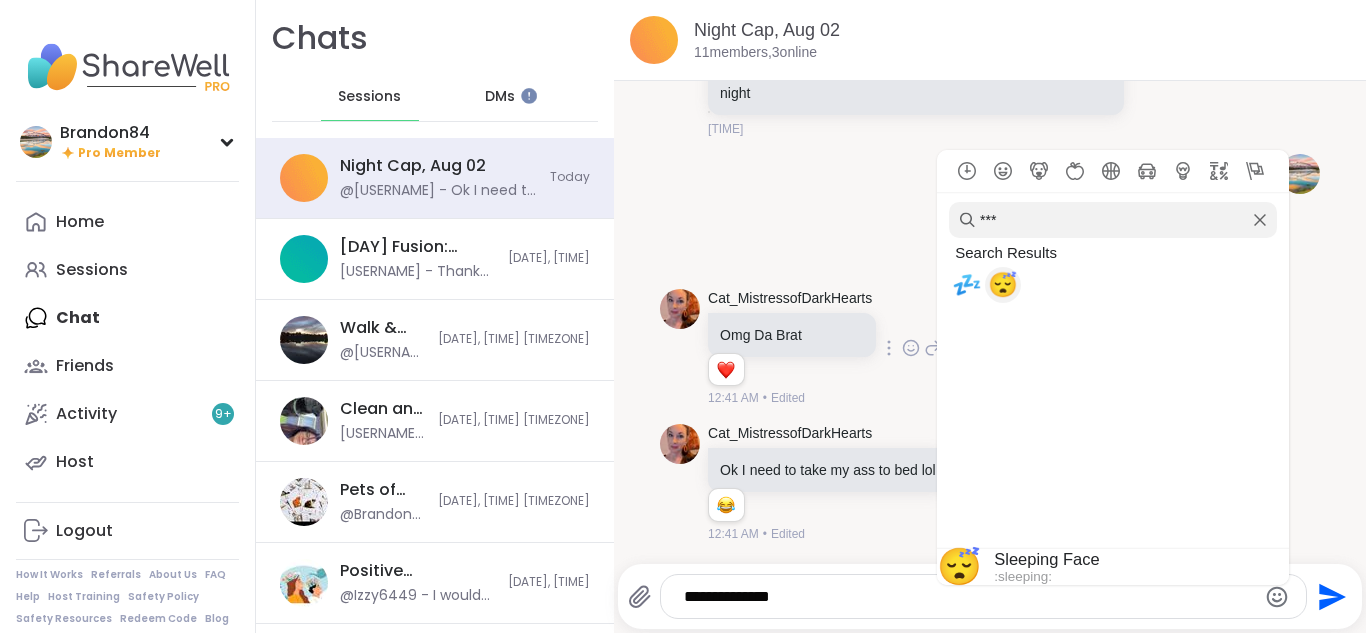type on "**********" 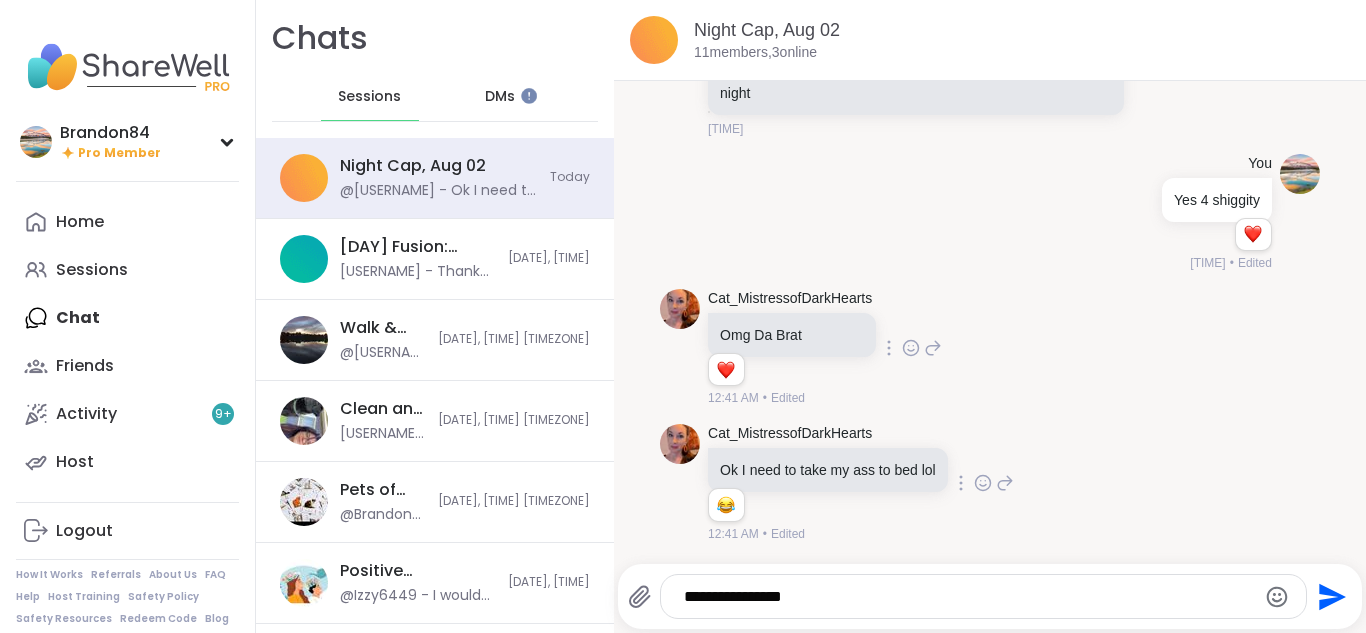 click 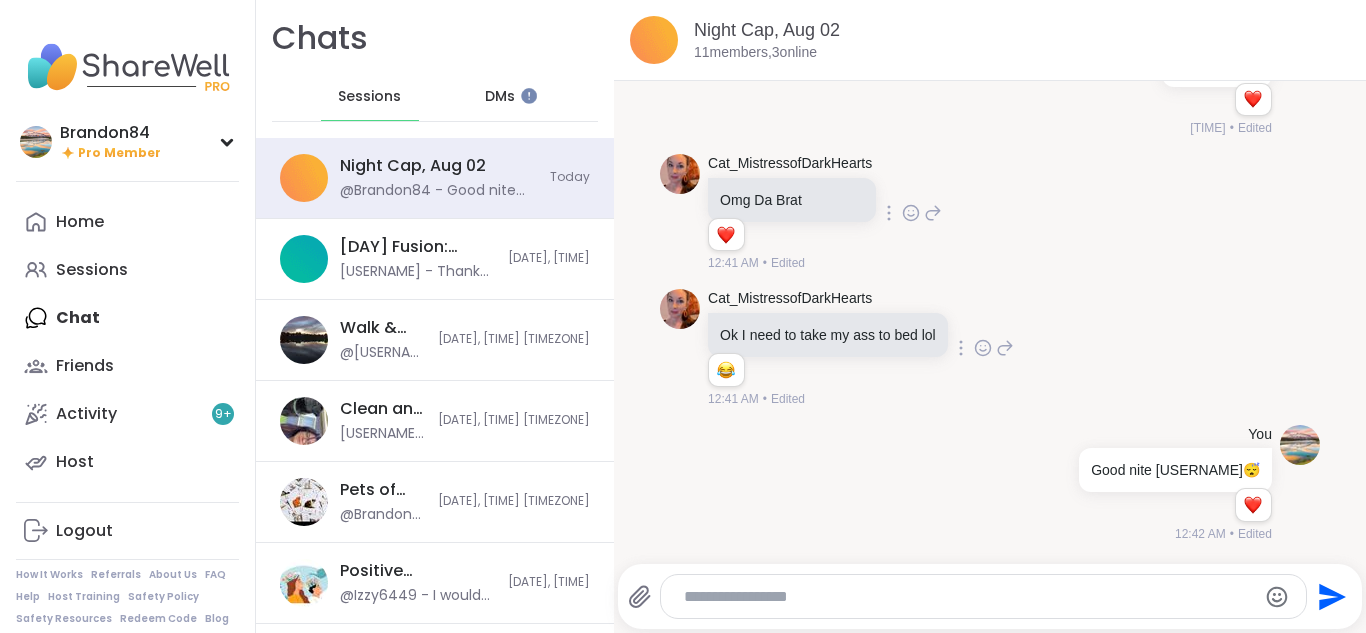 scroll, scrollTop: 16223, scrollLeft: 0, axis: vertical 